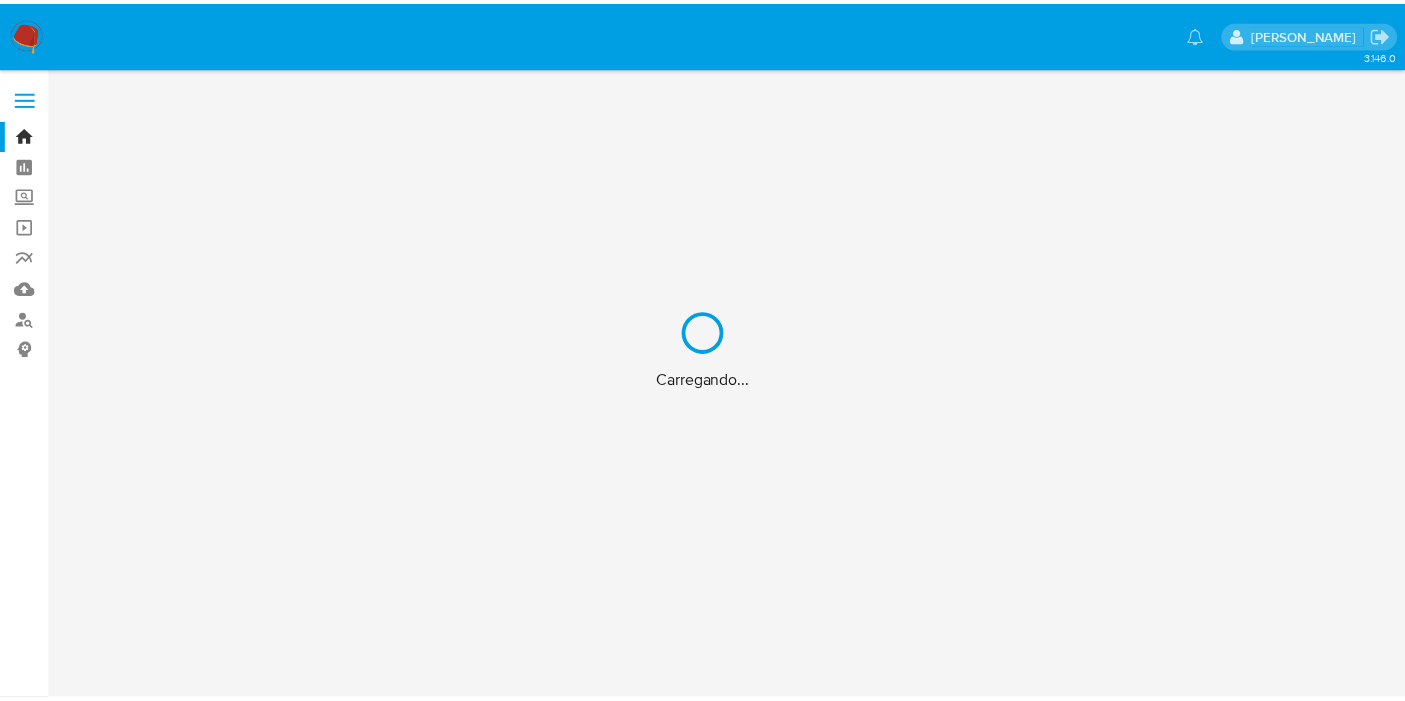 scroll, scrollTop: 0, scrollLeft: 0, axis: both 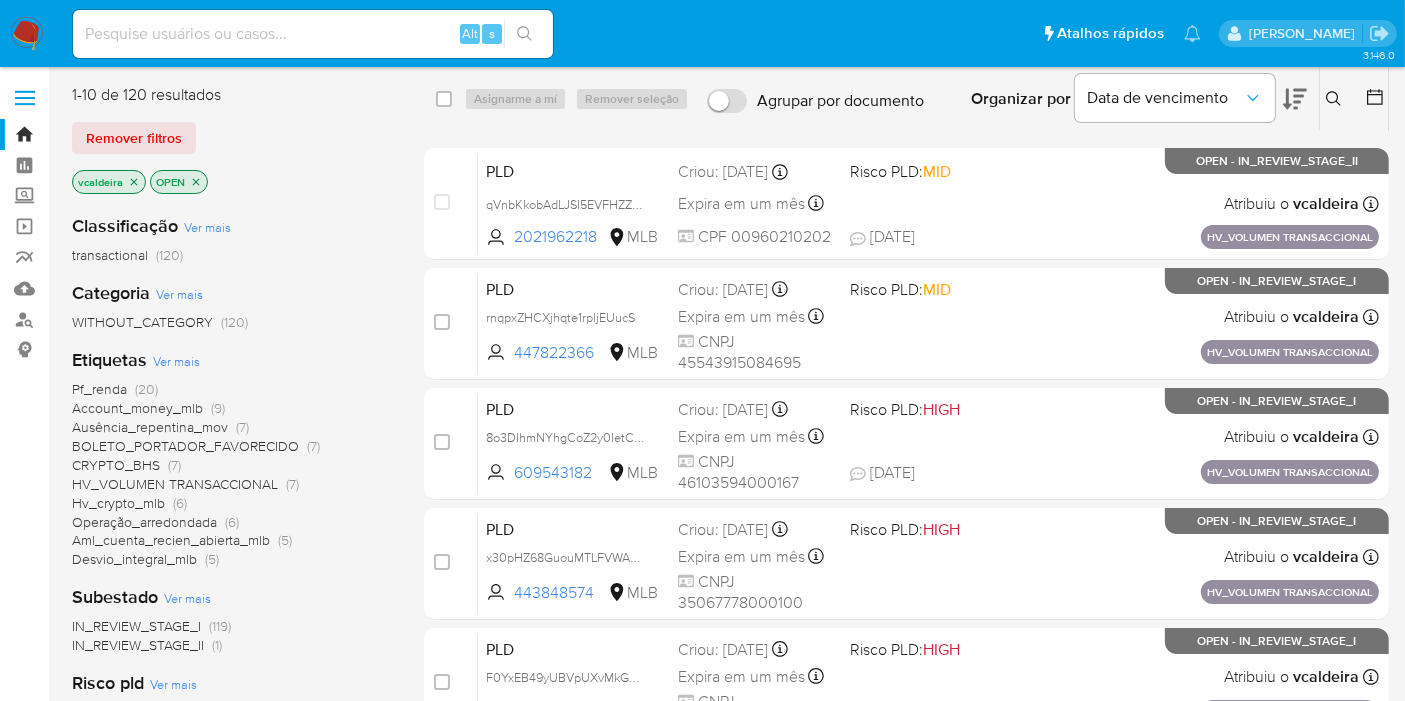 click on "Aml_cuenta_recien_abierta_mlb" at bounding box center [171, 540] 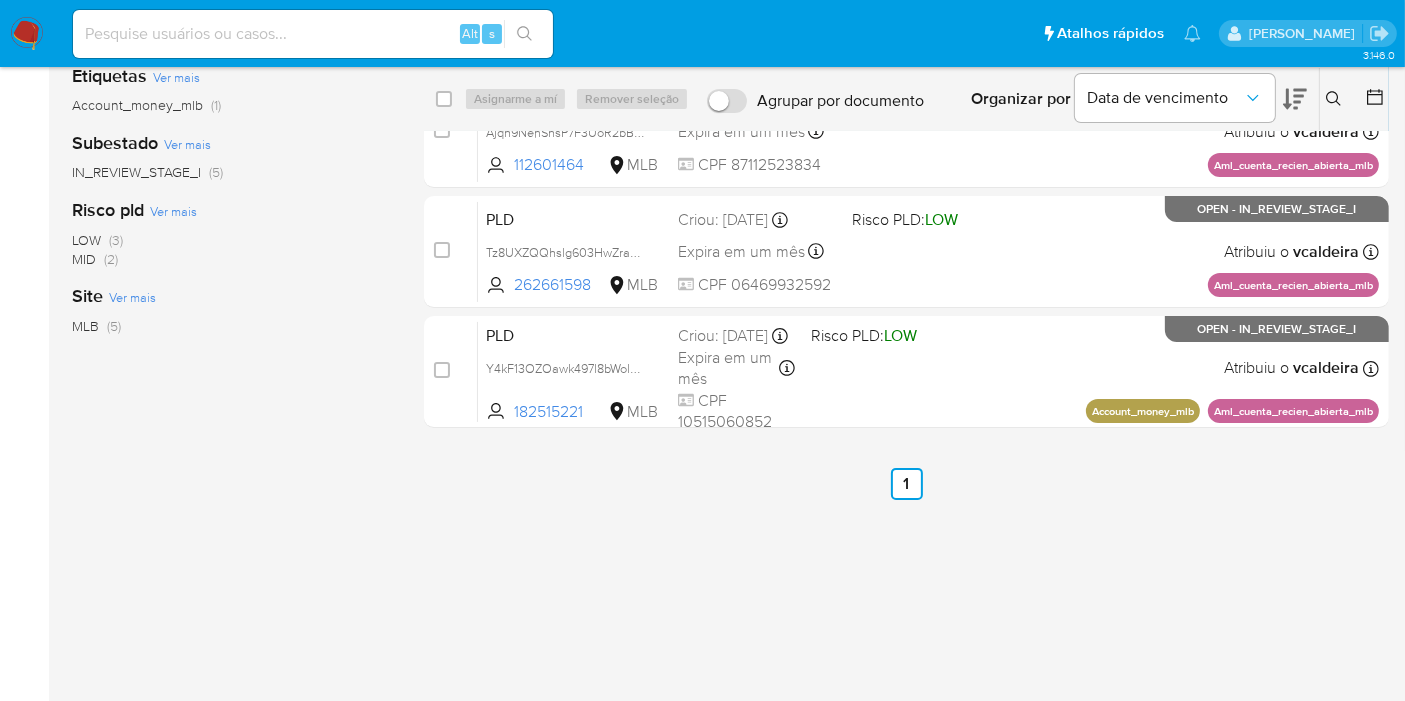scroll, scrollTop: 0, scrollLeft: 0, axis: both 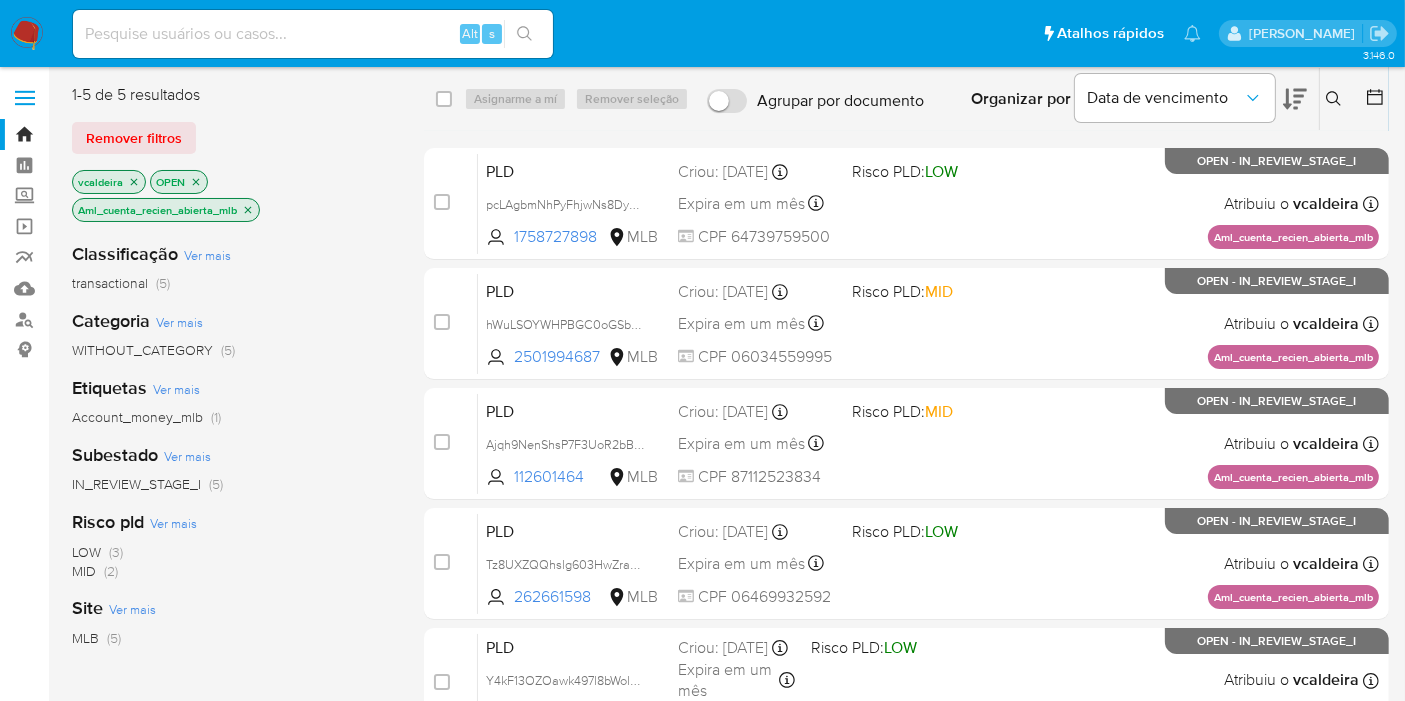 click 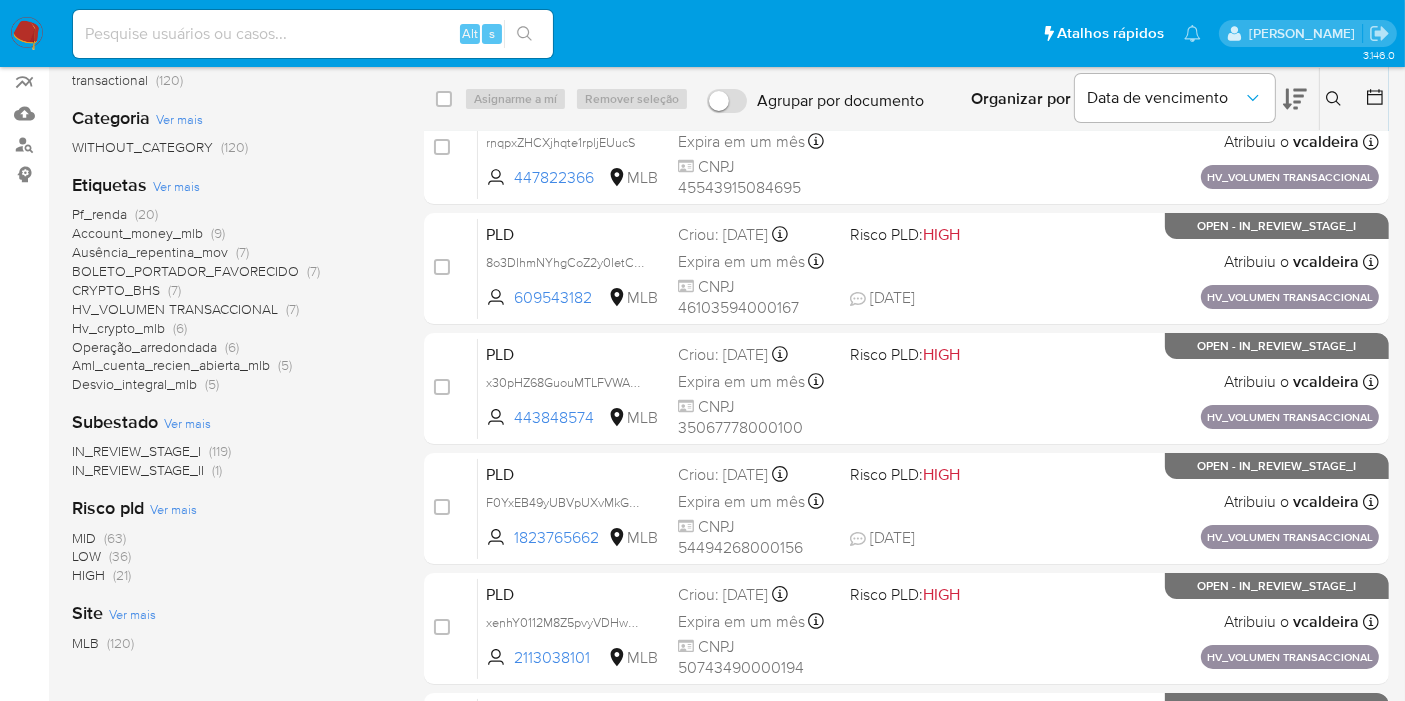 scroll, scrollTop: 222, scrollLeft: 0, axis: vertical 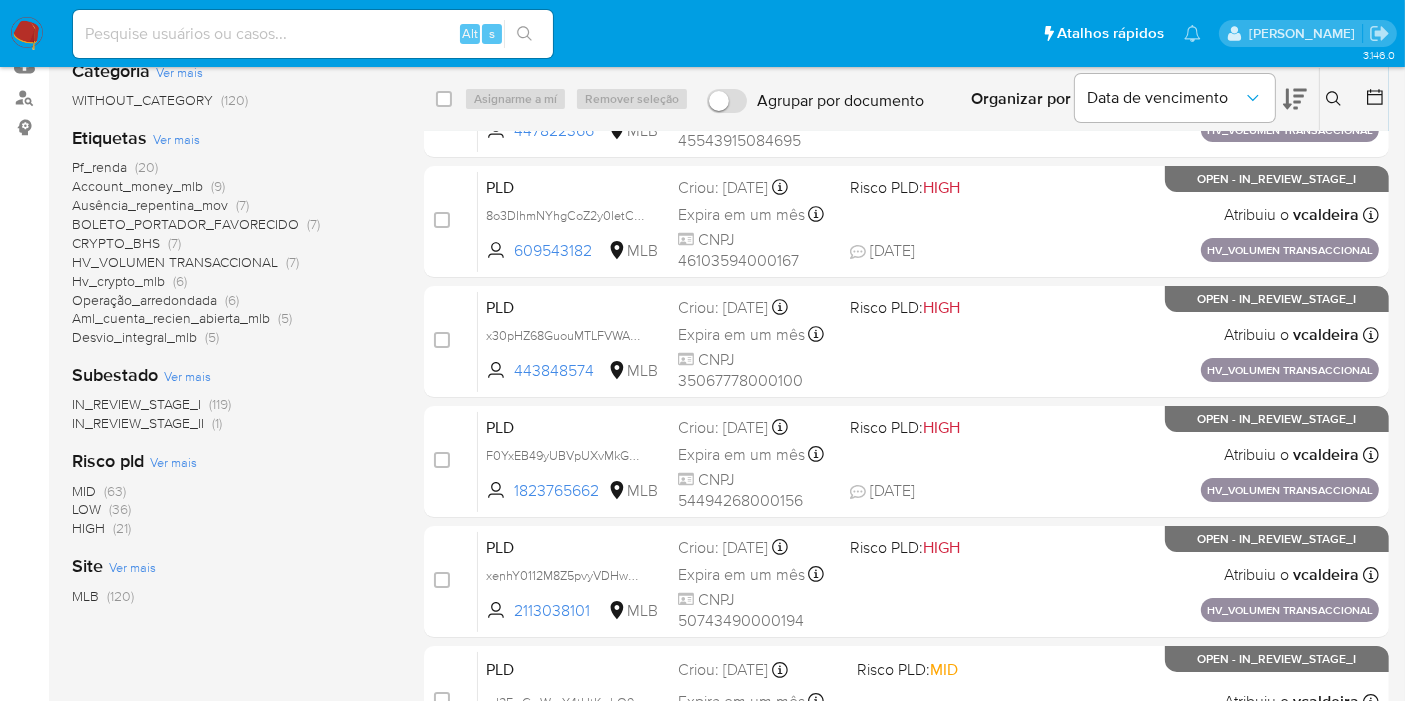 click on "HIGH" at bounding box center [88, 528] 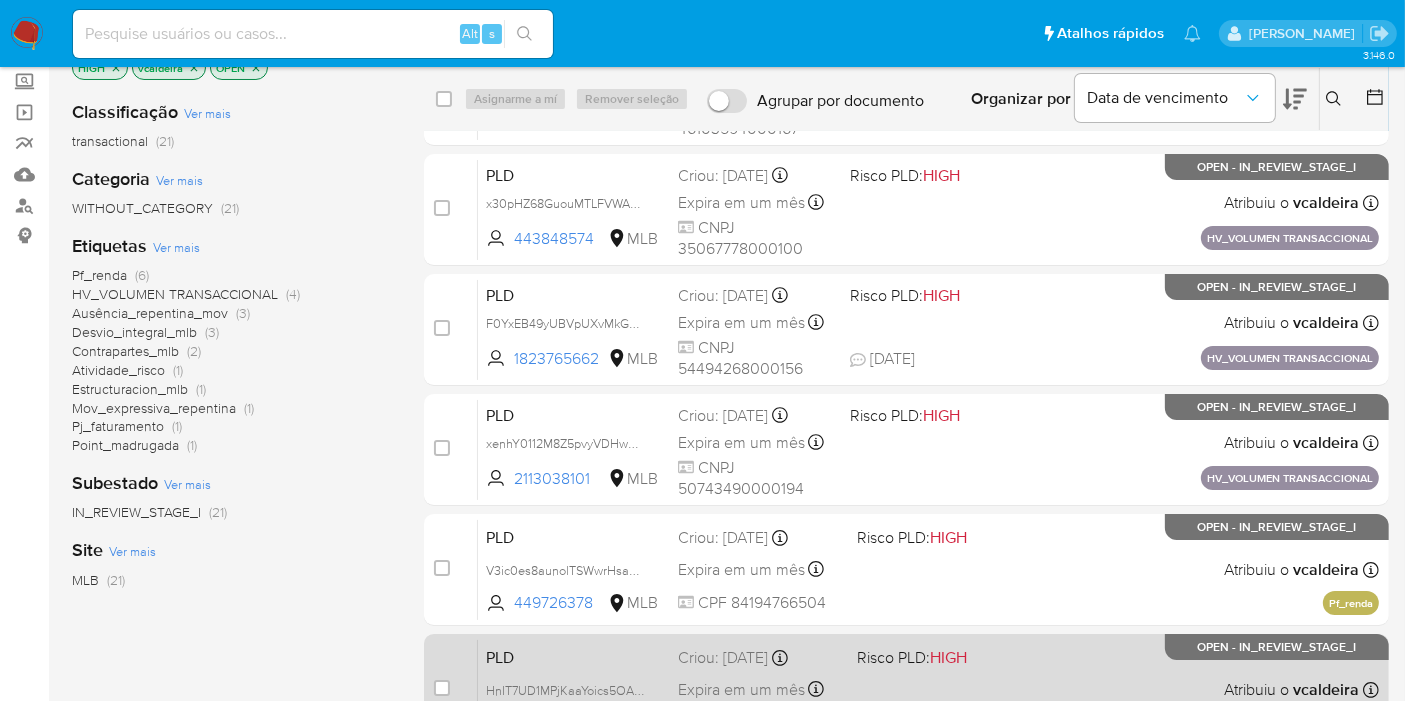 scroll, scrollTop: 0, scrollLeft: 0, axis: both 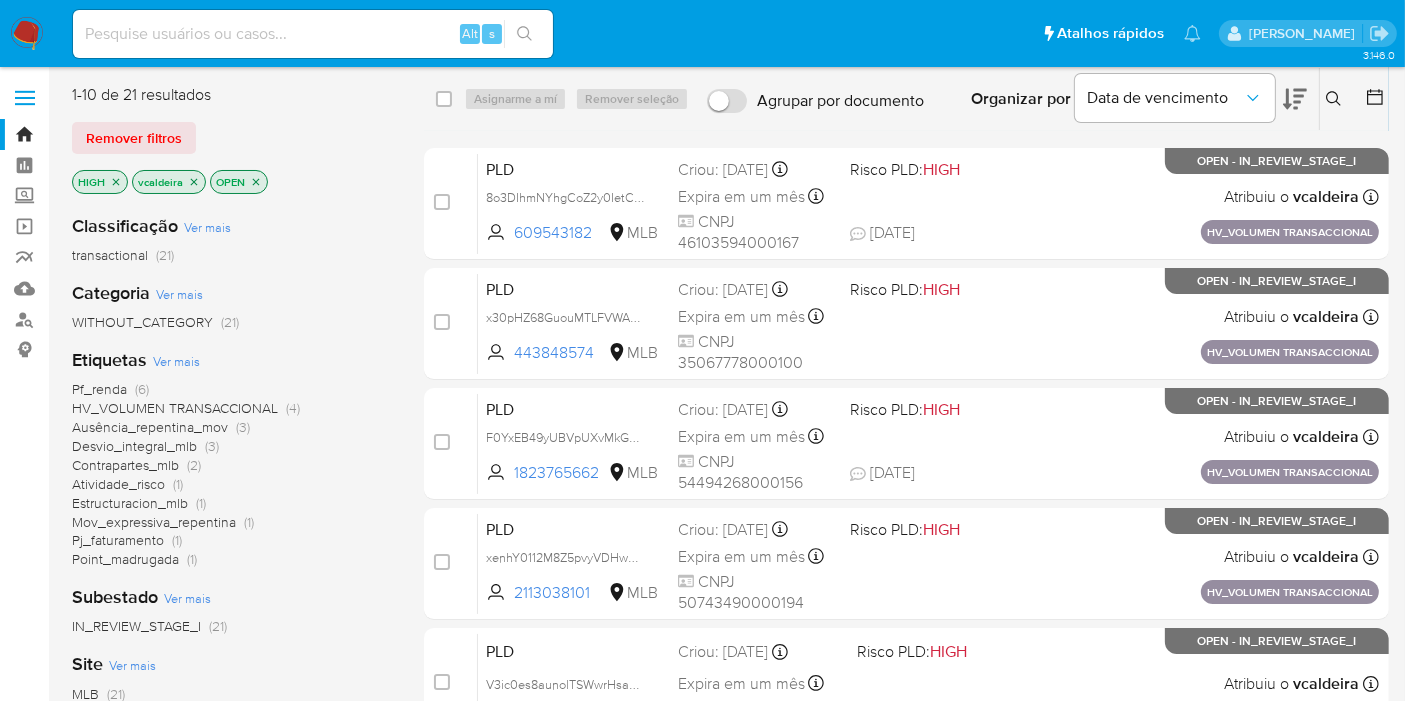 click on "Agrupar por documento" at bounding box center (727, 101) 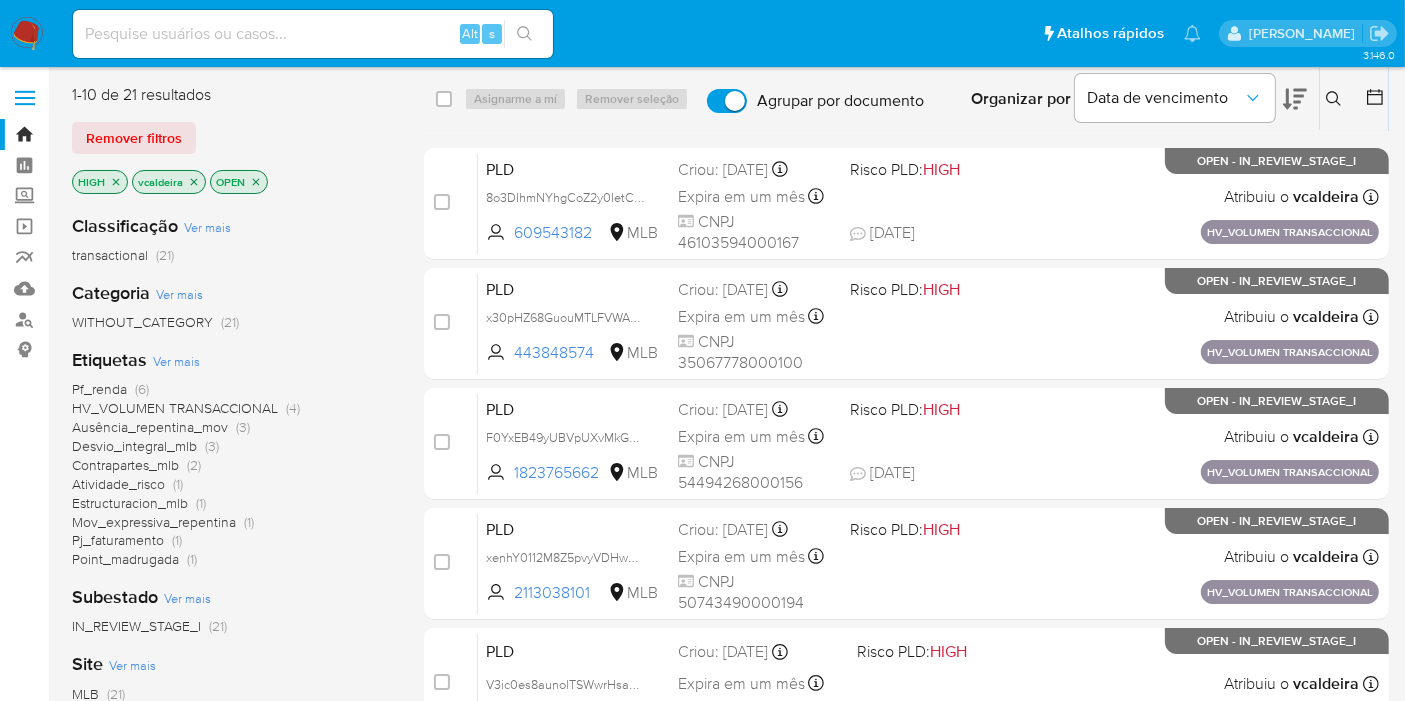checkbox on "true" 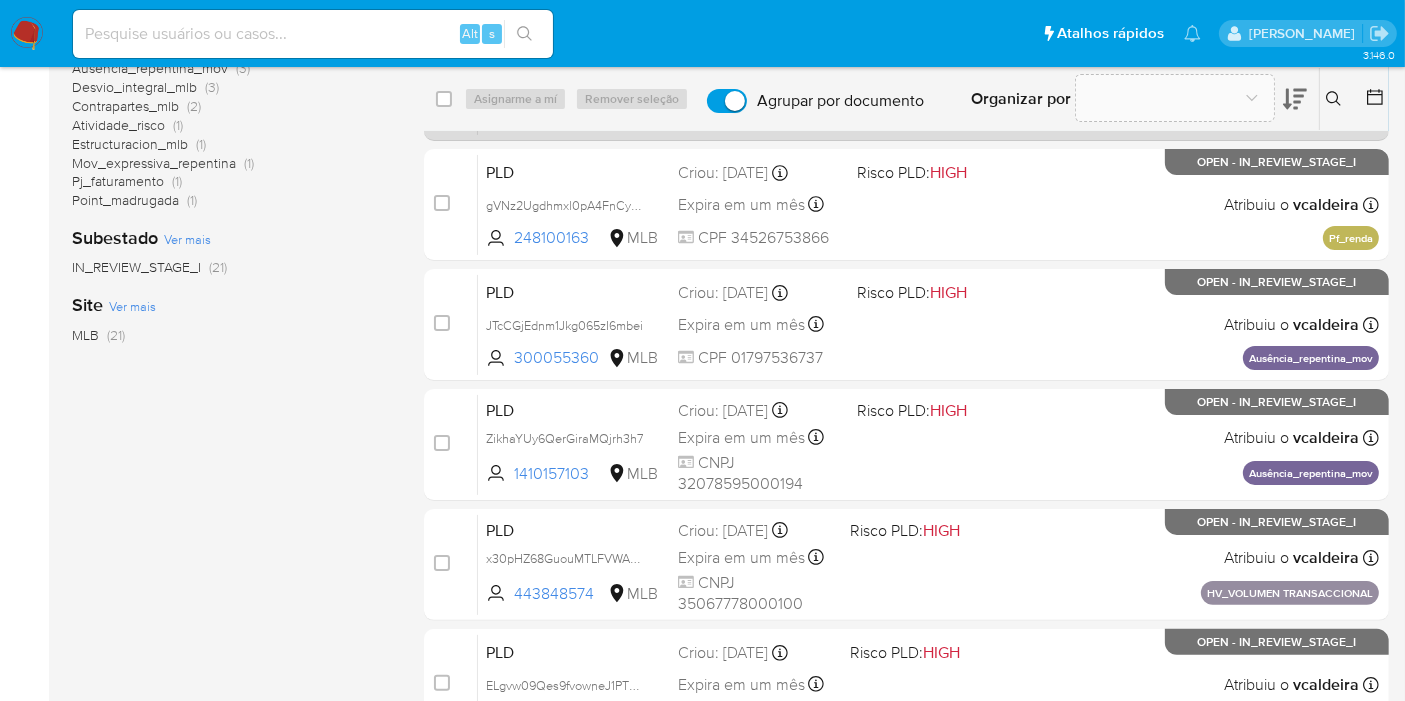 scroll, scrollTop: 0, scrollLeft: 0, axis: both 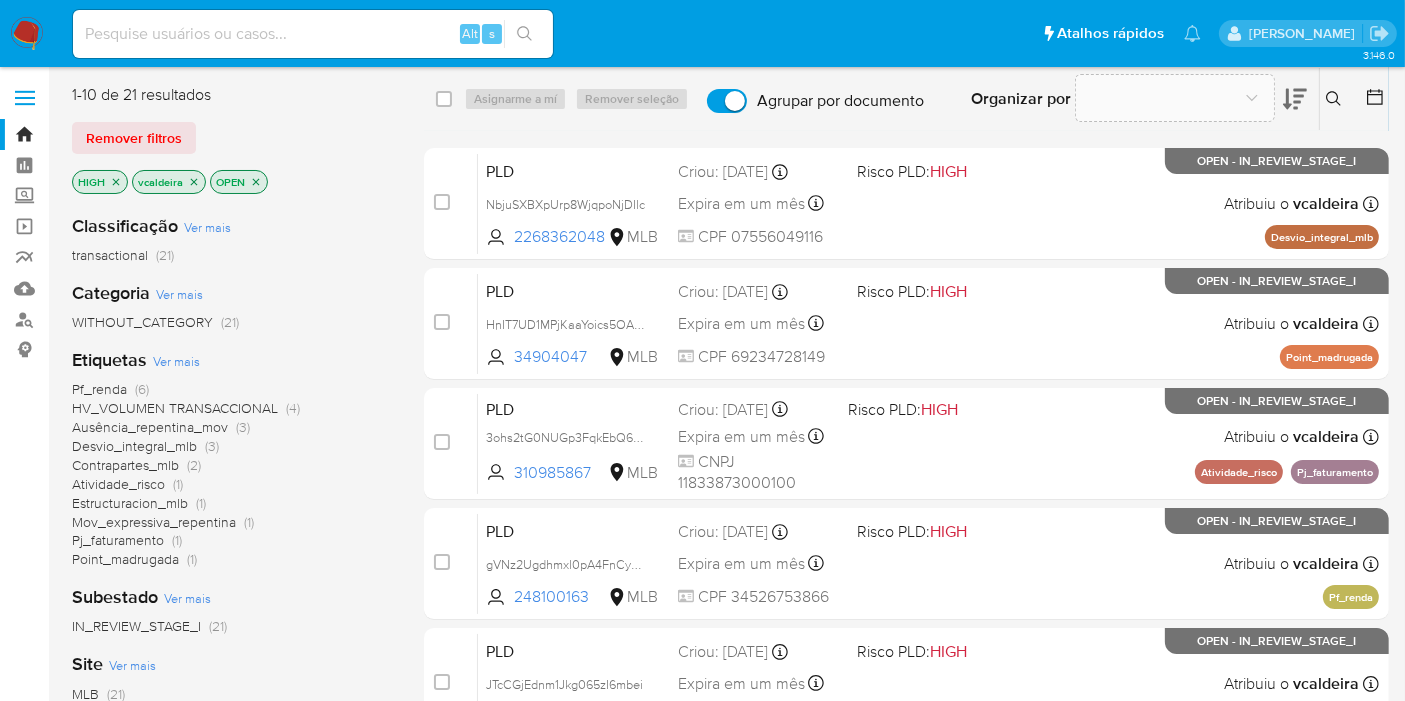 click on "HV_VOLUMEN TRANSACCIONAL" at bounding box center [175, 408] 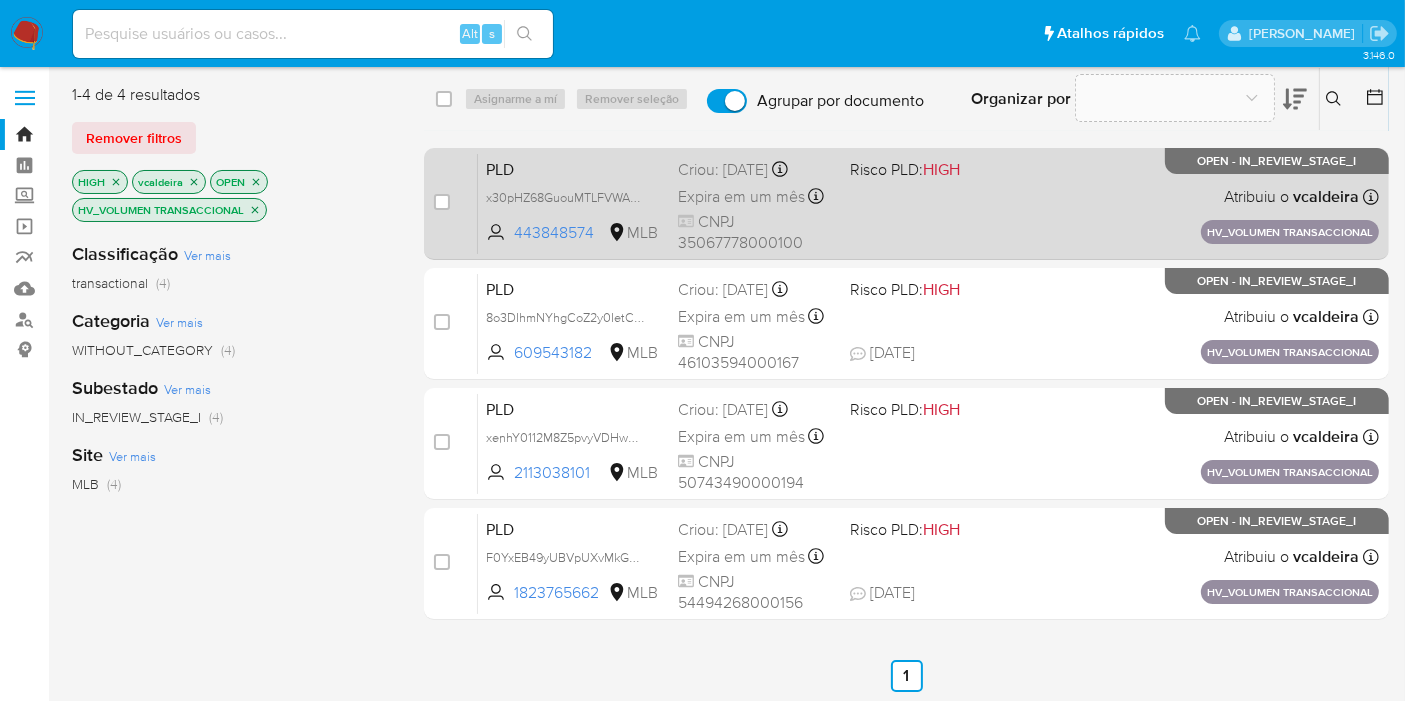 click on "OPEN - IN_REVIEW_STAGE_I" at bounding box center (1277, 161) 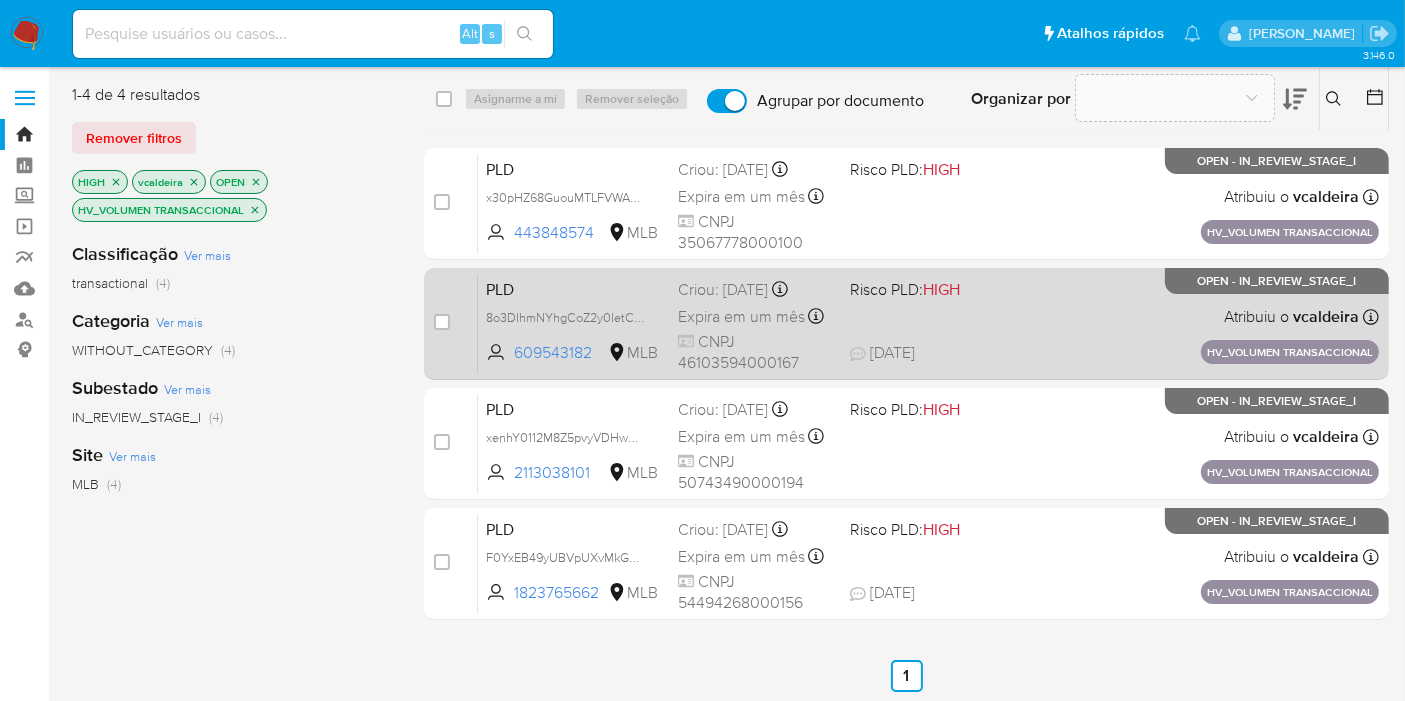 click on "OPEN - IN_REVIEW_STAGE_I" at bounding box center (1277, 281) 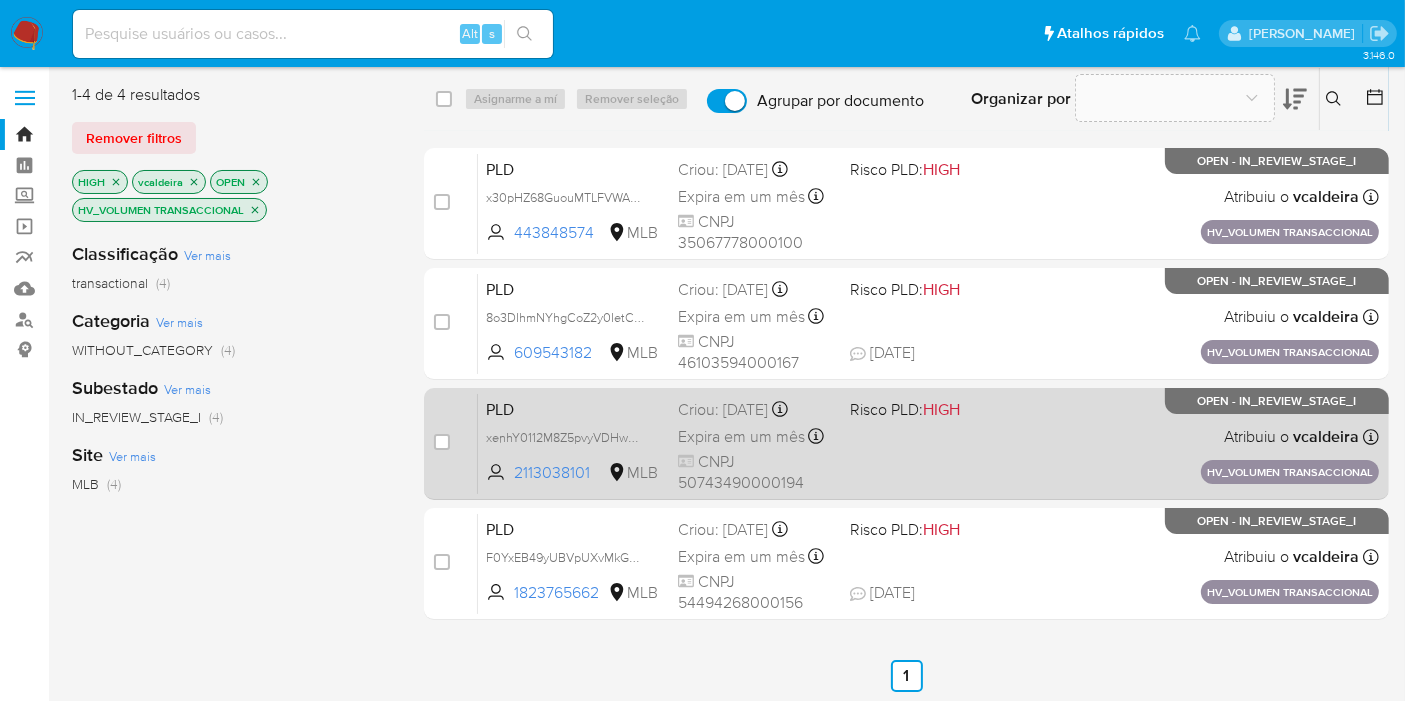 click on "OPEN - IN_REVIEW_STAGE_I" at bounding box center (1277, 401) 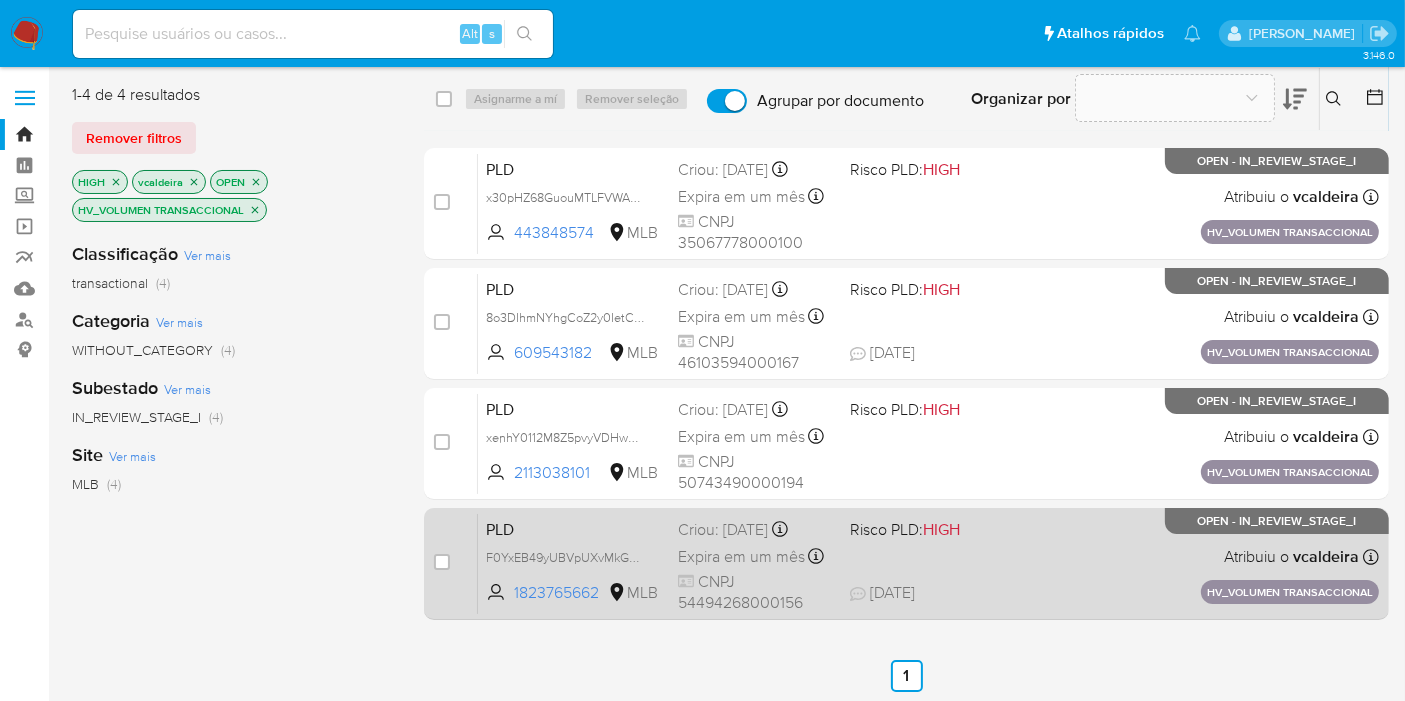 click on "OPEN - IN_REVIEW_STAGE_I" at bounding box center (1277, 521) 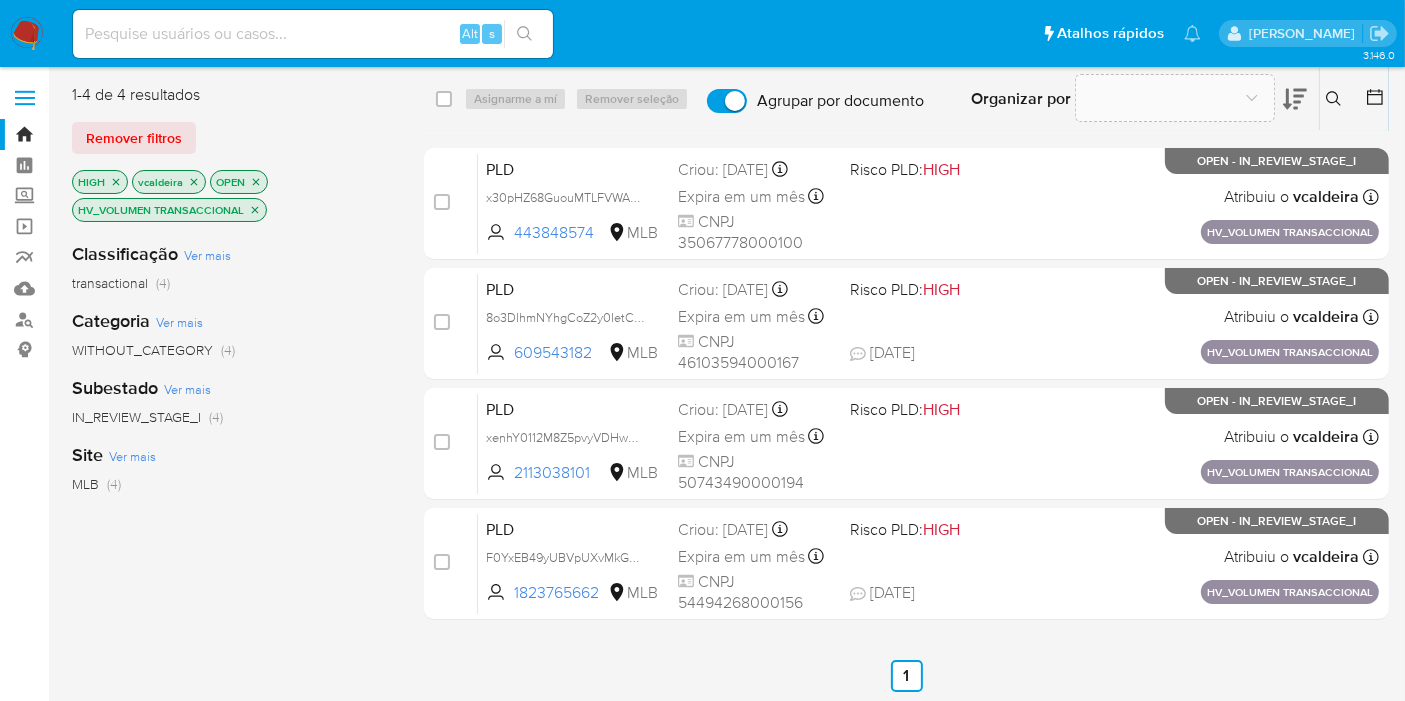 click 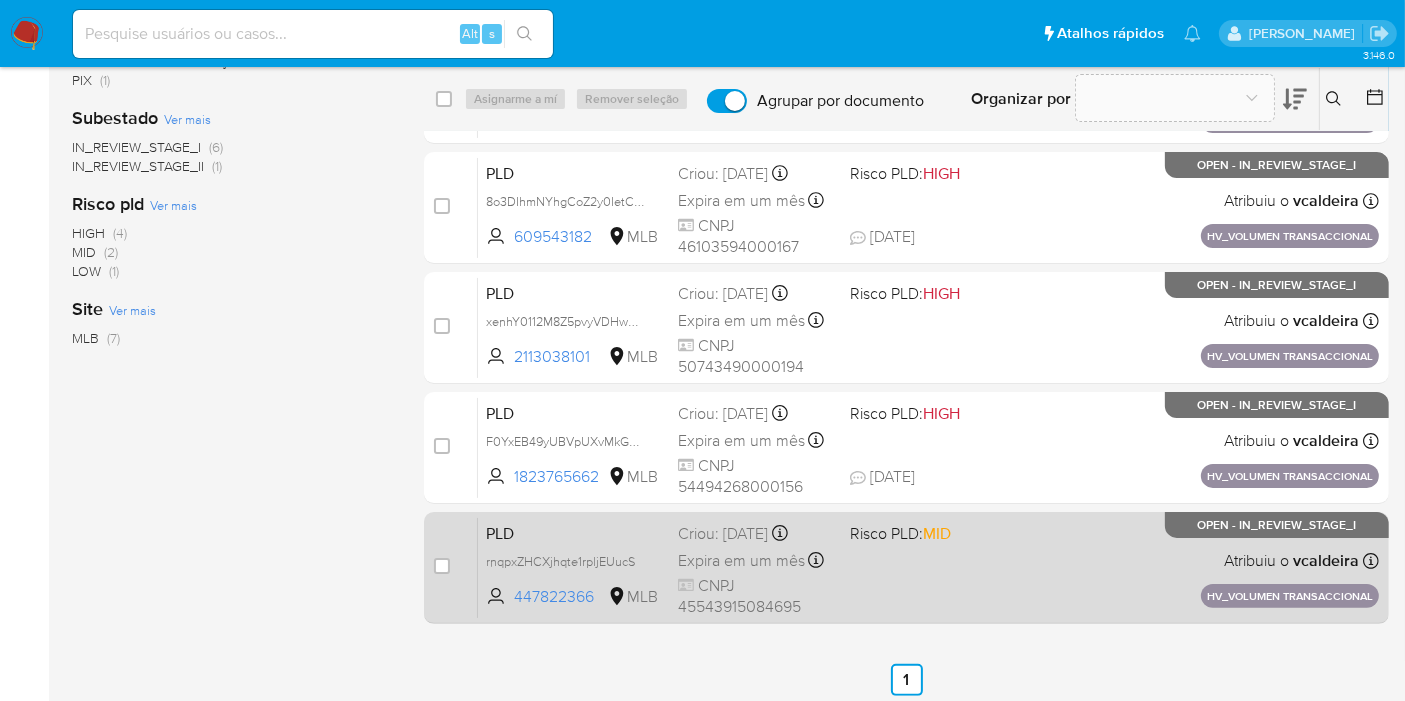 scroll, scrollTop: 362, scrollLeft: 0, axis: vertical 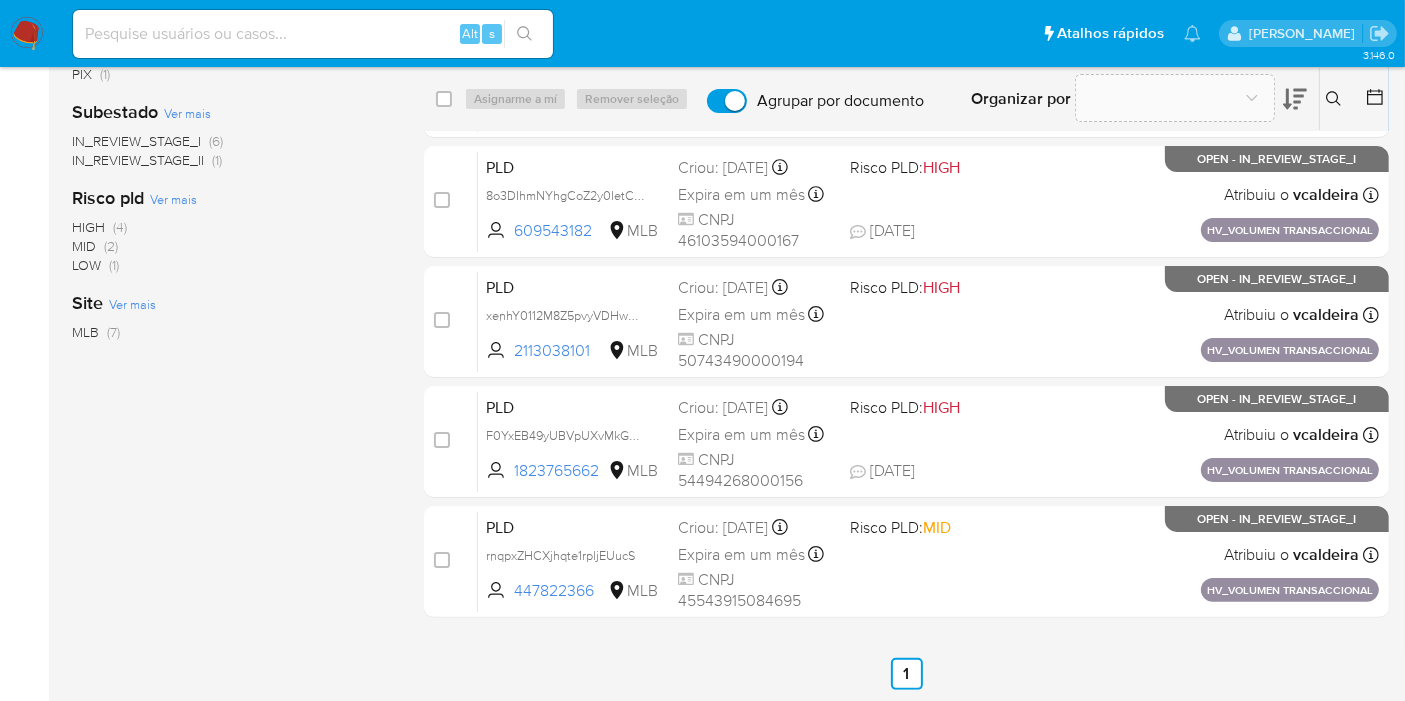 click on "MID" at bounding box center [84, 246] 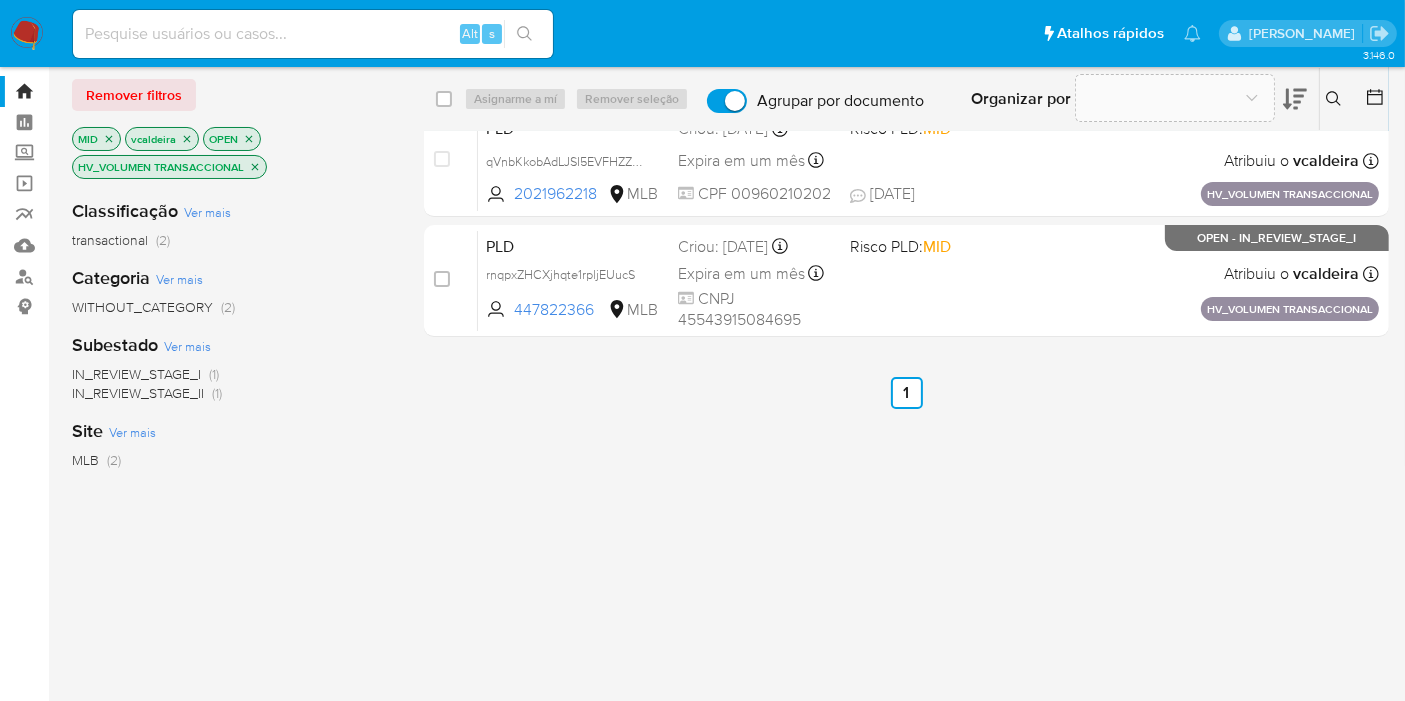scroll, scrollTop: 0, scrollLeft: 0, axis: both 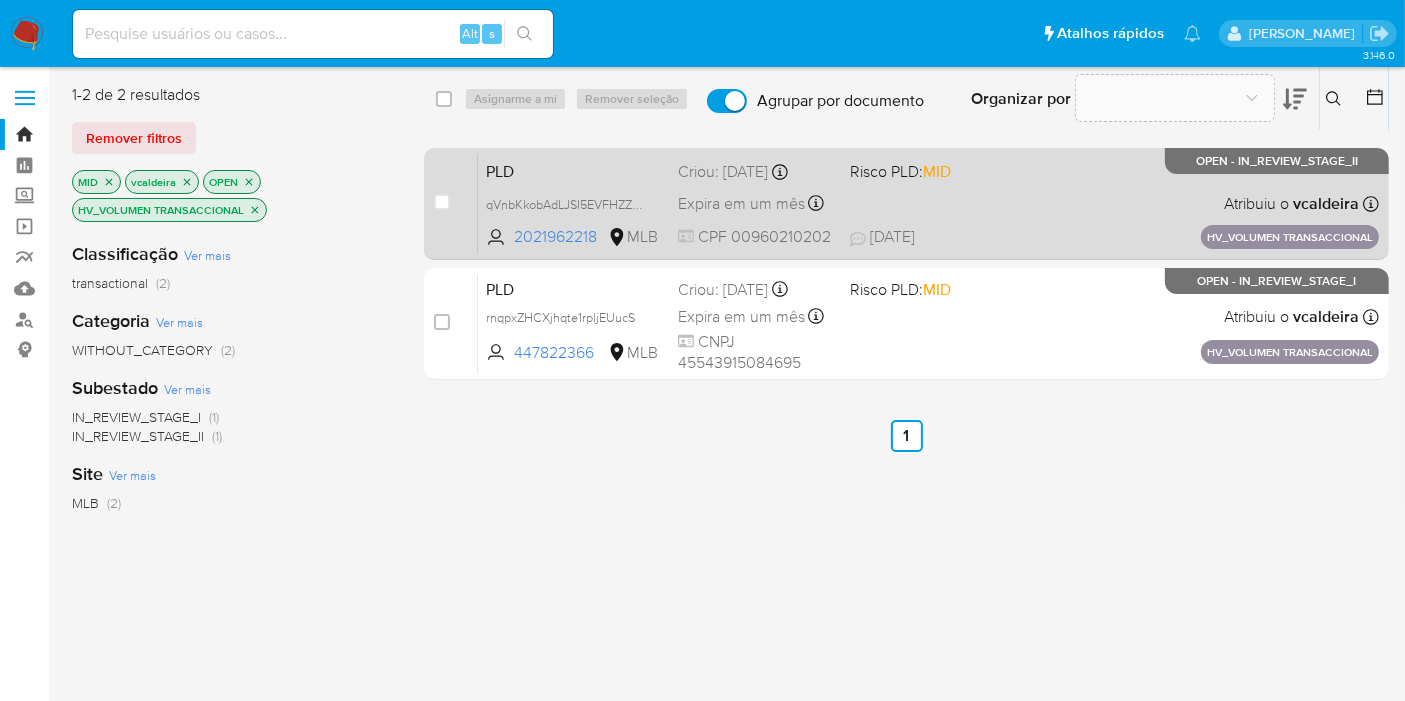 click on "OPEN - IN_REVIEW_STAGE_II" at bounding box center (1277, 161) 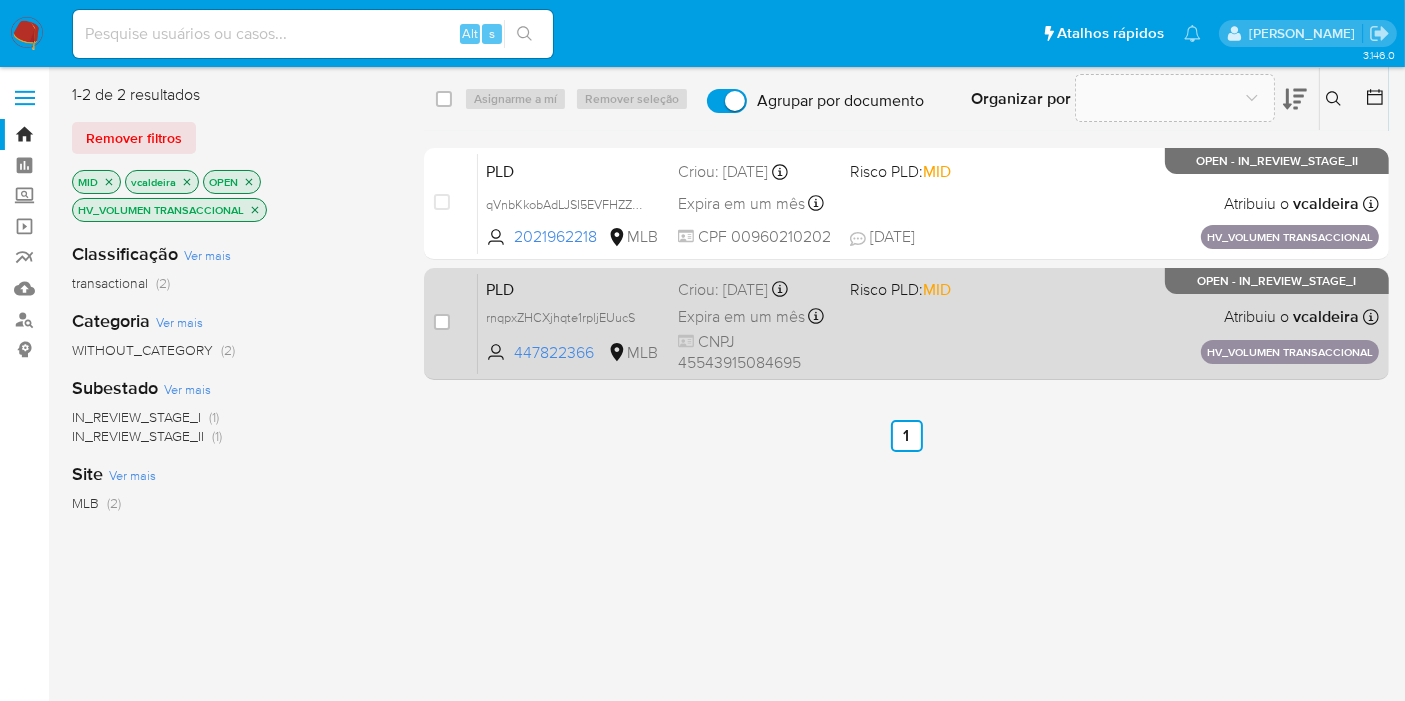 click on "PLD rnqpxZHCXjhqte1rpljEUucS 447822366 MLB Risco PLD:  MID Criou: 15/07/2025   Criou: 15/07/2025 08:56:13 Expira em um mês   Expira em 29/08/2025 08:56:14 CNPJ   45543915084695 Atribuiu o   vcaldeira   Asignado el: 15/07/2025 08:56:13 HV_VOLUMEN TRANSACCIONAL OPEN - IN_REVIEW_STAGE_I" at bounding box center [928, 323] 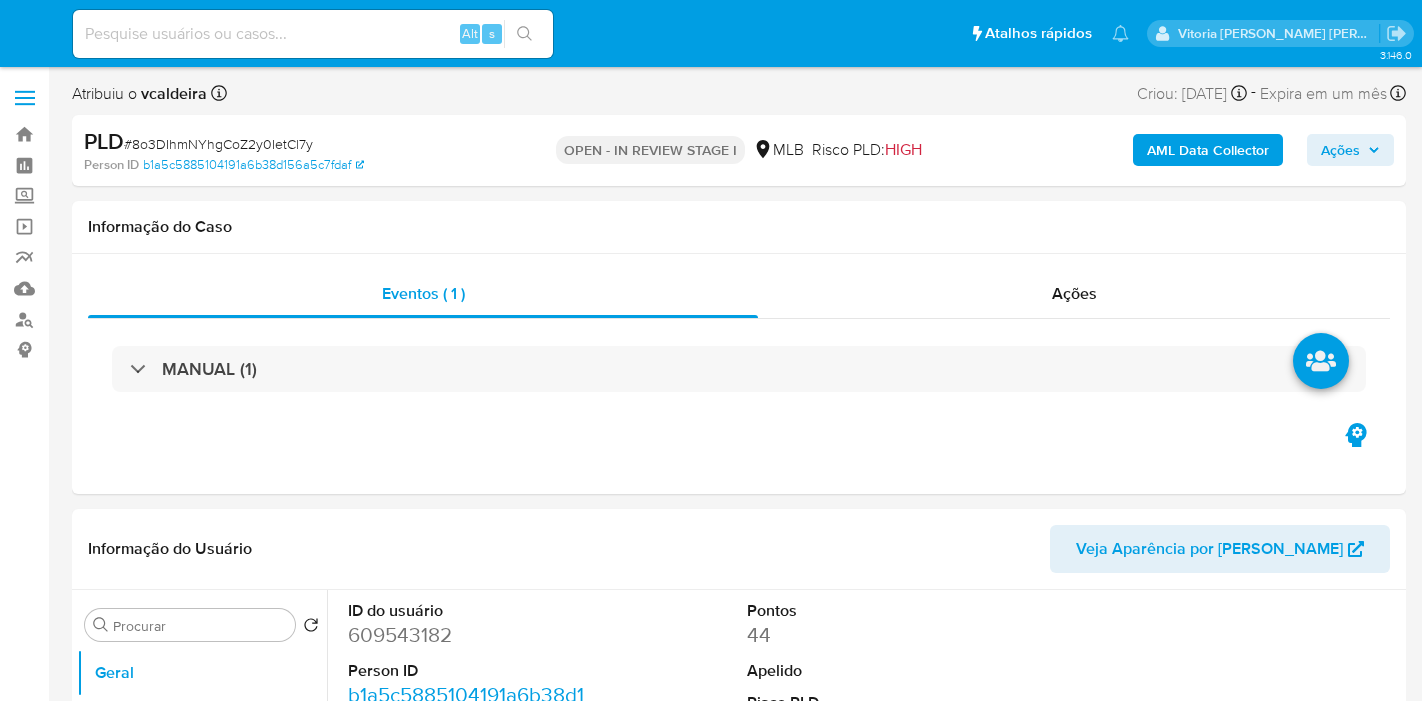 select on "10" 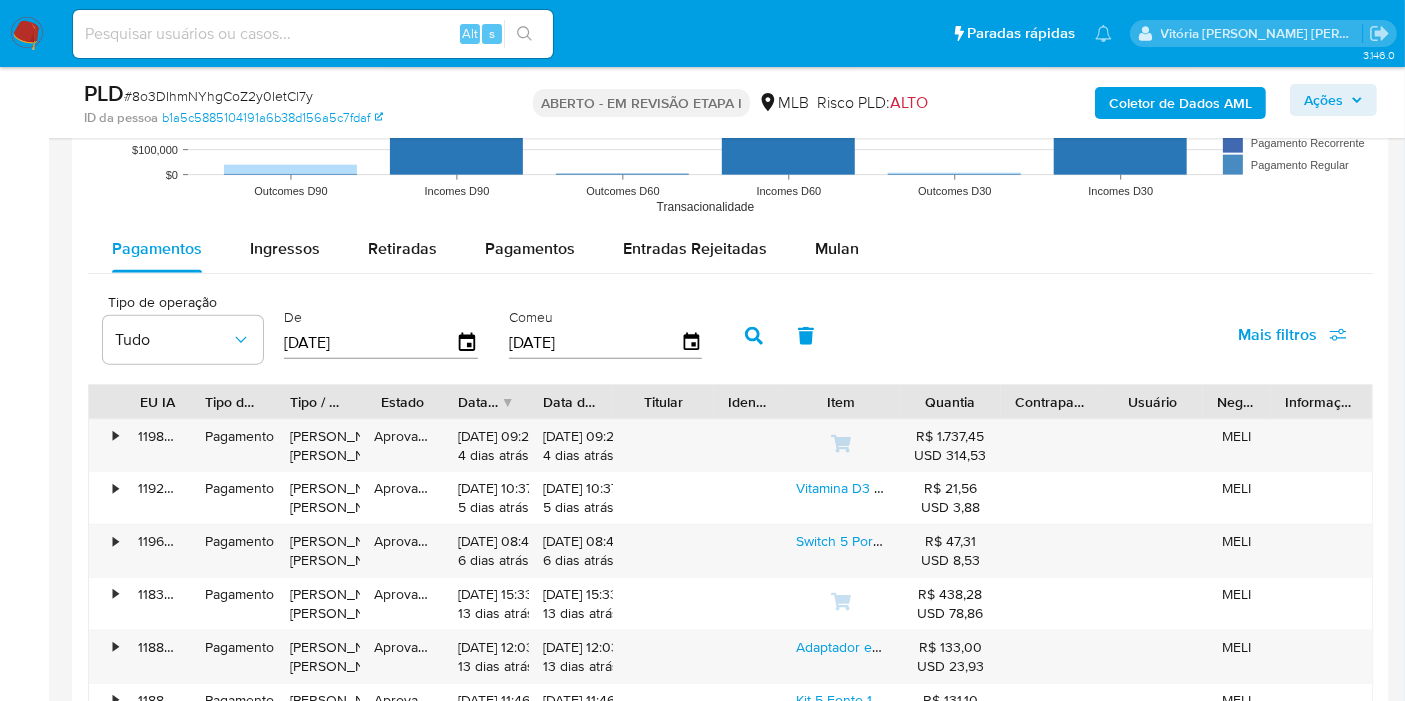 scroll, scrollTop: 2111, scrollLeft: 0, axis: vertical 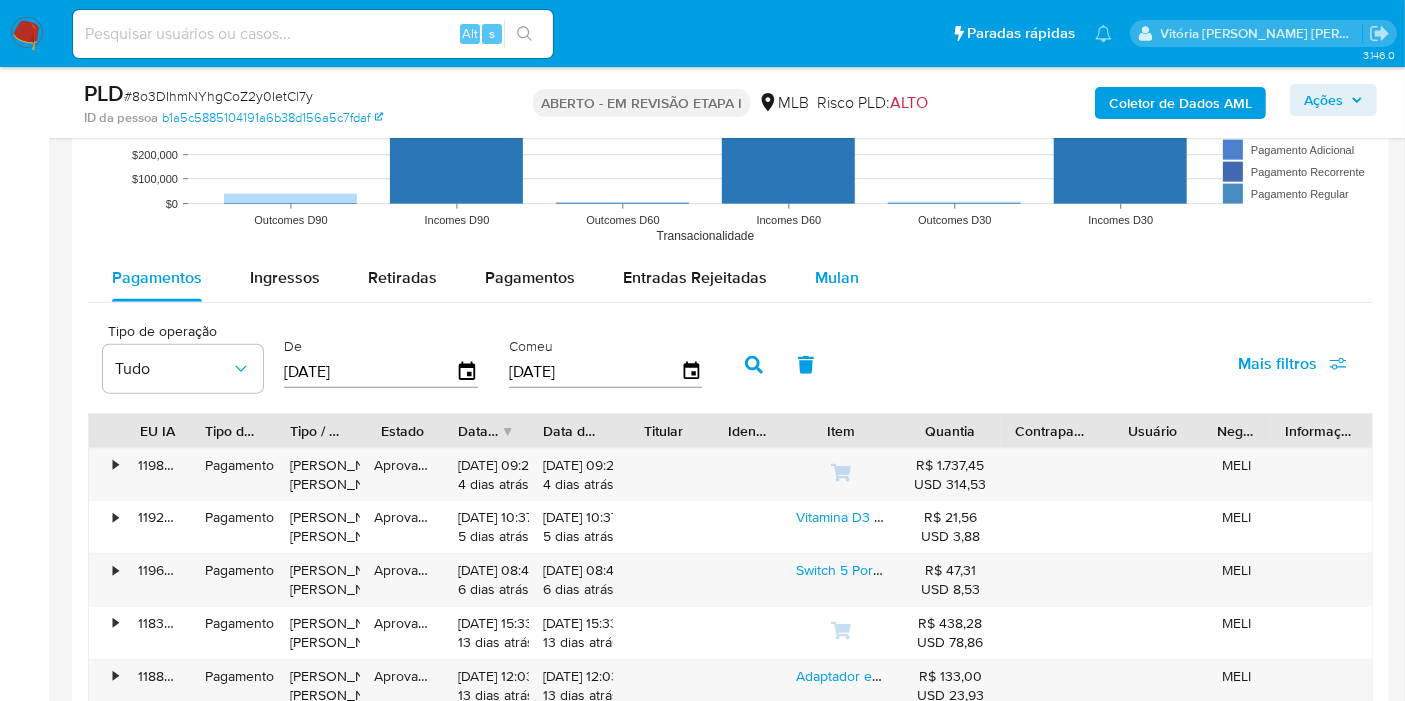click on "Mulan" at bounding box center (837, 277) 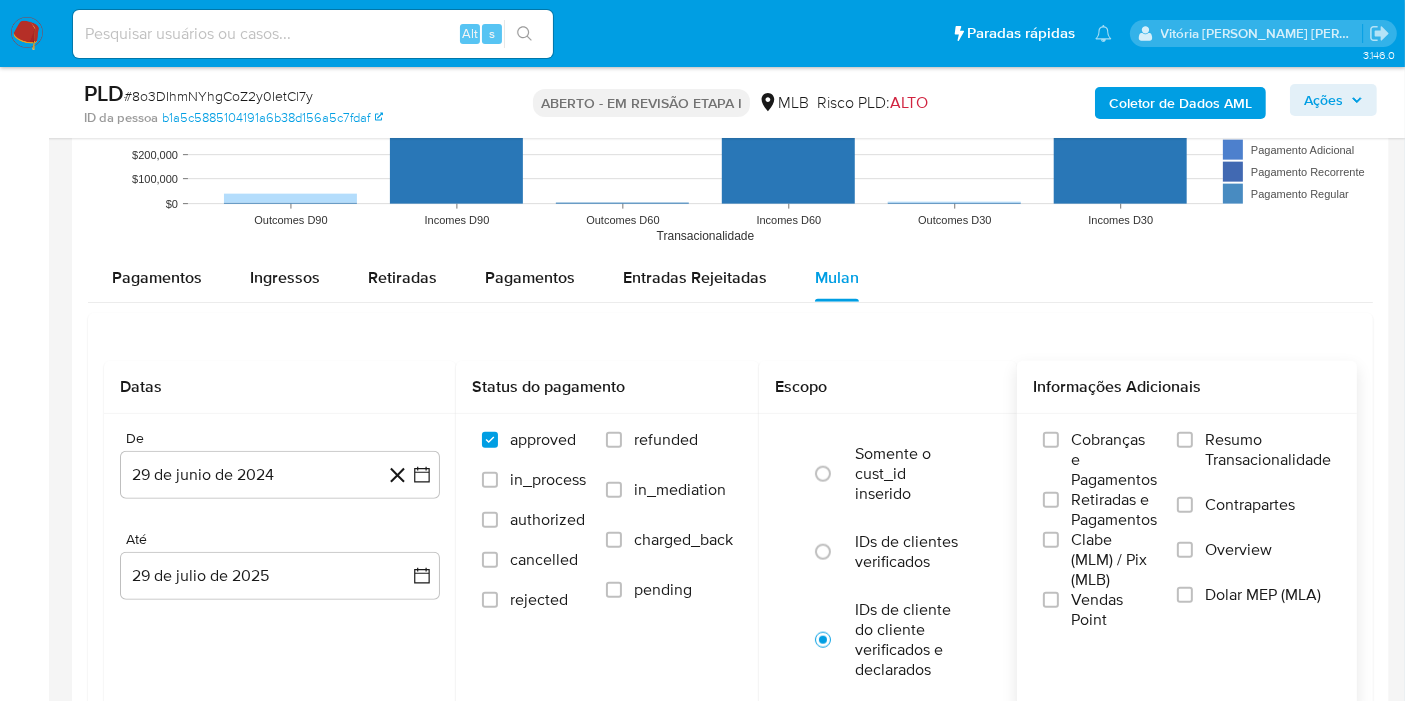 click on "Resumo Transacionalidade" at bounding box center (1268, 450) 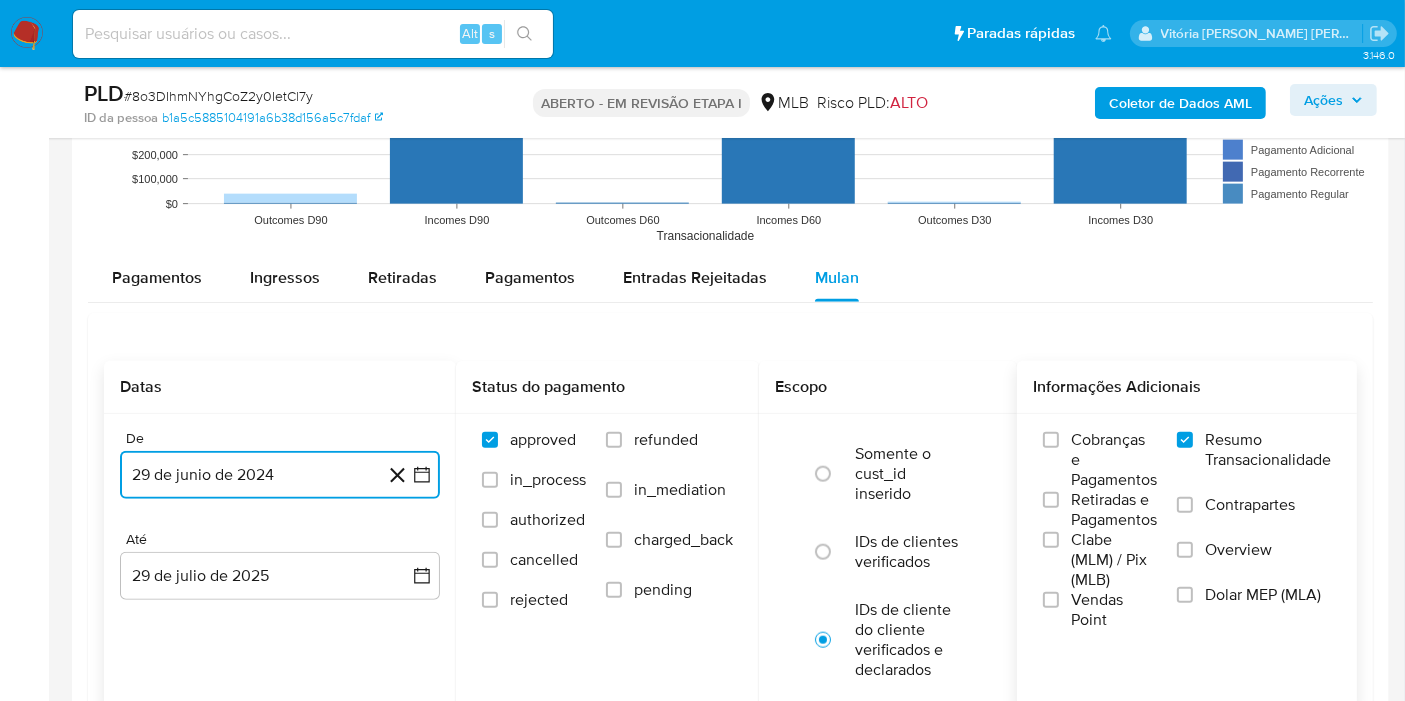 click on "29 de junio de 2024" at bounding box center [280, 475] 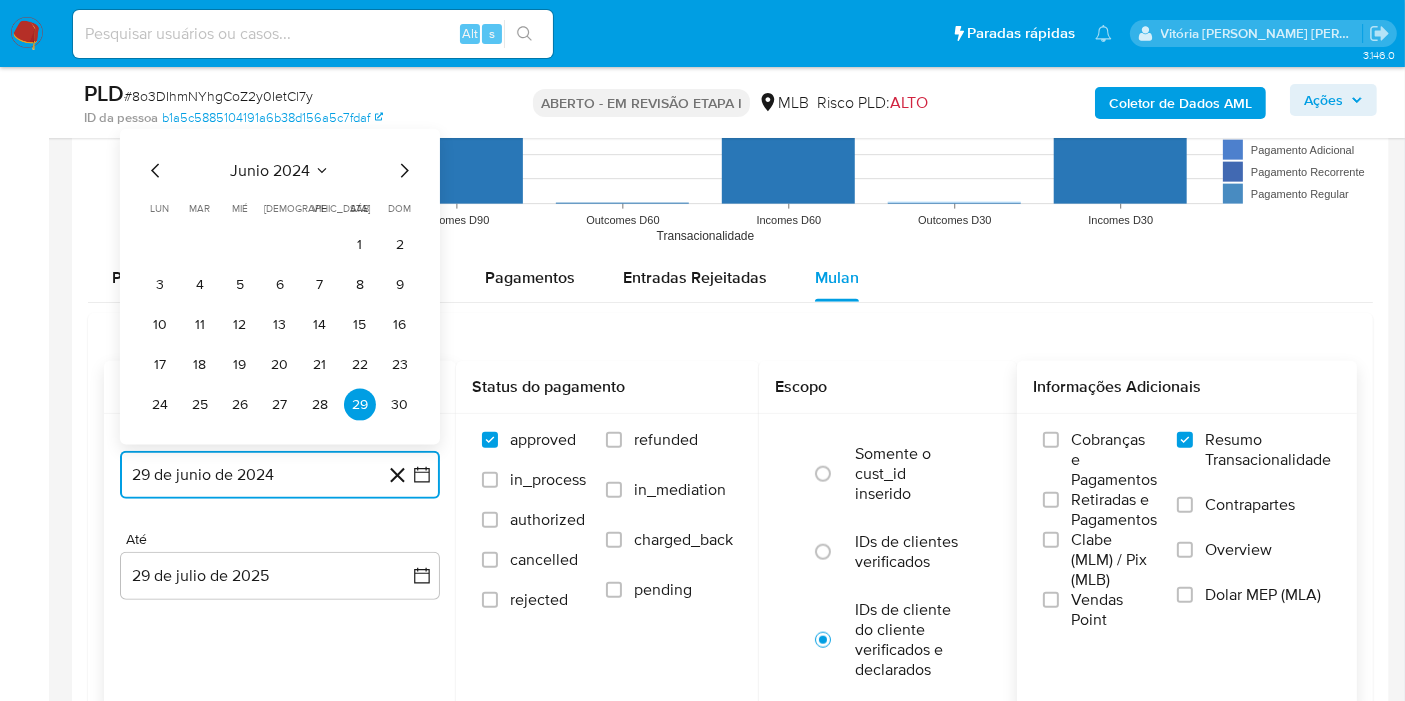click 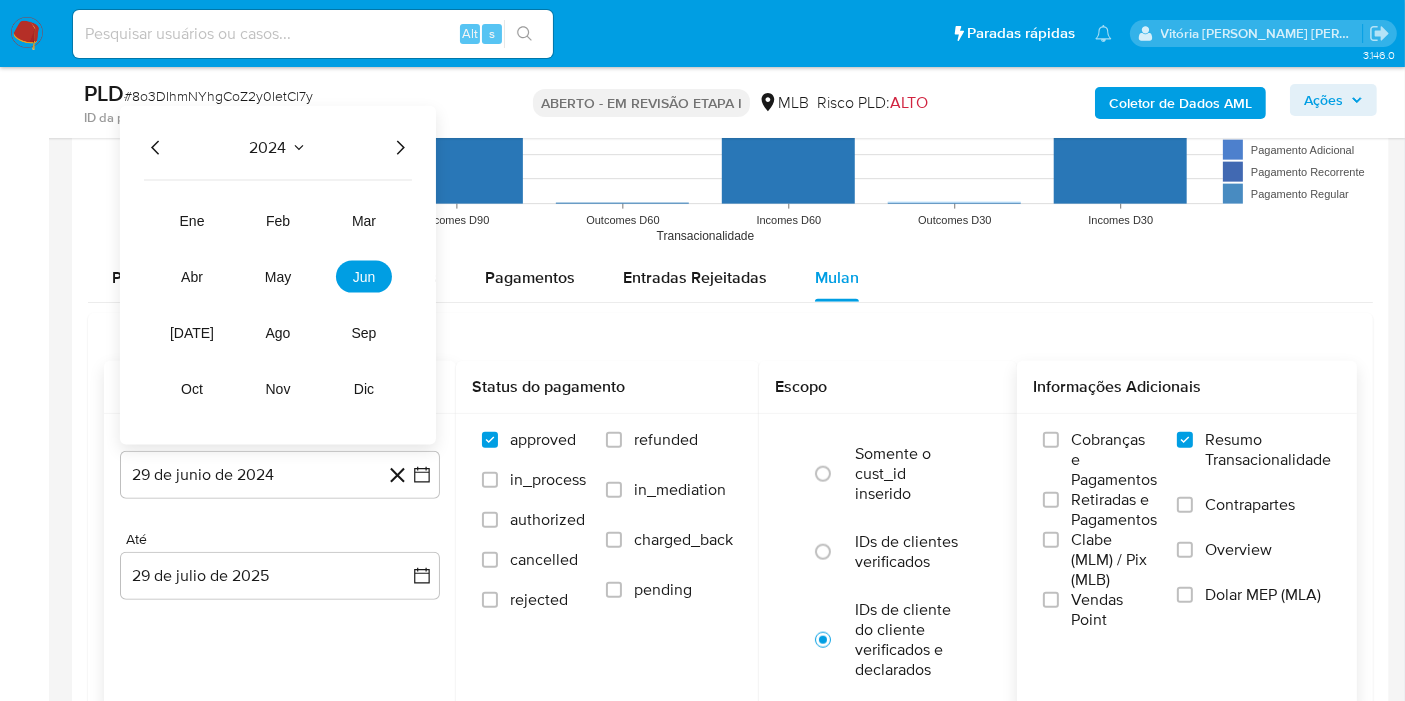 click 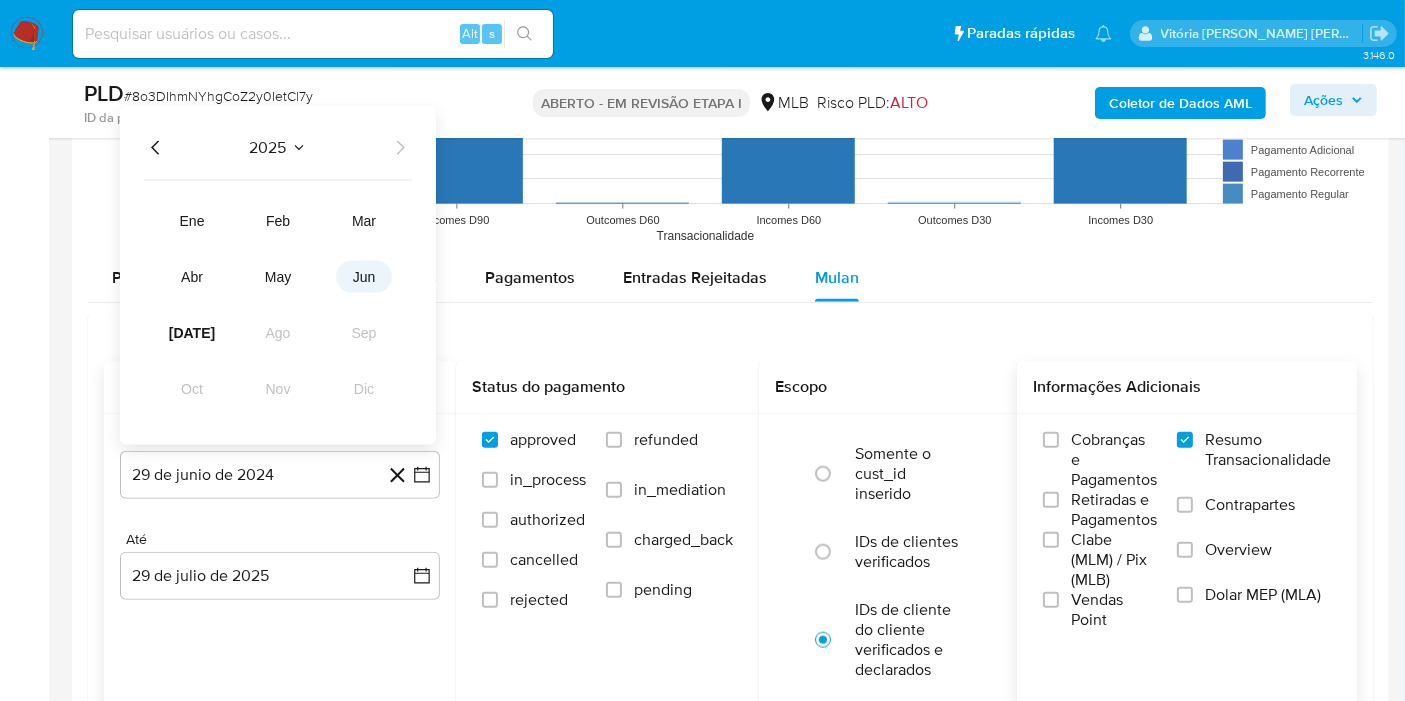 click on "jun" at bounding box center [364, 277] 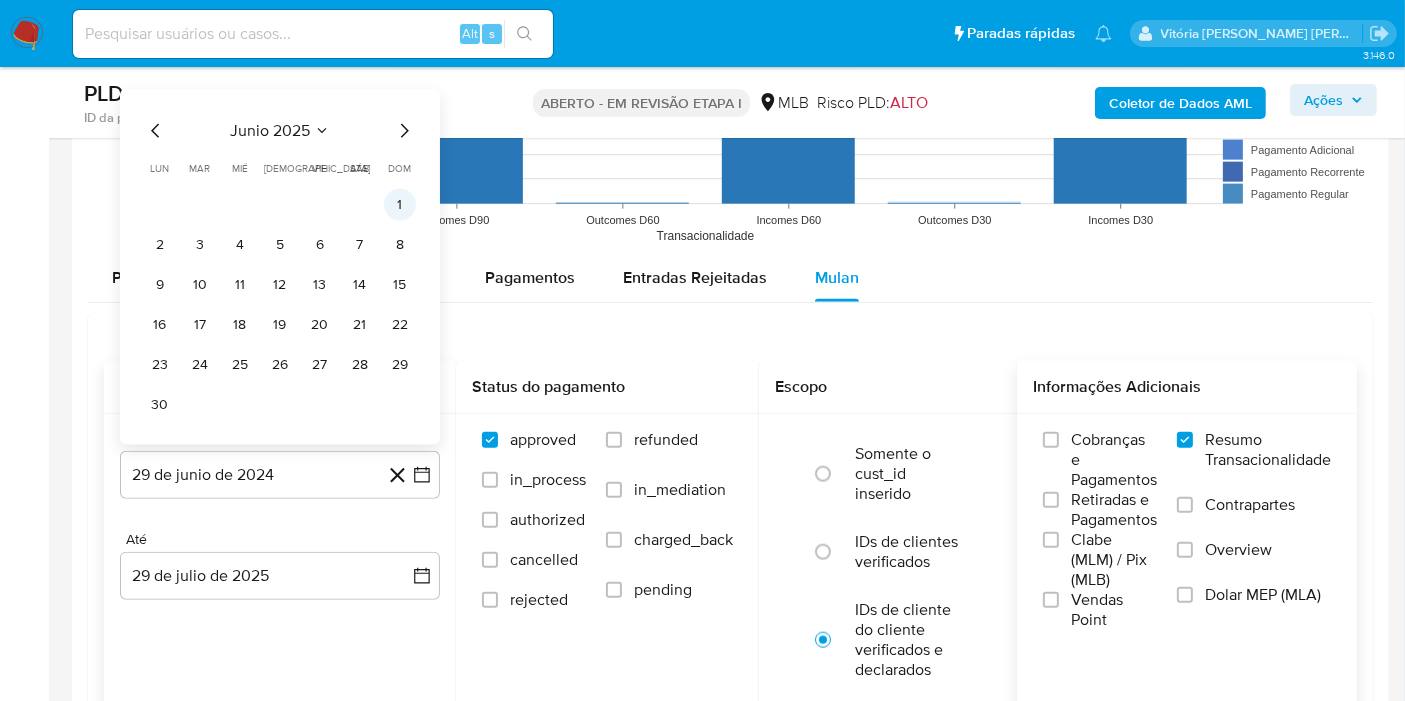 click on "1" at bounding box center (400, 205) 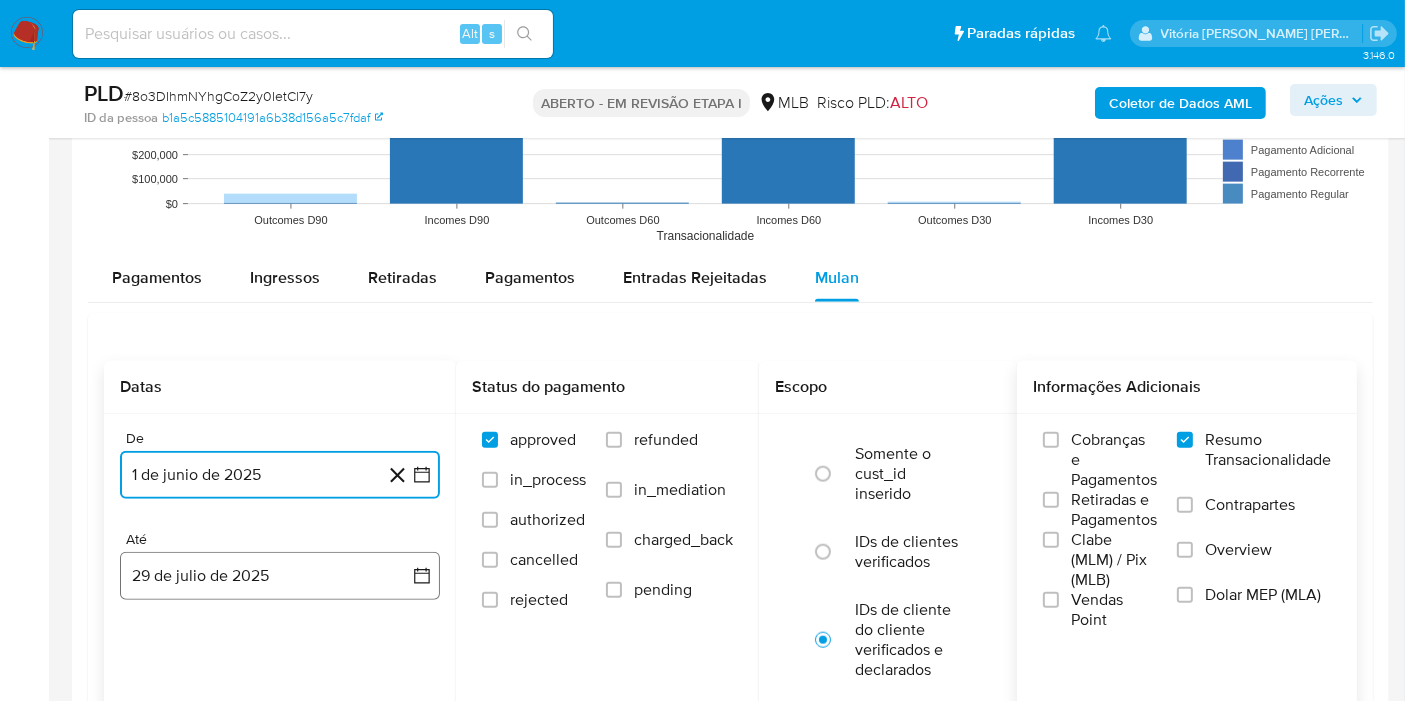 click on "29 de julio de 2025" at bounding box center [280, 576] 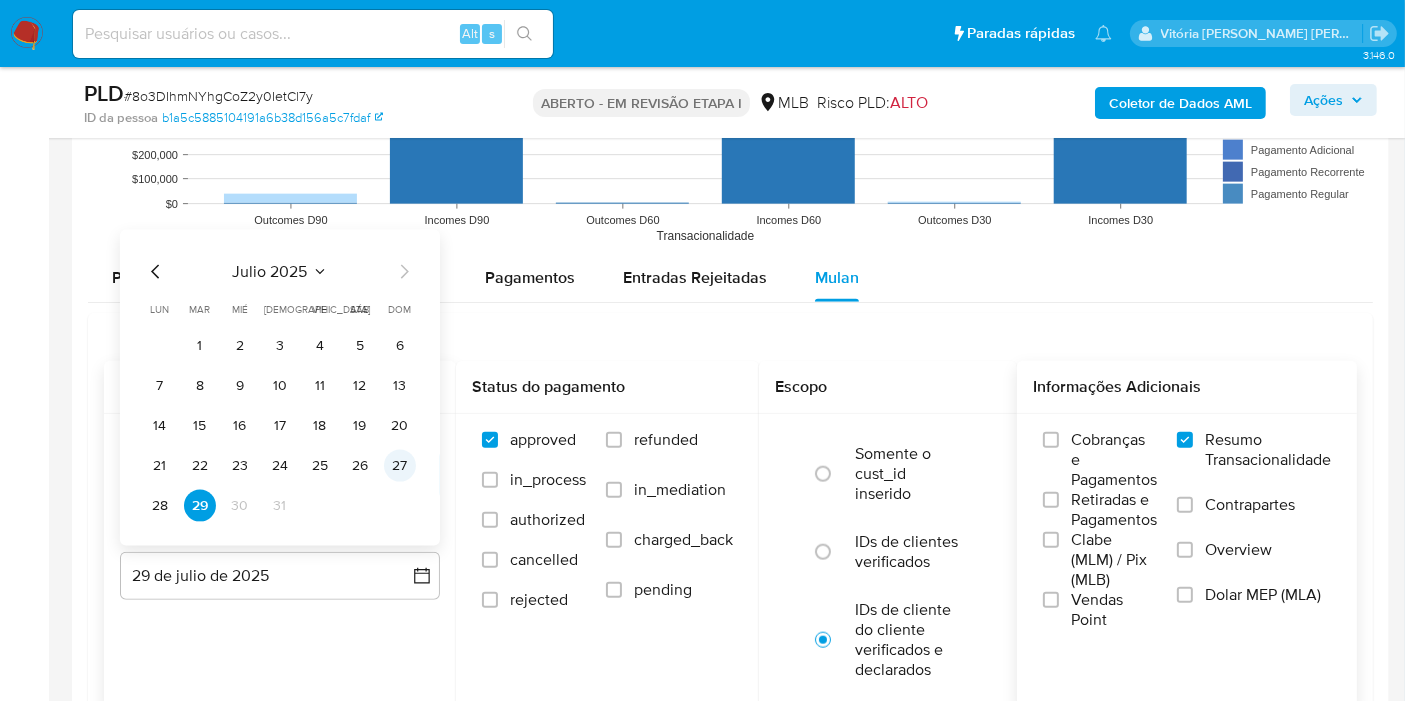 click on "27" at bounding box center (400, 466) 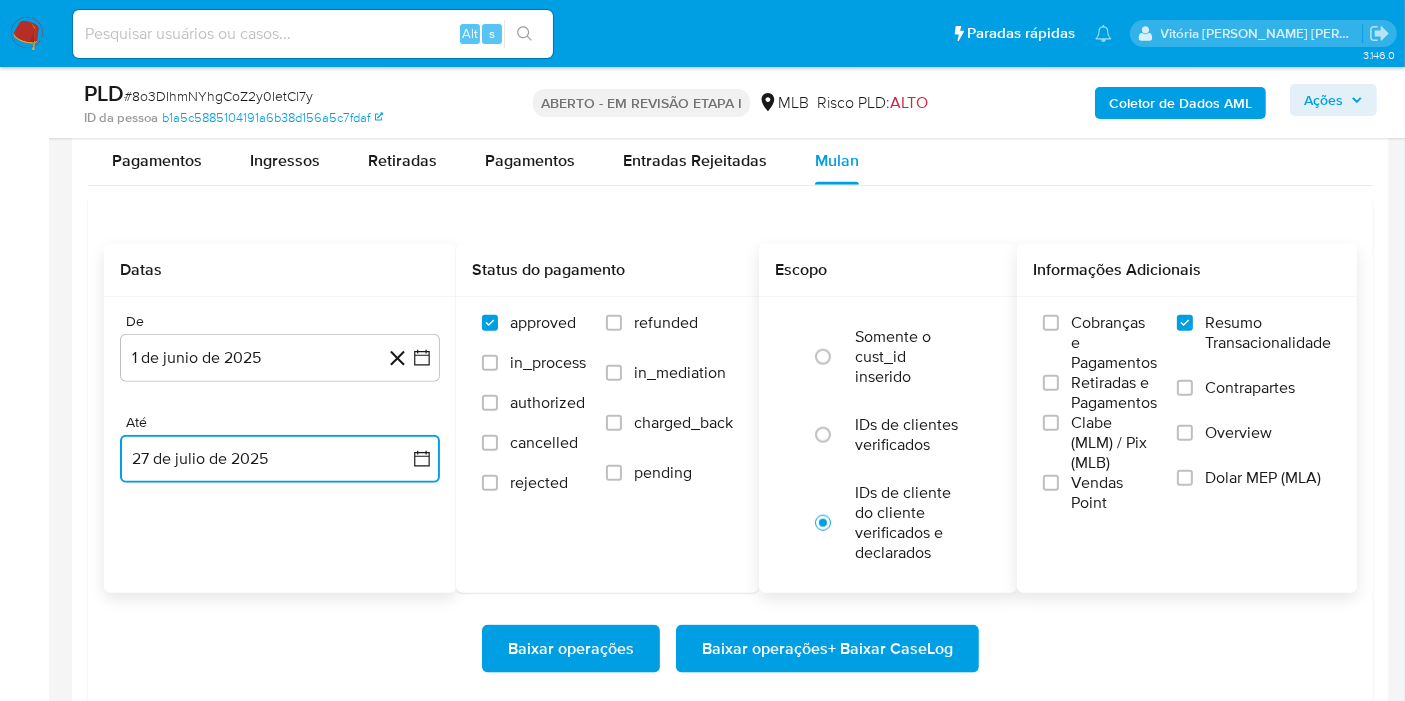 scroll, scrollTop: 2333, scrollLeft: 0, axis: vertical 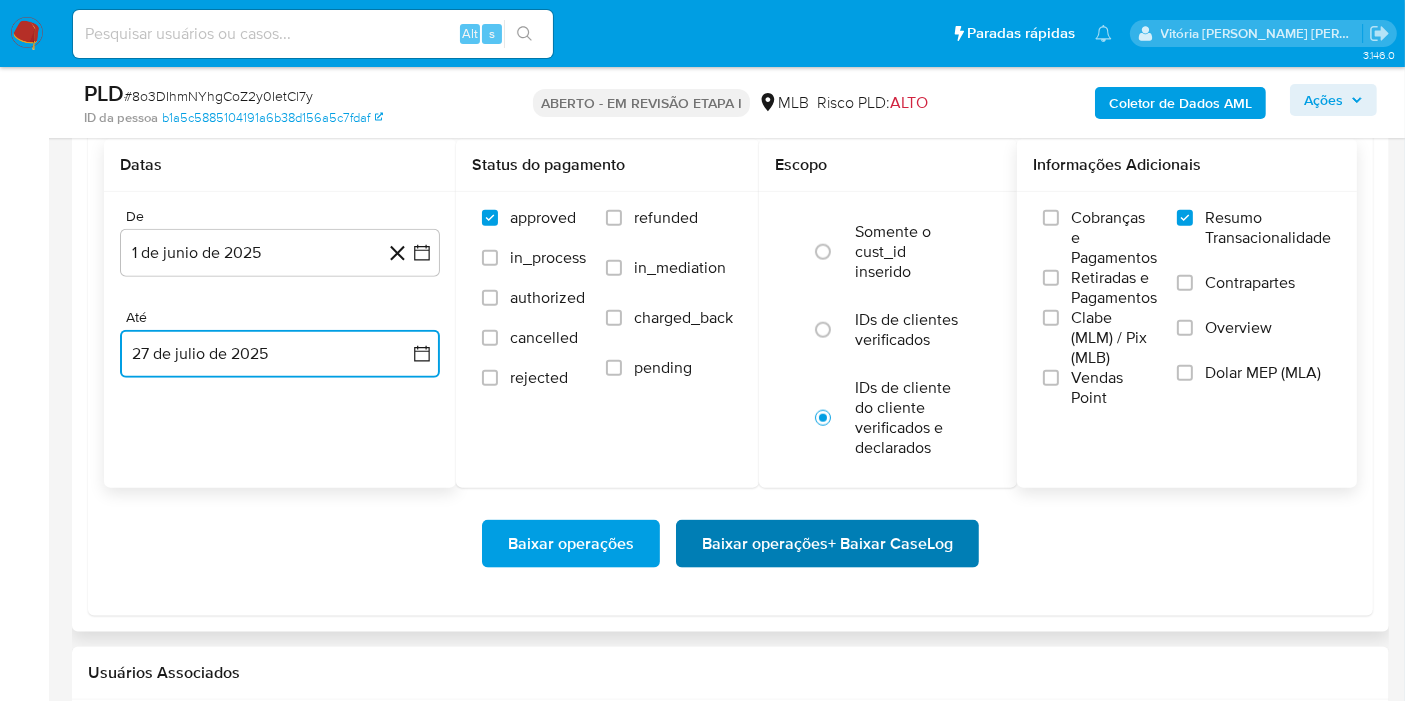 click on "Baixar operações  +   Baixar CaseLog" at bounding box center [827, 544] 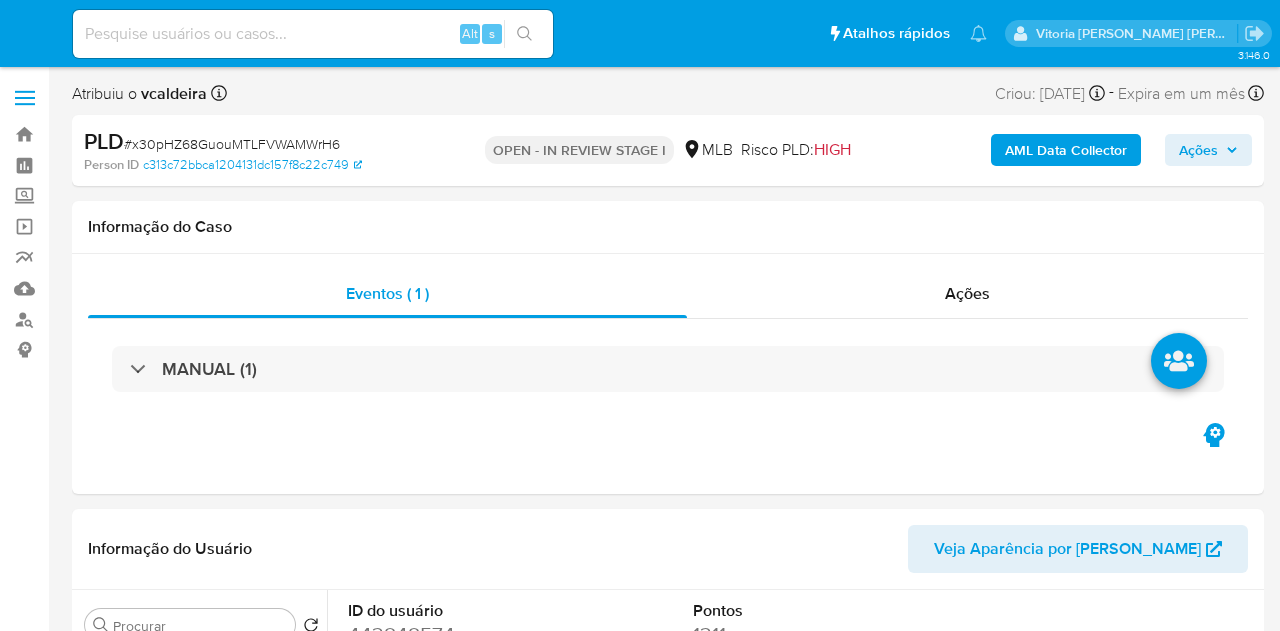 select on "10" 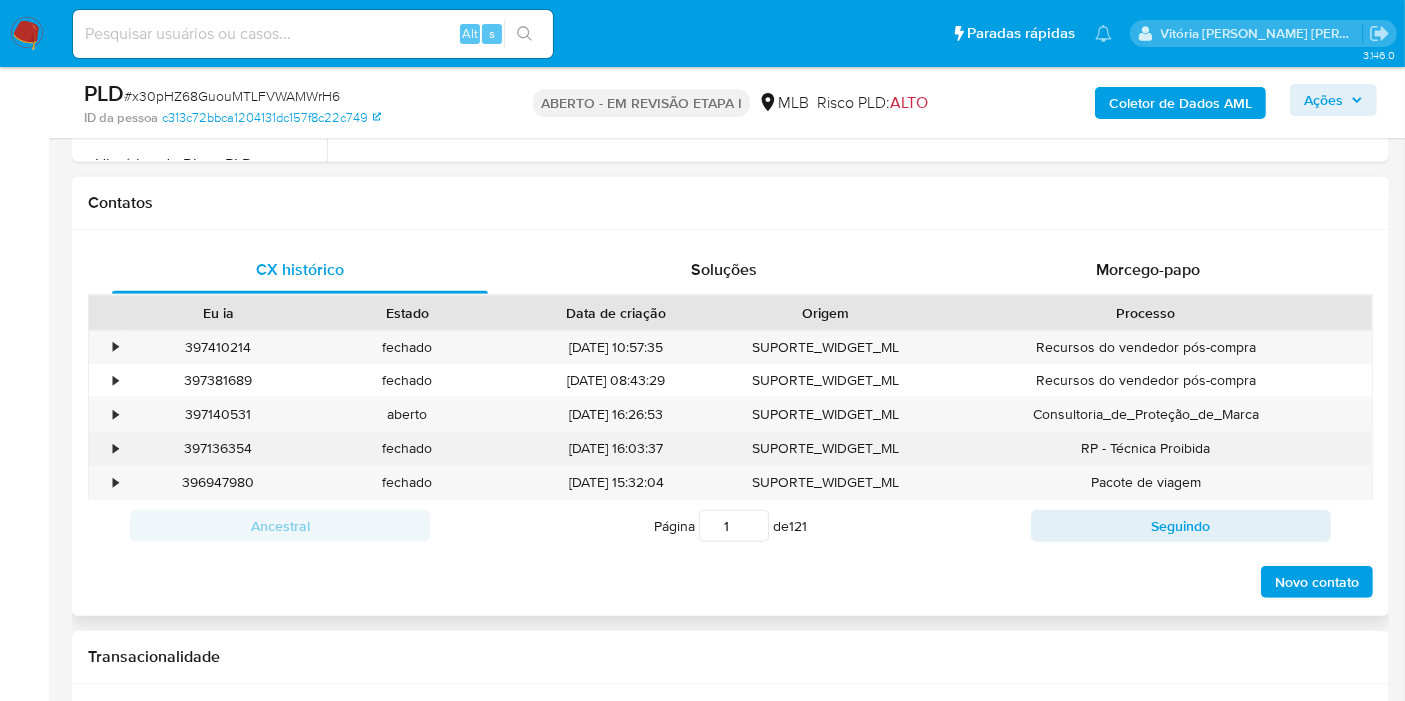 scroll, scrollTop: 444, scrollLeft: 0, axis: vertical 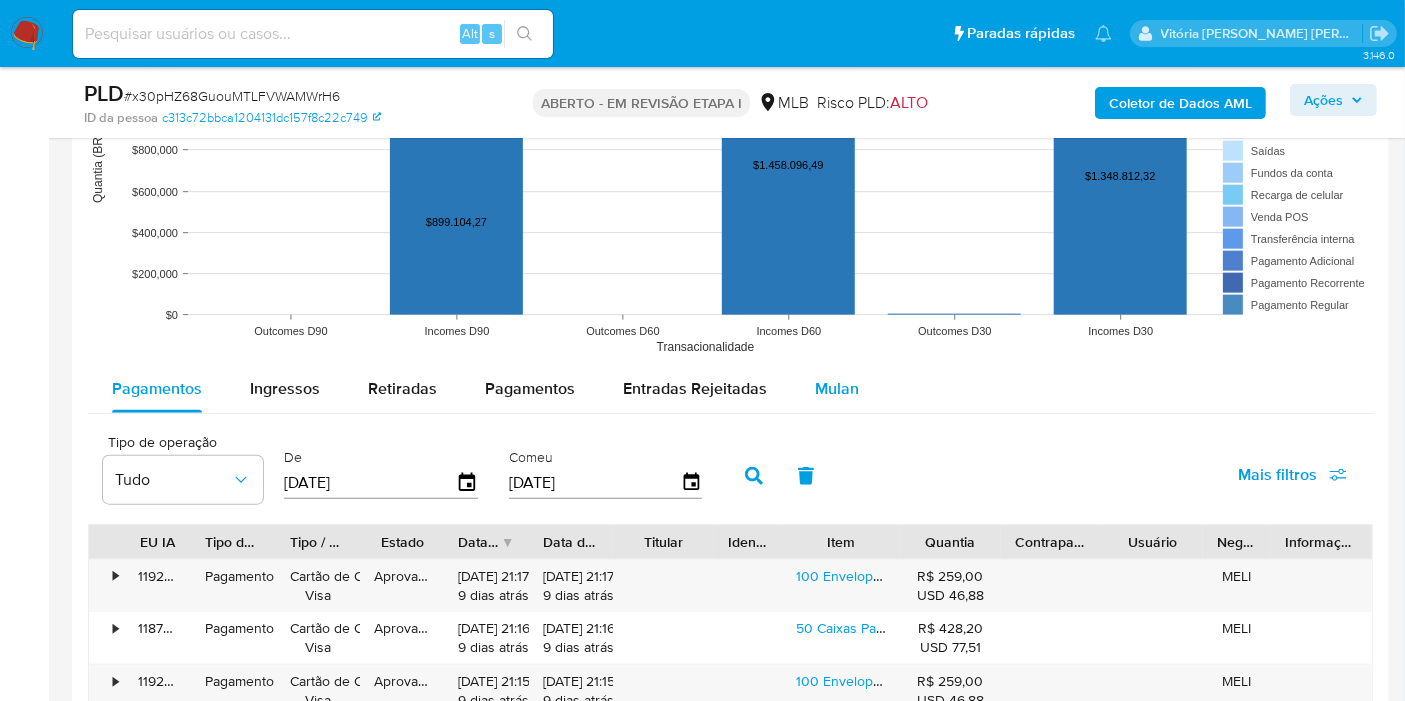 click on "Mulan" at bounding box center (837, 388) 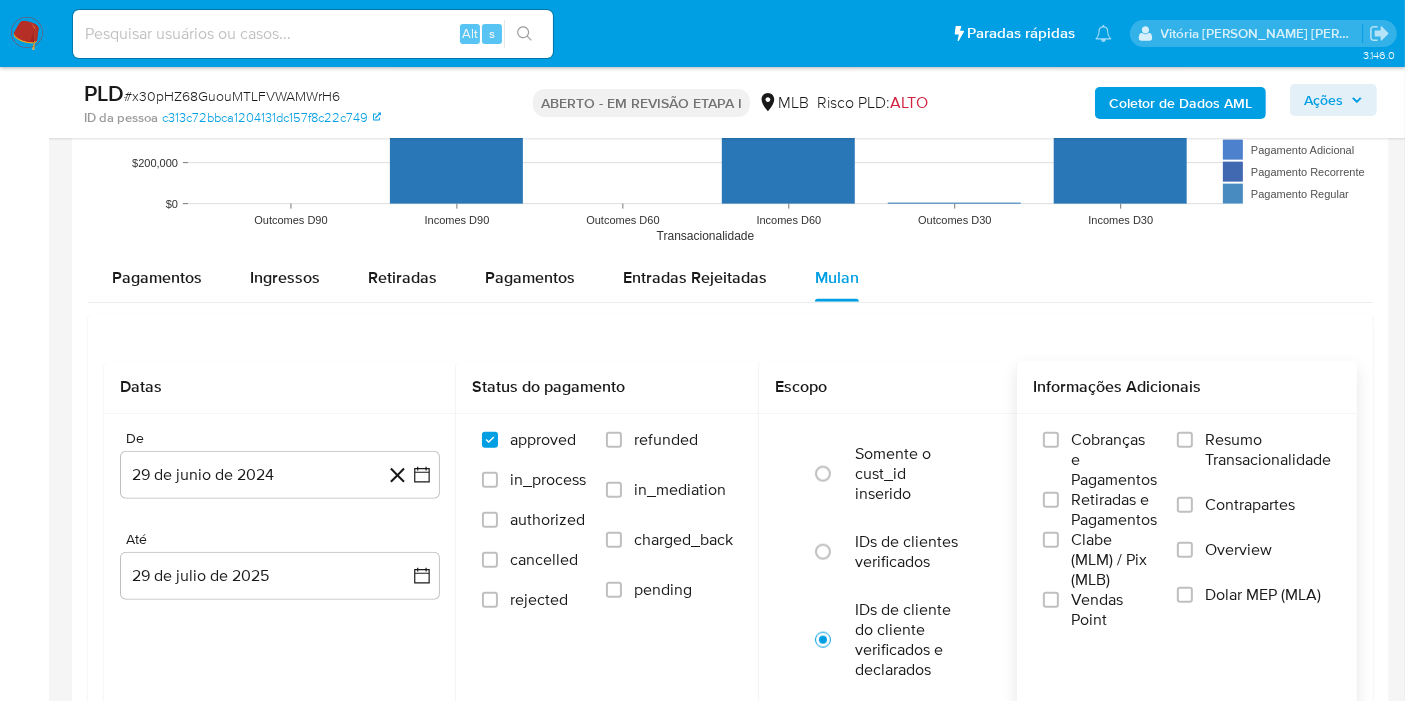 click on "Resumo Transacionalidade" at bounding box center [1268, 450] 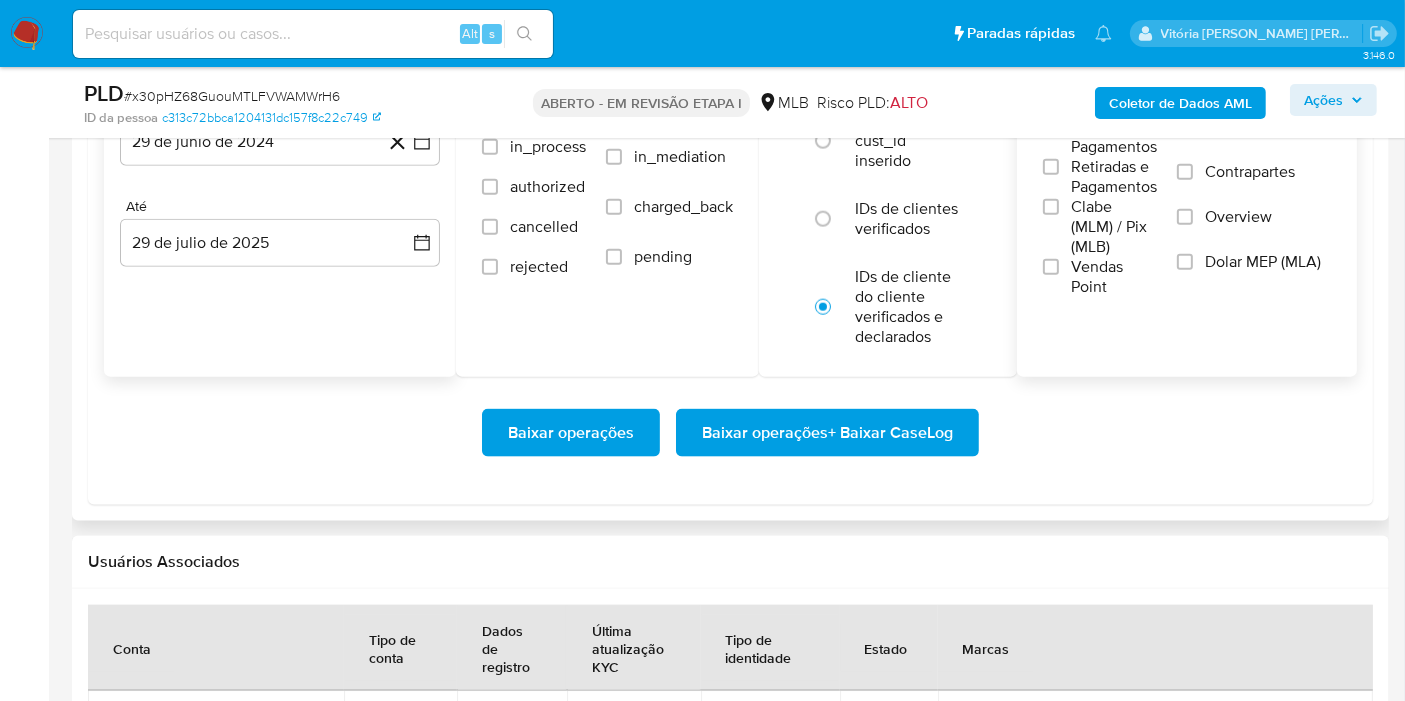 scroll, scrollTop: 2222, scrollLeft: 0, axis: vertical 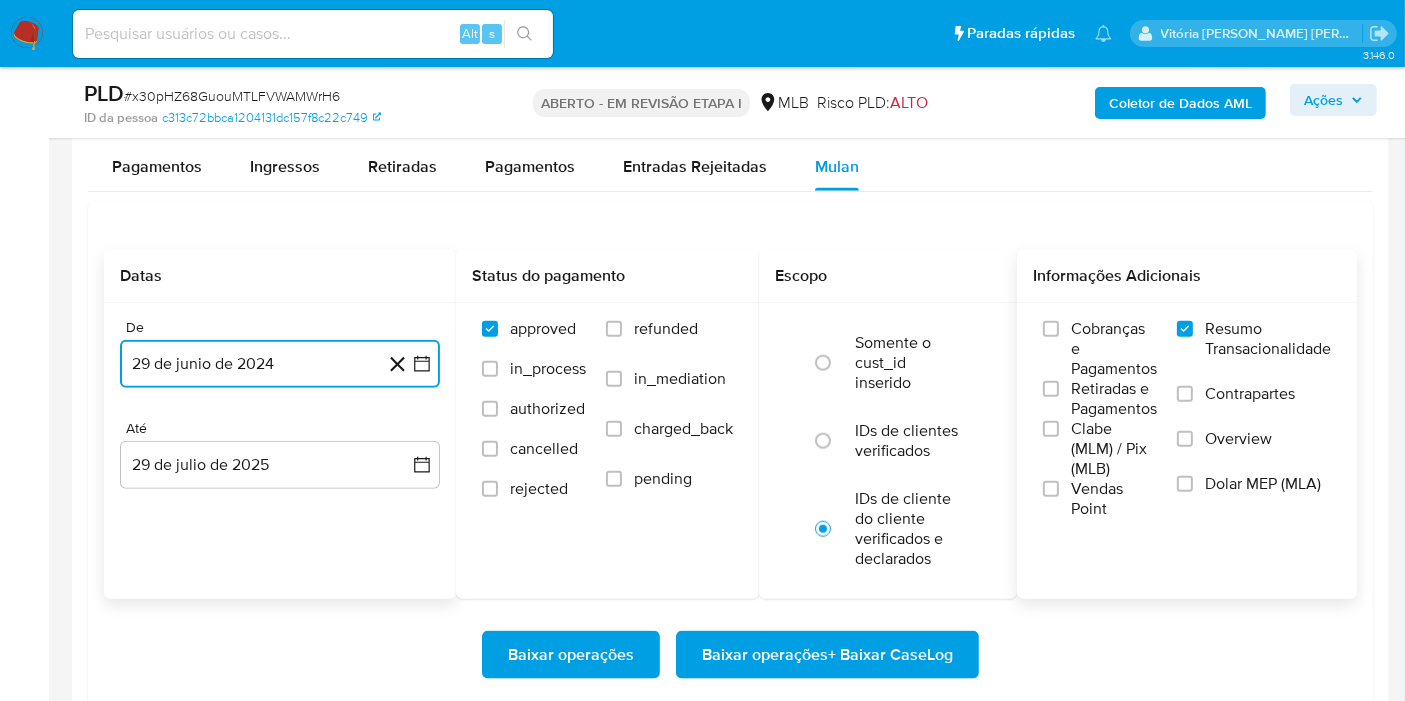 click on "29 de junio de 2024" at bounding box center (280, 364) 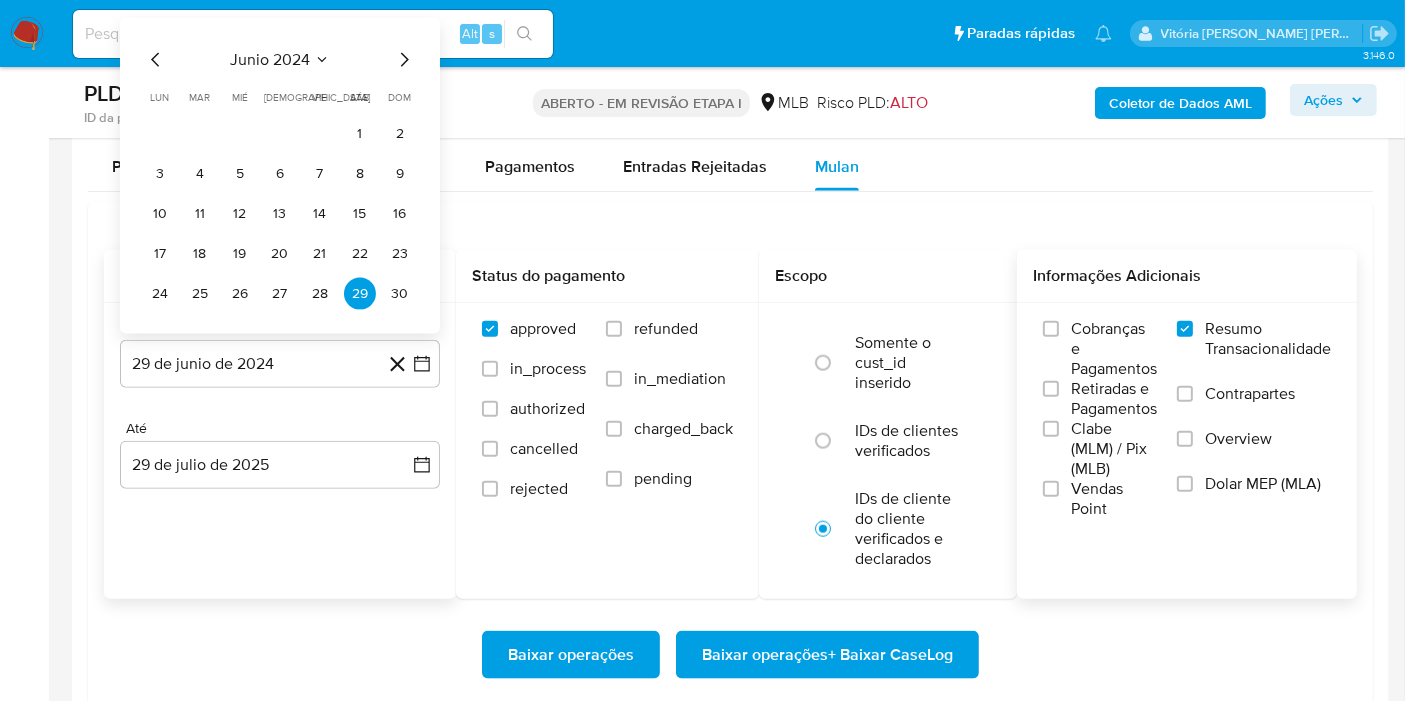 click on "junio 2024 junio 2024 lun lunes mar martes mié miércoles jue jueves vie viernes sáb sábado dom domingo 1 2 3 4 5 6 7 8 9 10 11 12 13 14 15 16 17 18 19 20 21 22 23 24 25 26 27 28 29 30" at bounding box center (280, 176) 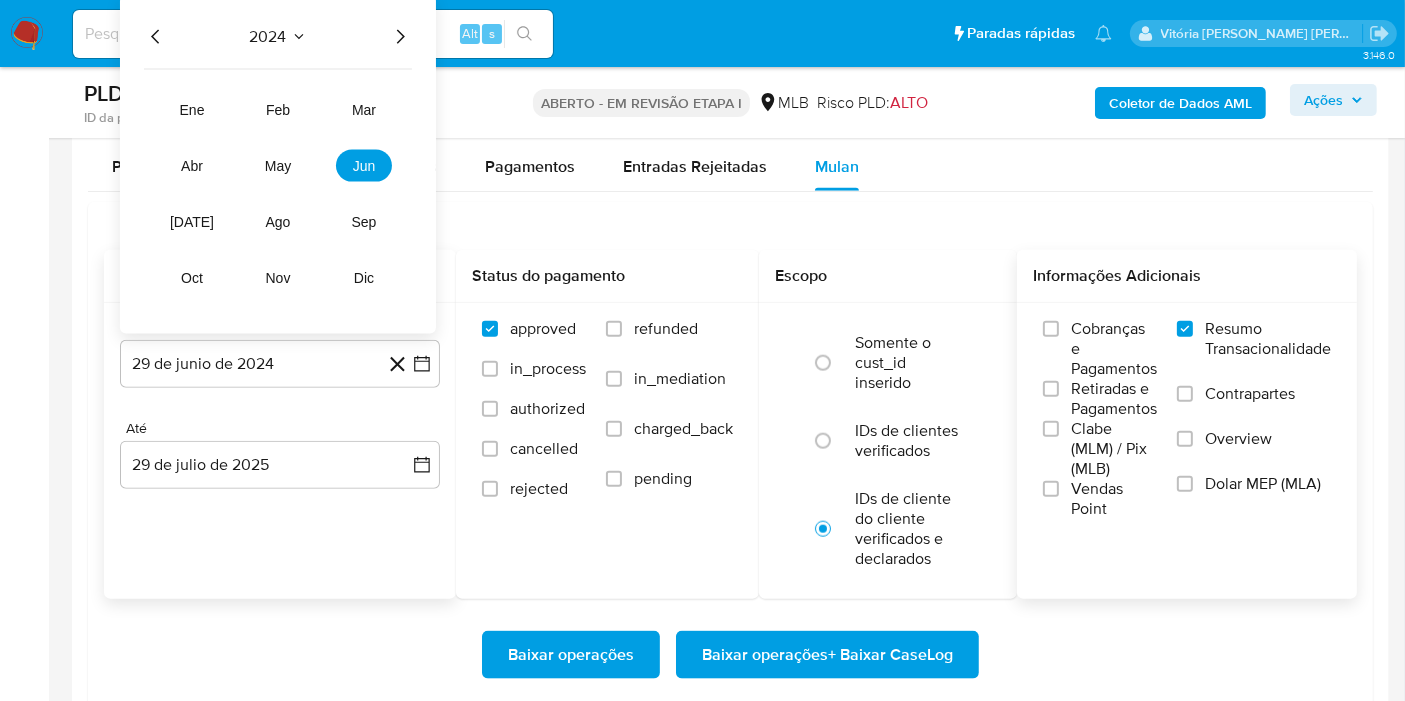 click 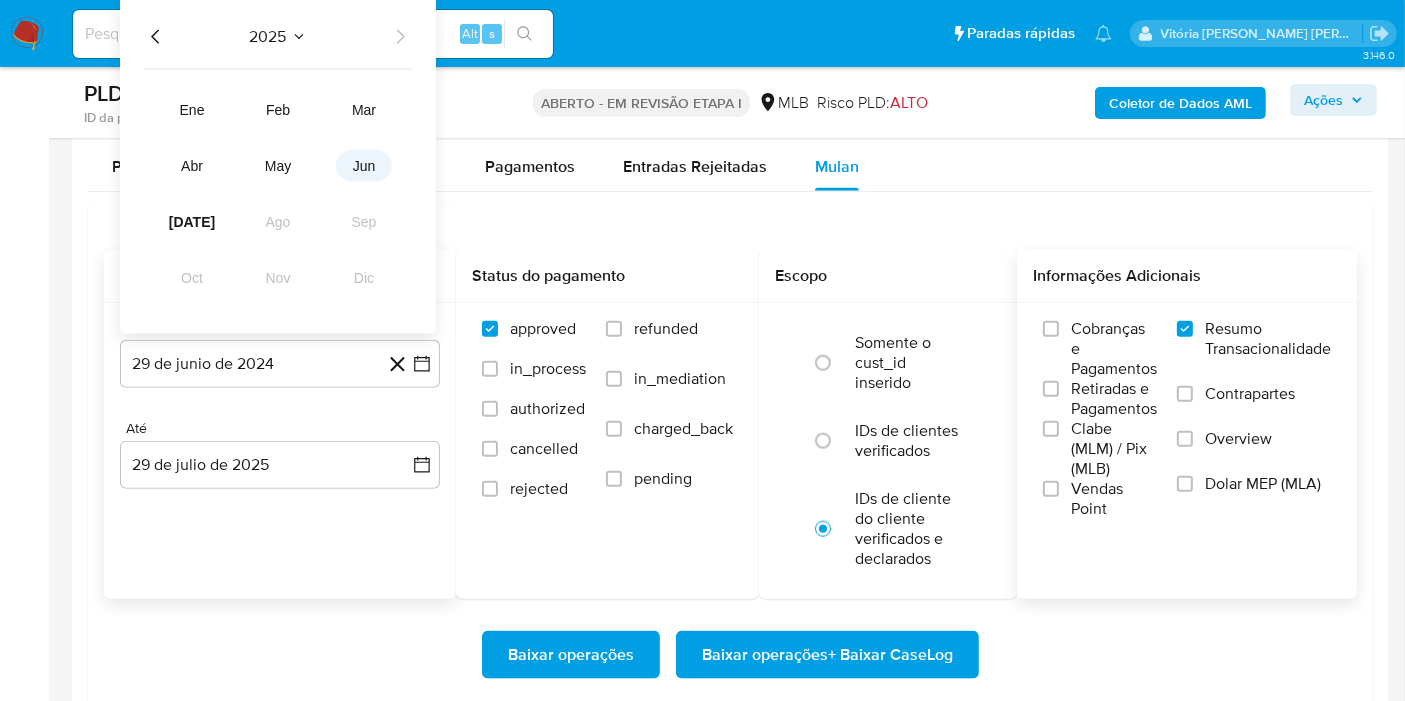 click on "jun" at bounding box center (364, 166) 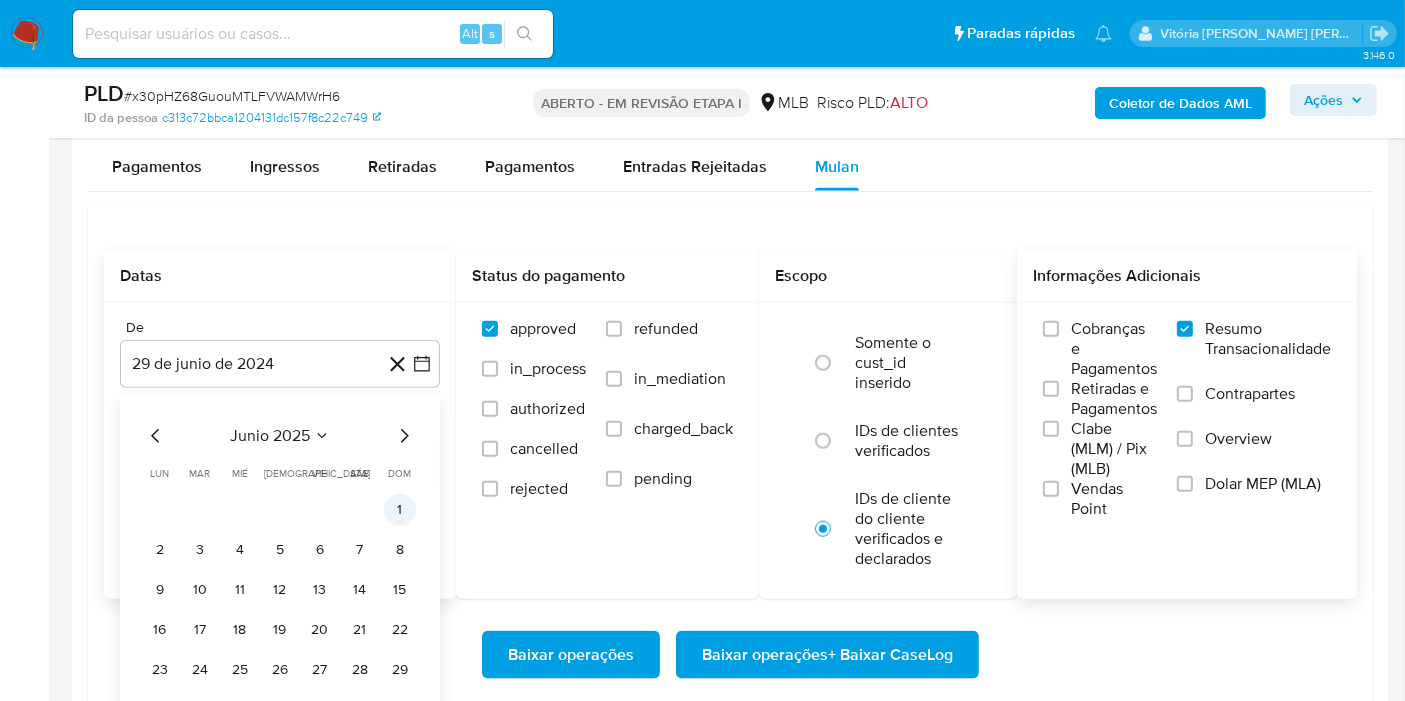 click on "1" at bounding box center [400, 510] 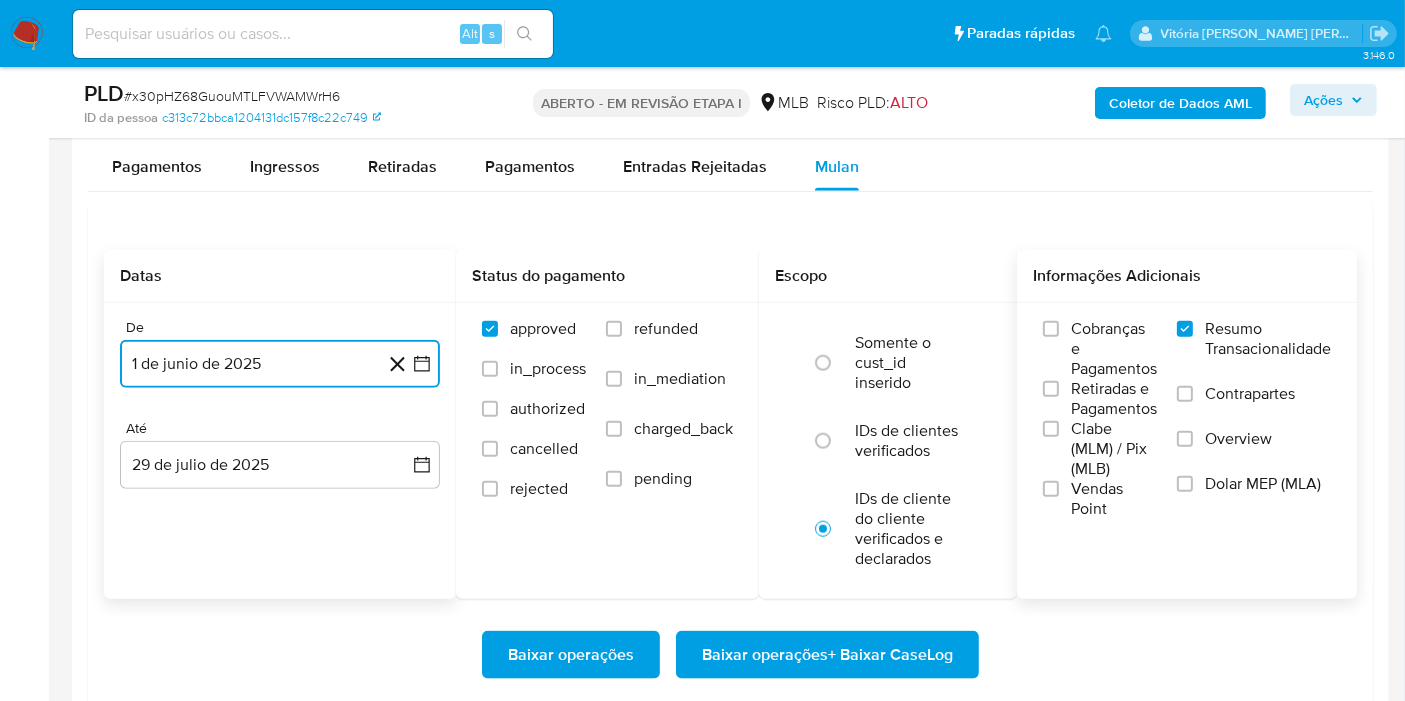 scroll, scrollTop: 2333, scrollLeft: 0, axis: vertical 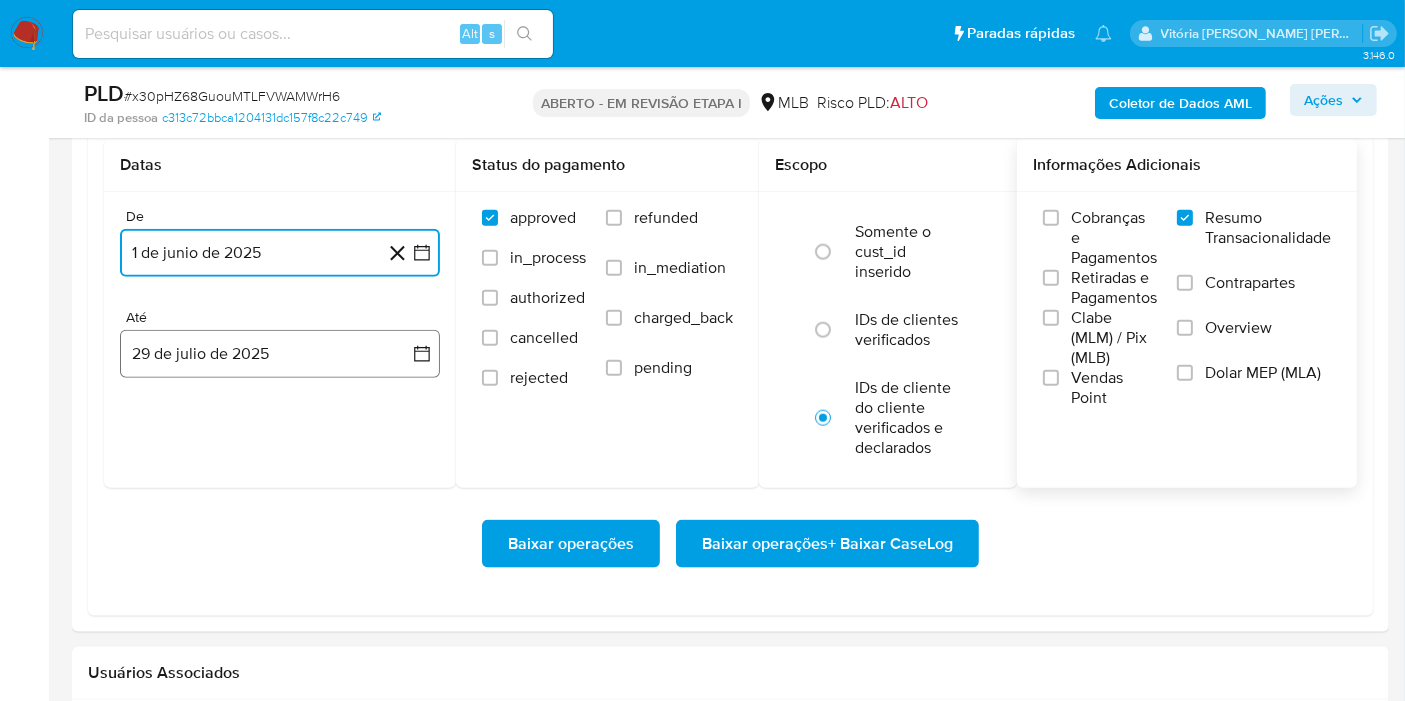 click on "29 de julio de 2025" at bounding box center (280, 354) 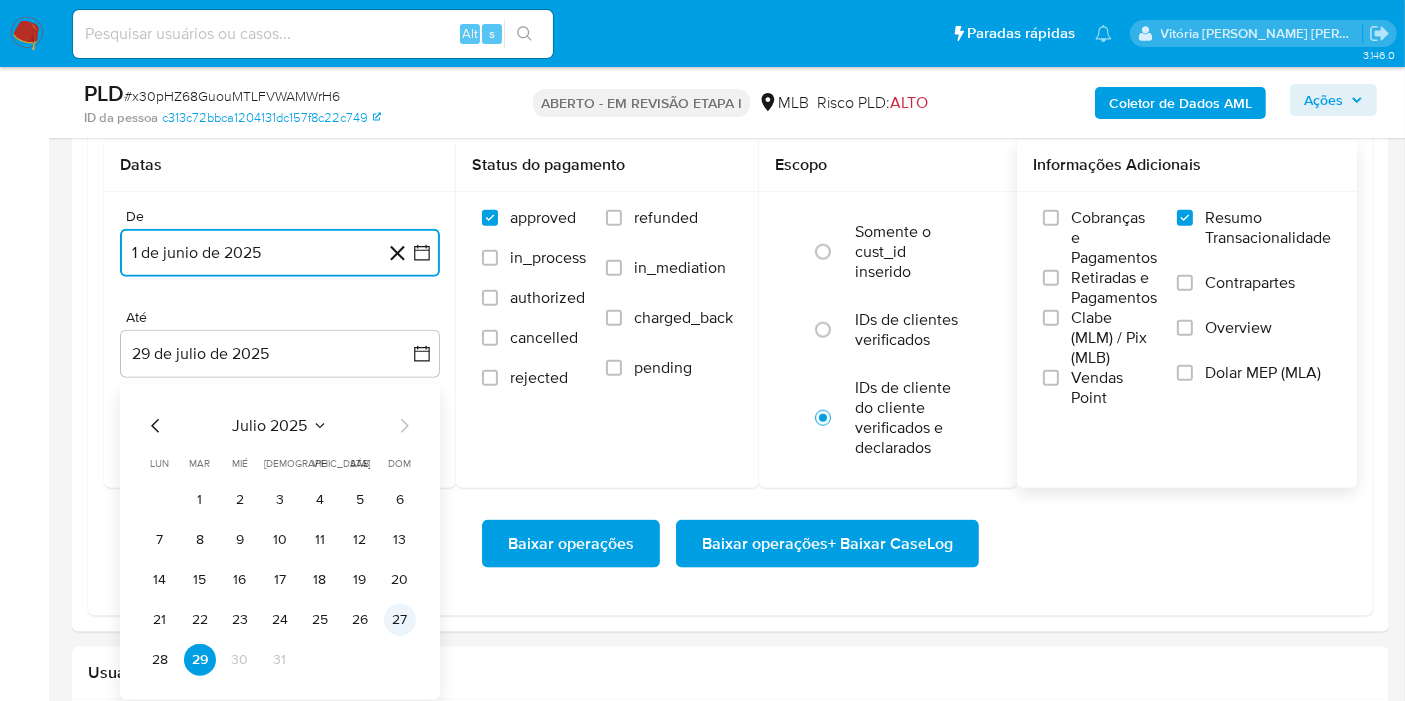 click on "27" at bounding box center [400, 620] 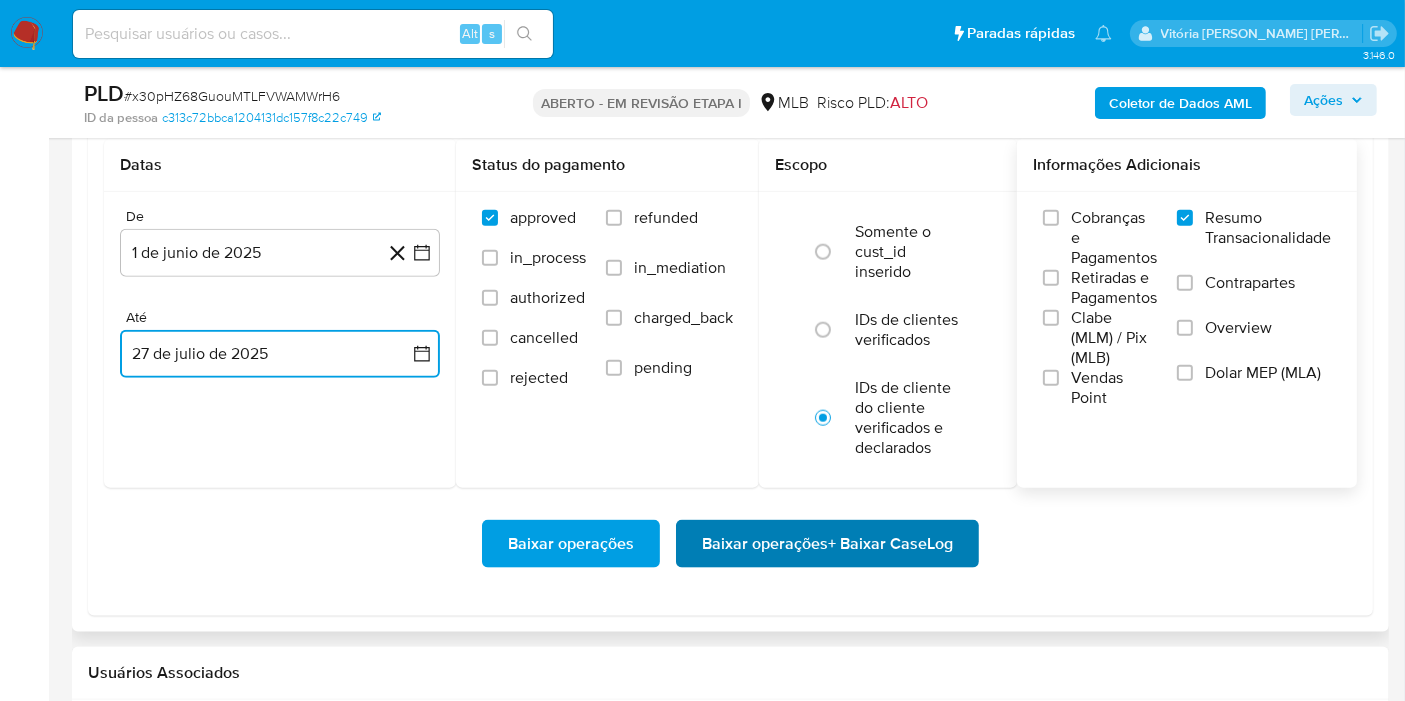 click on "Baixar operações  +   Baixar CaseLog" at bounding box center [827, 544] 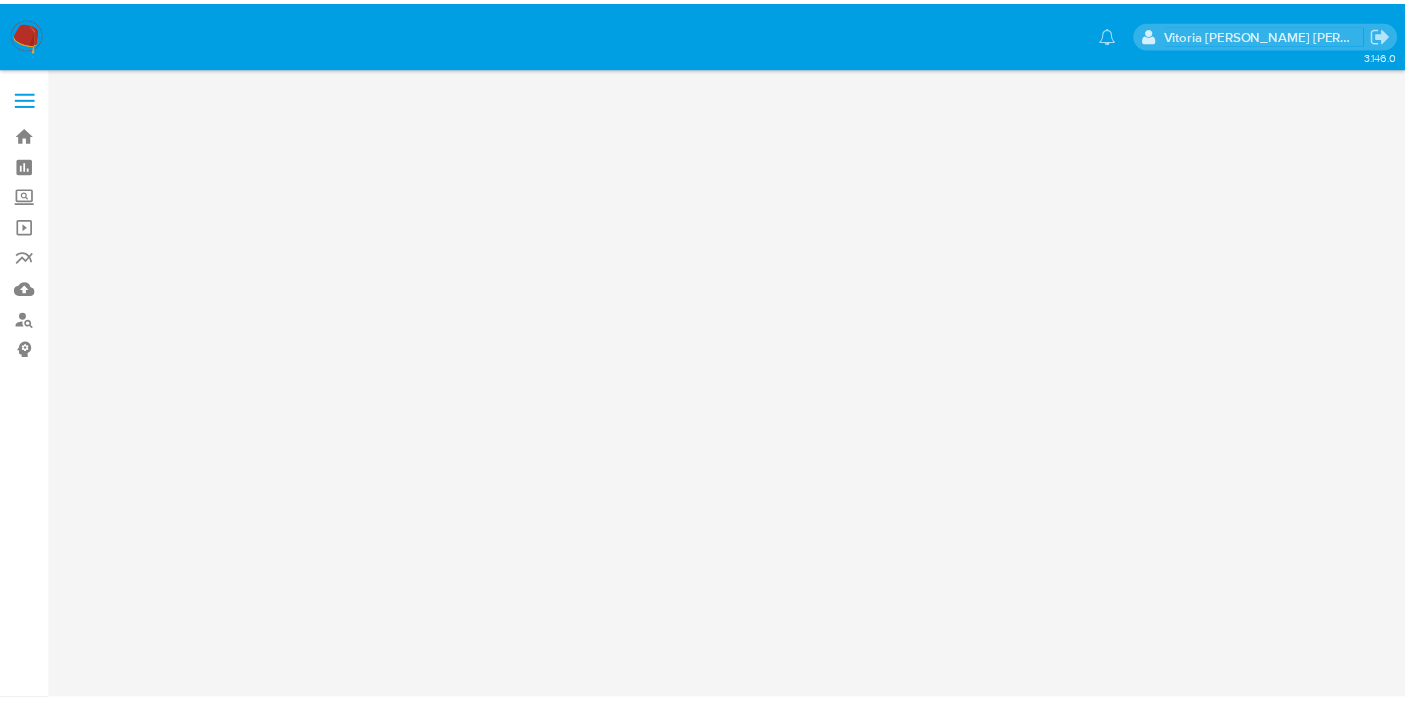 scroll, scrollTop: 0, scrollLeft: 0, axis: both 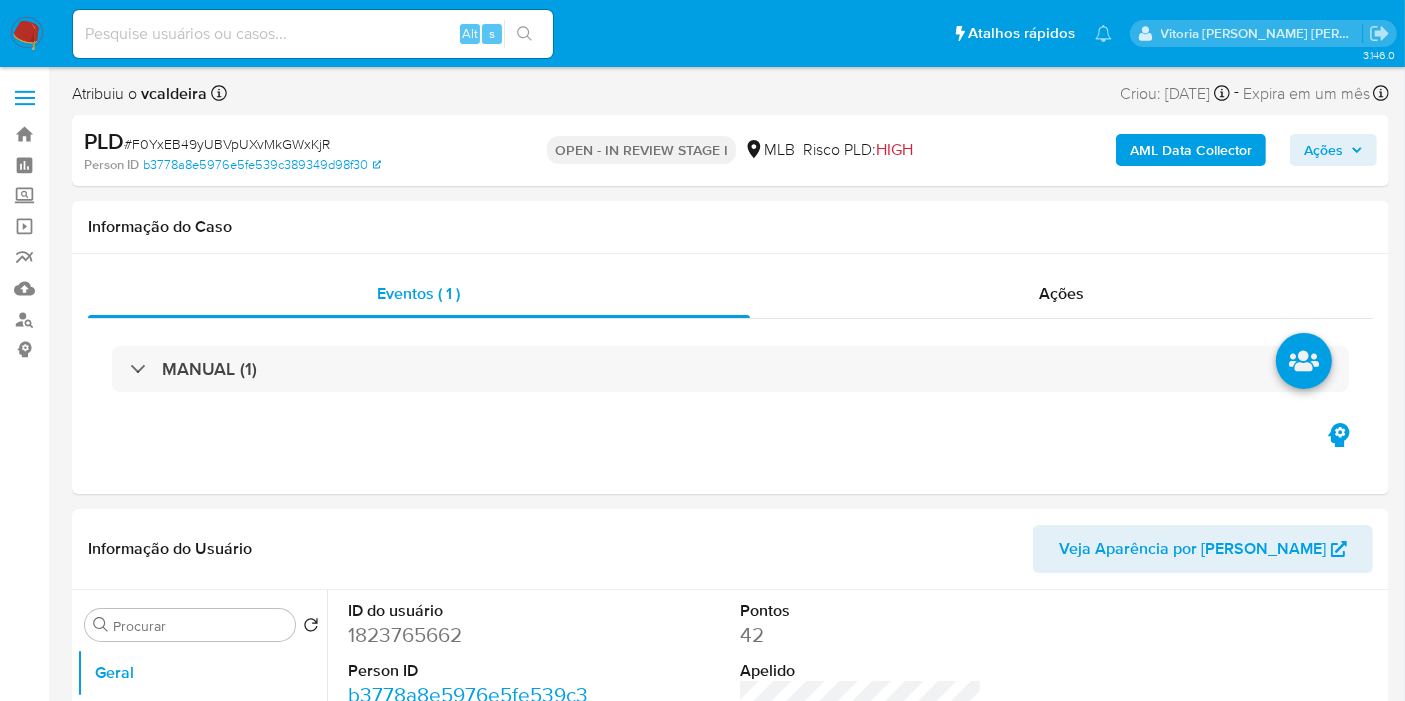 select on "10" 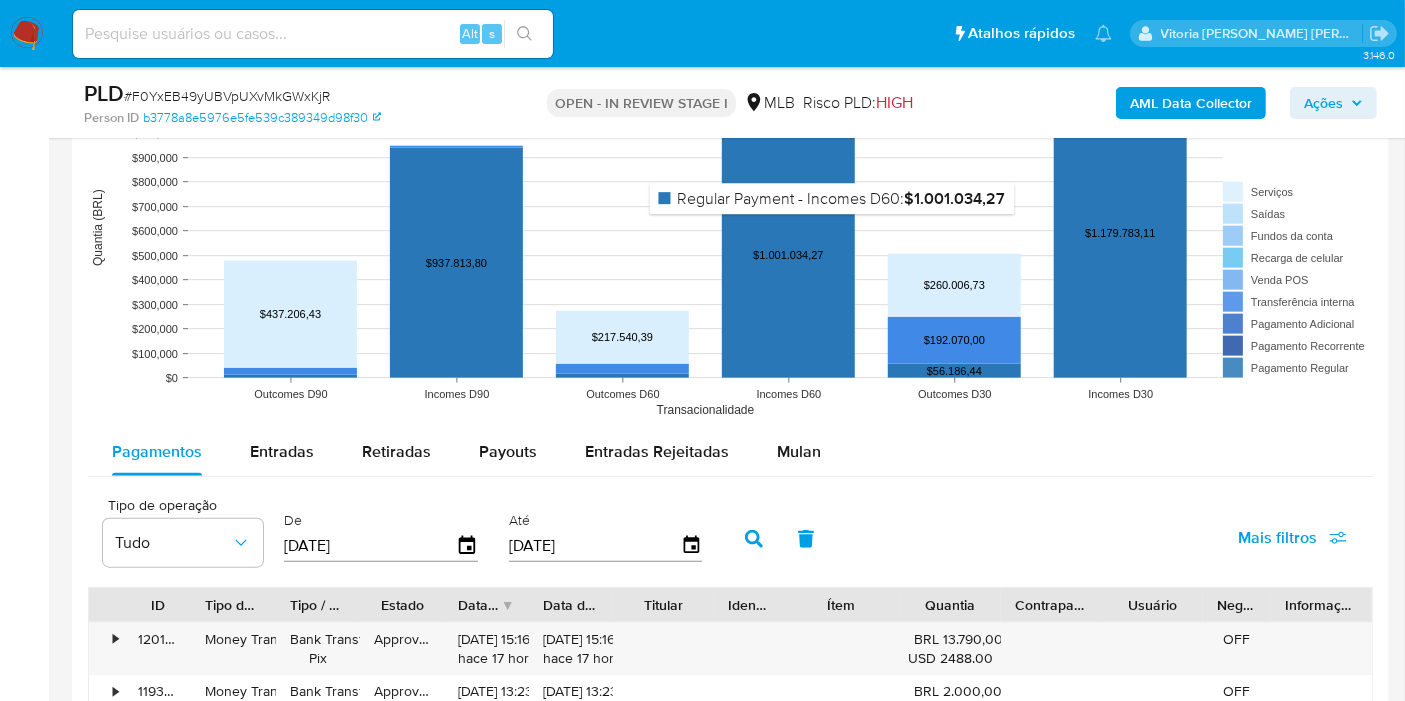 scroll, scrollTop: 2222, scrollLeft: 0, axis: vertical 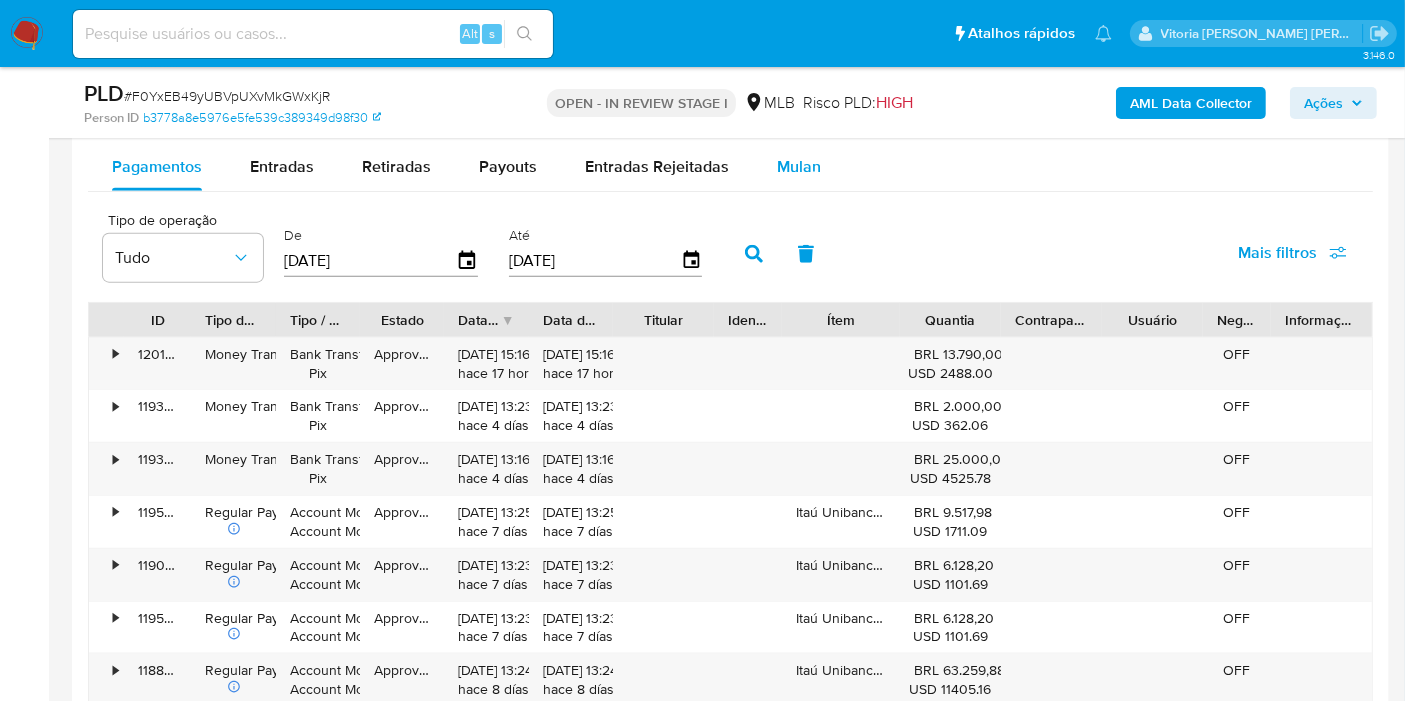 click on "Mulan" at bounding box center (799, 167) 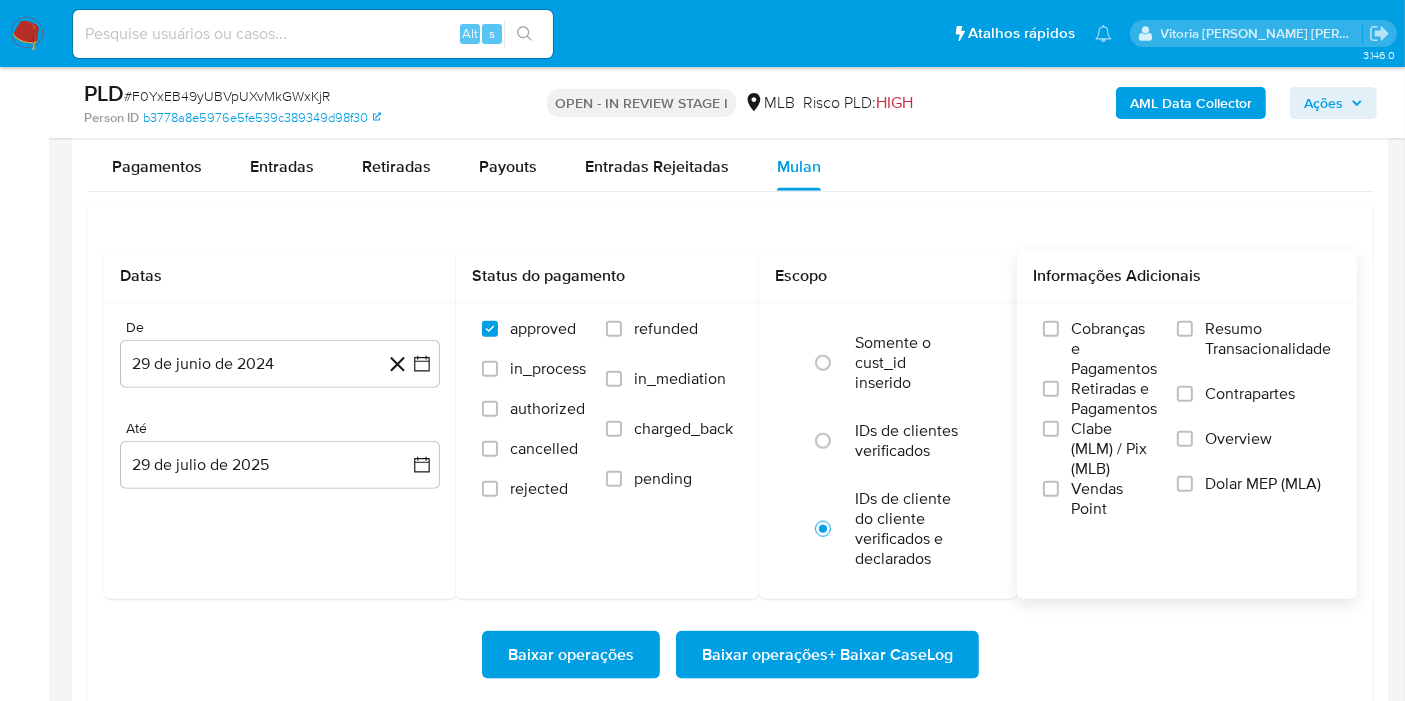 click on "Resumo Transacionalidade" at bounding box center [1268, 339] 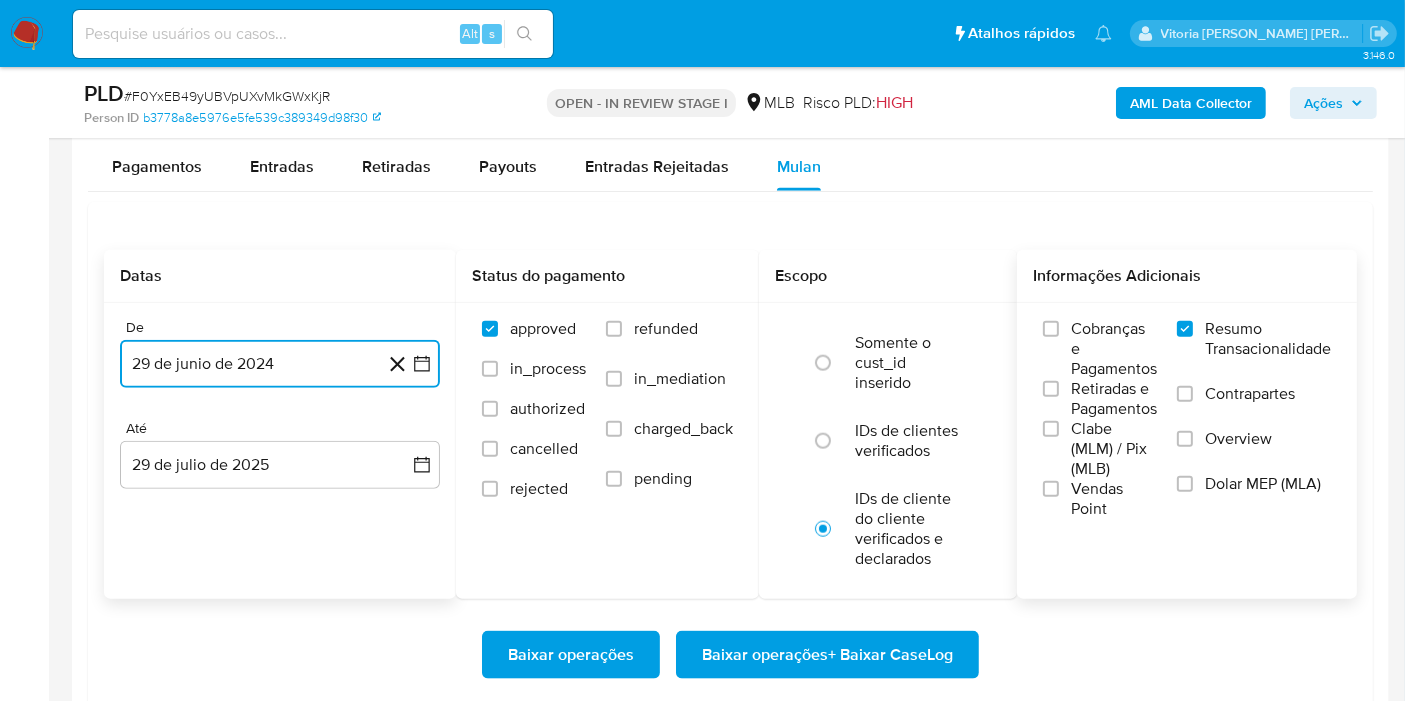 click on "29 de junio de 2024" at bounding box center [280, 364] 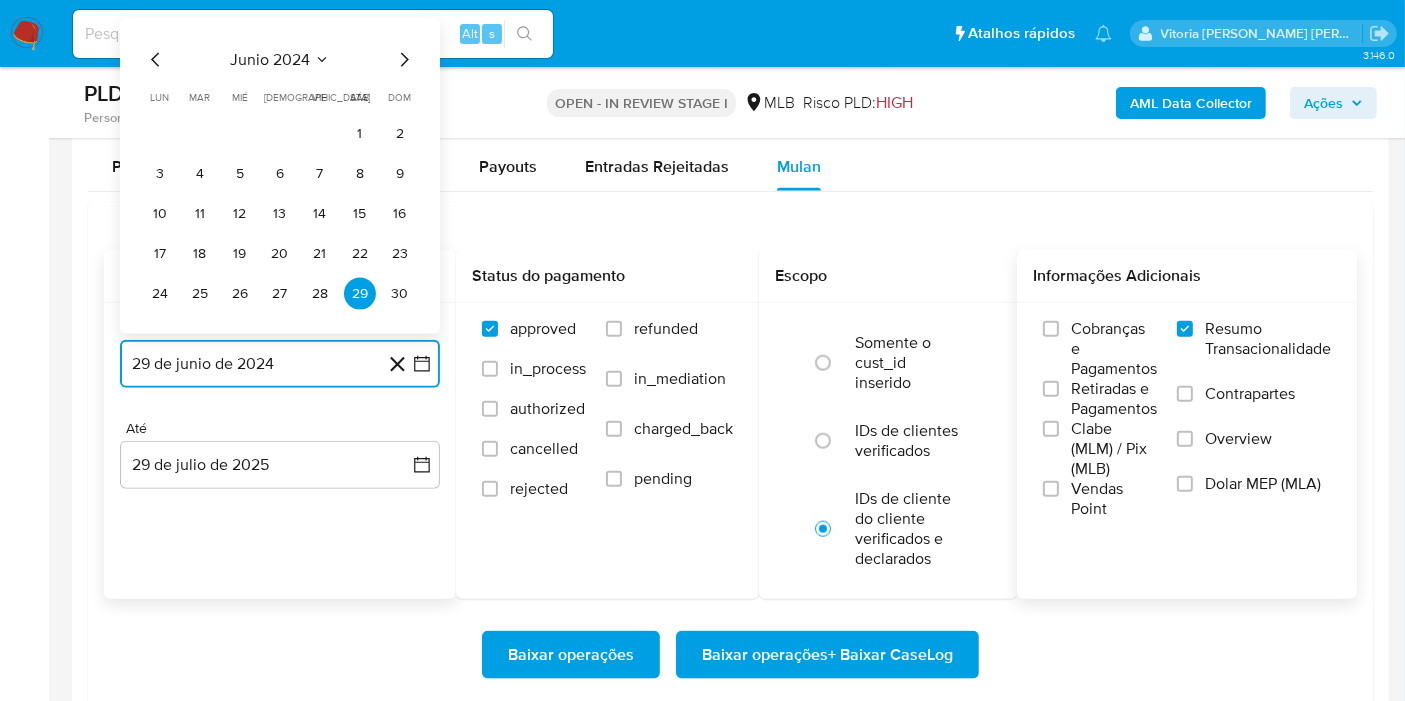 click 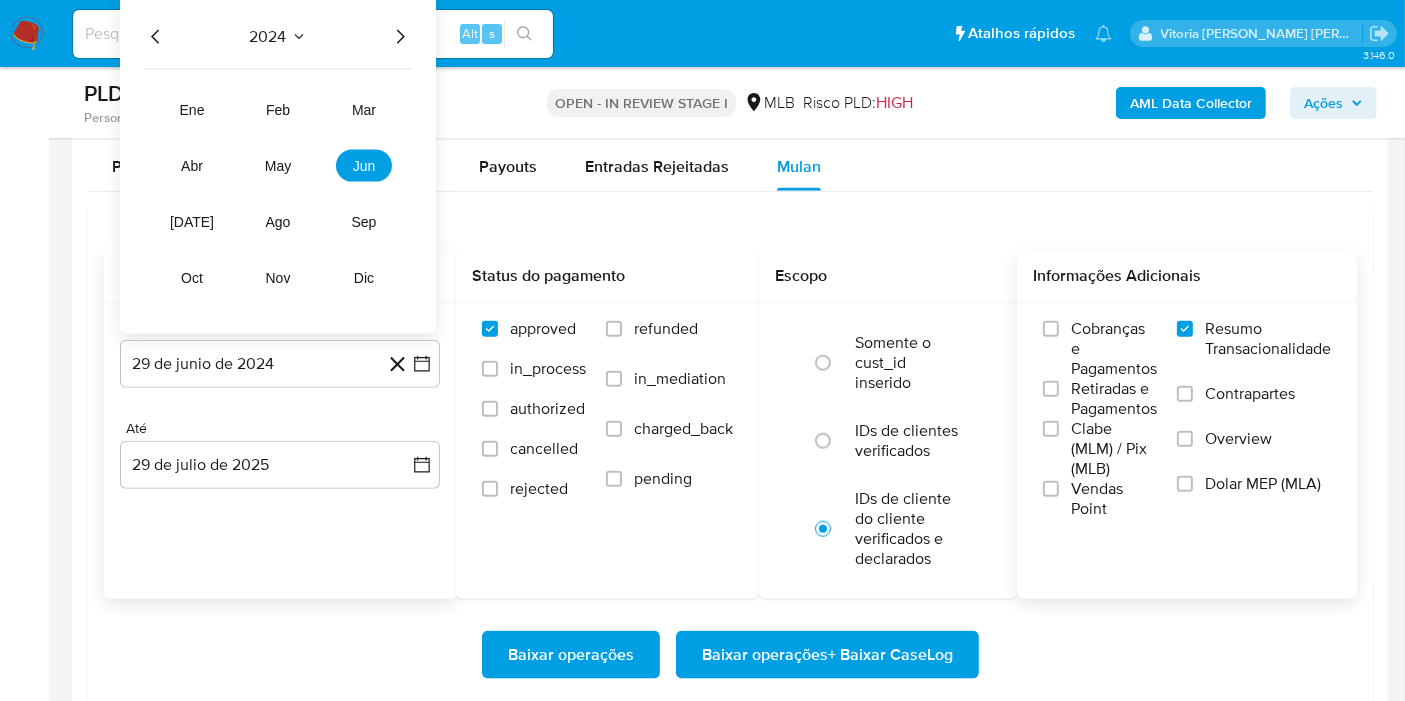 drag, startPoint x: 404, startPoint y: 25, endPoint x: 390, endPoint y: 55, distance: 33.105892 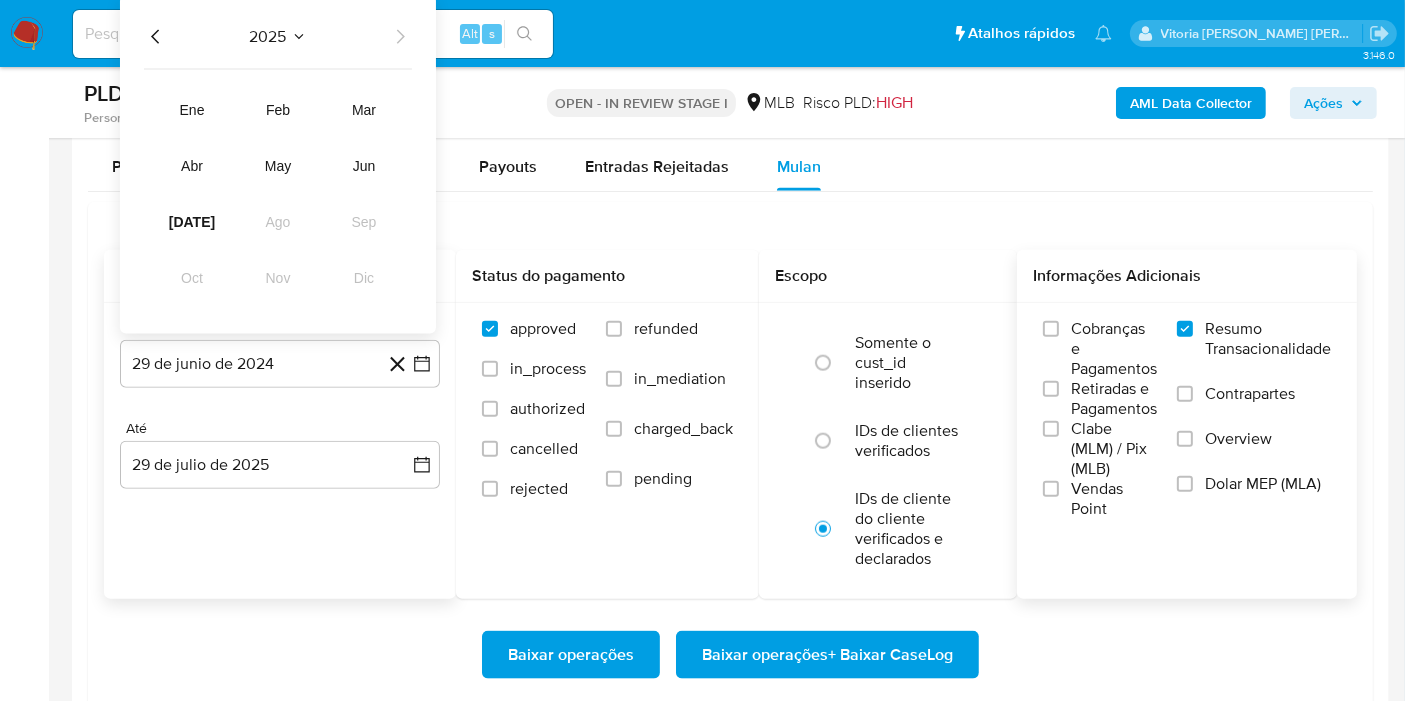 click on "ene feb mar abr may jun [DATE] ago sep oct nov dic" at bounding box center (278, 194) 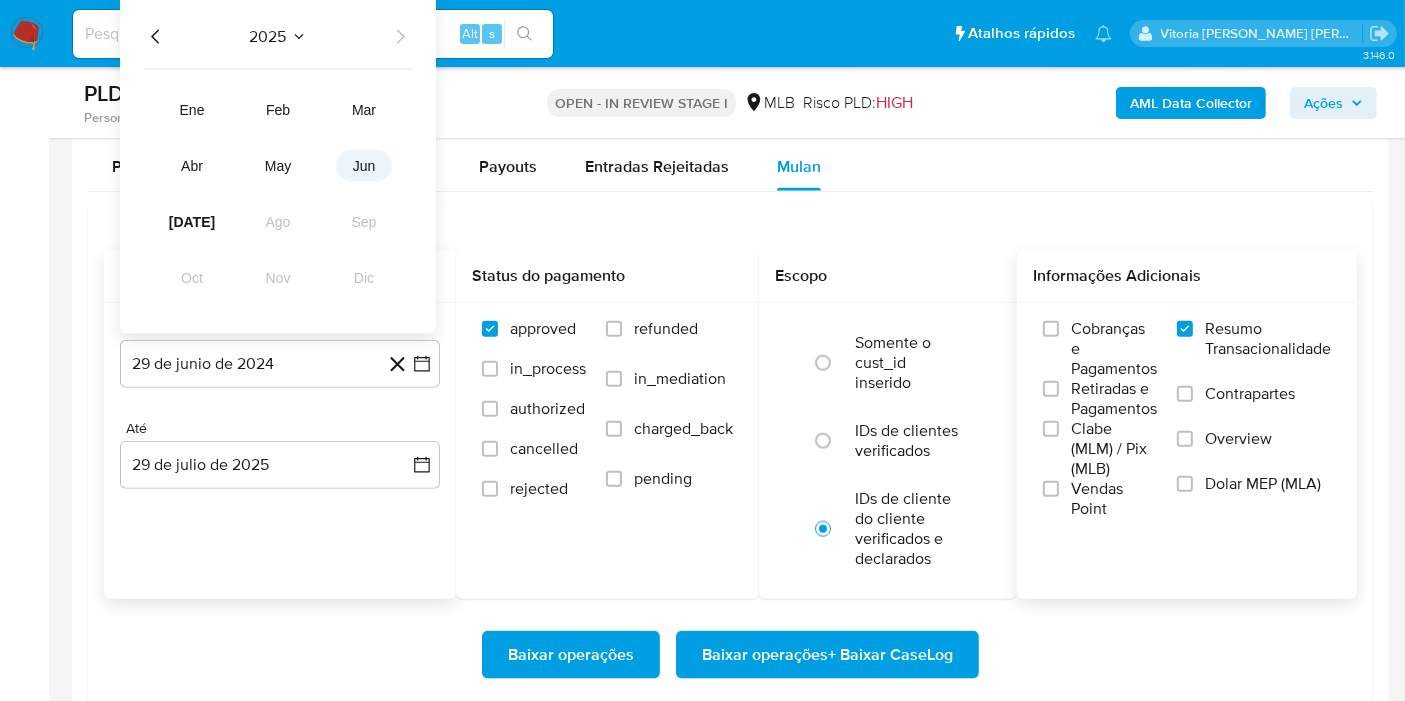 click on "jun" at bounding box center [364, 166] 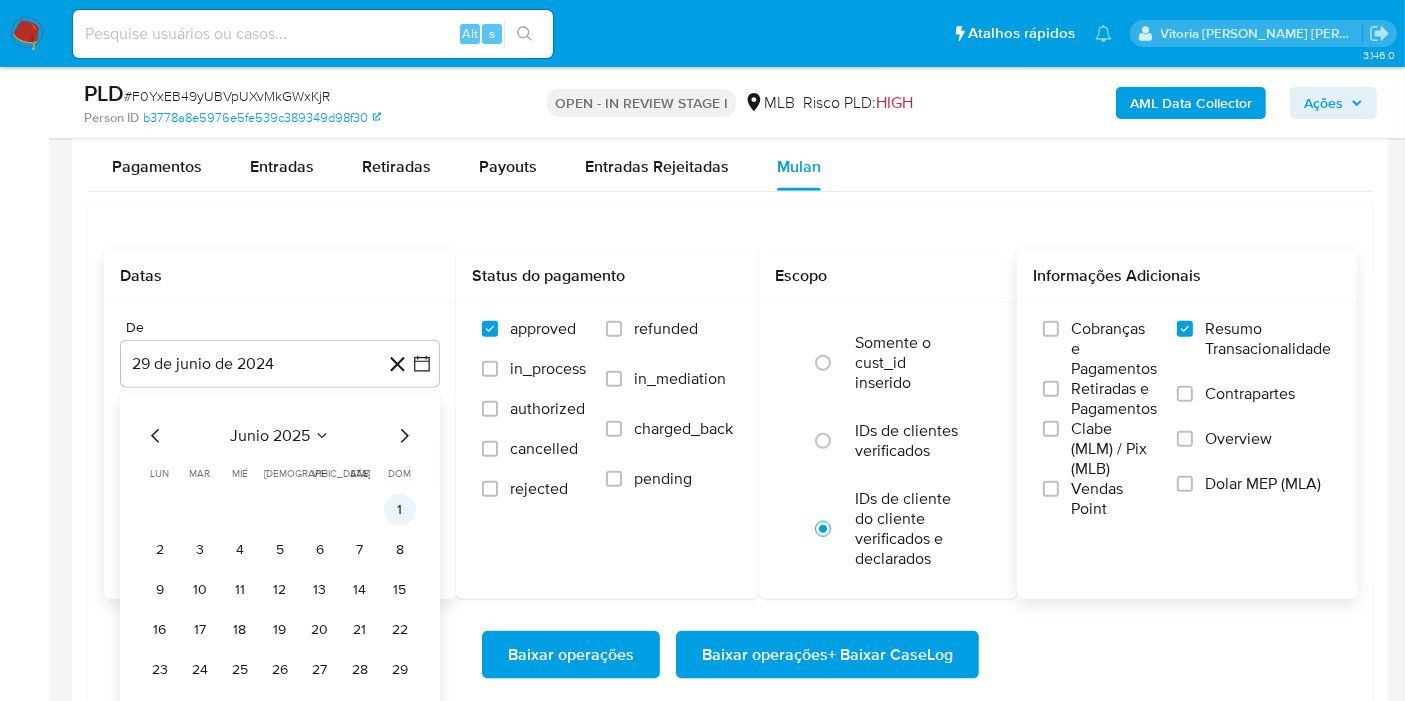 click on "1" at bounding box center (400, 510) 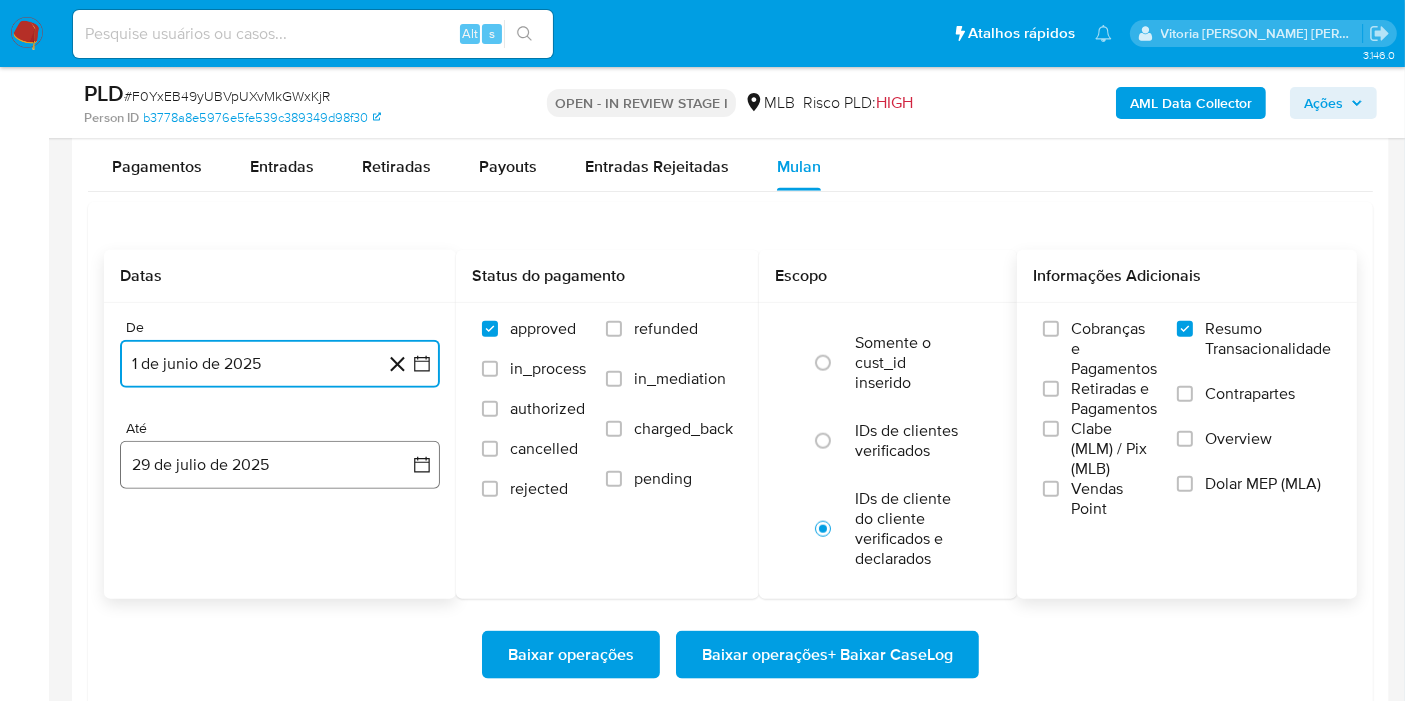 click on "29 de julio de 2025" at bounding box center (280, 465) 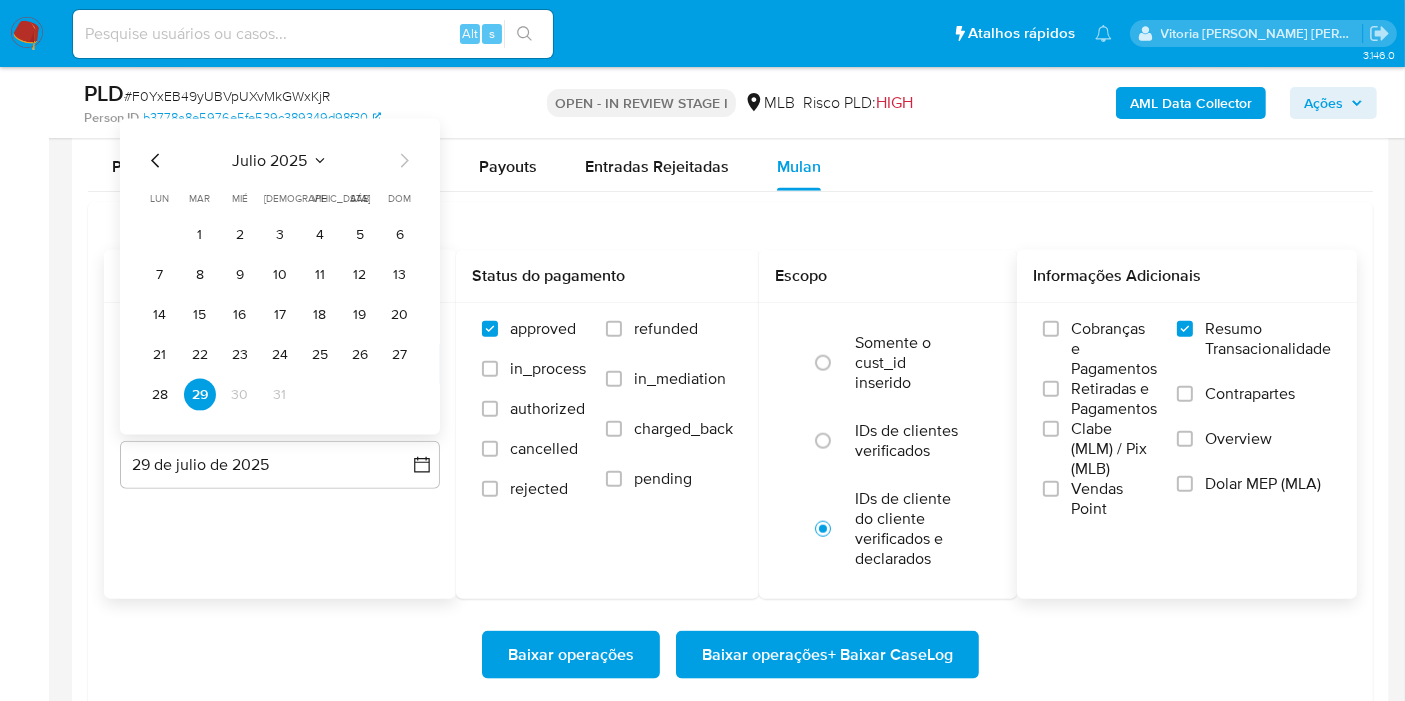 drag, startPoint x: 393, startPoint y: 354, endPoint x: 408, endPoint y: 353, distance: 15.033297 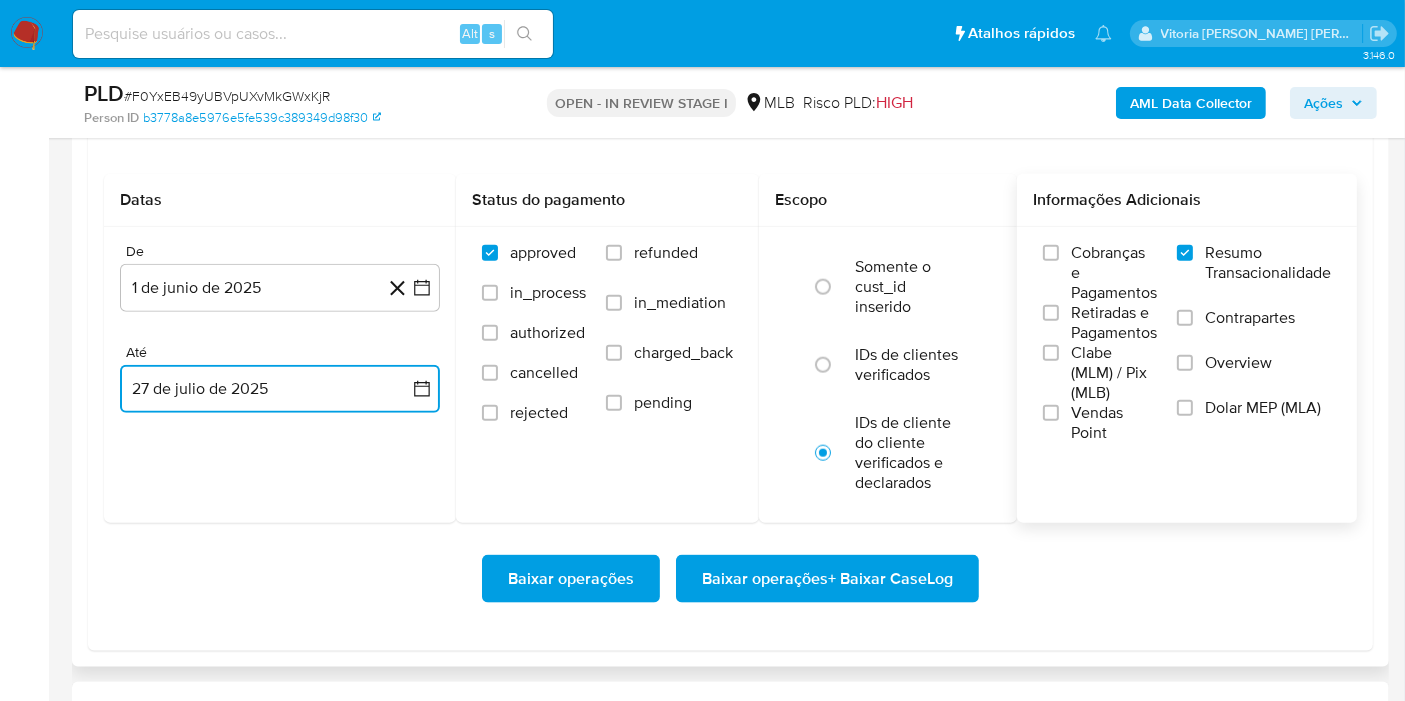 scroll, scrollTop: 2333, scrollLeft: 0, axis: vertical 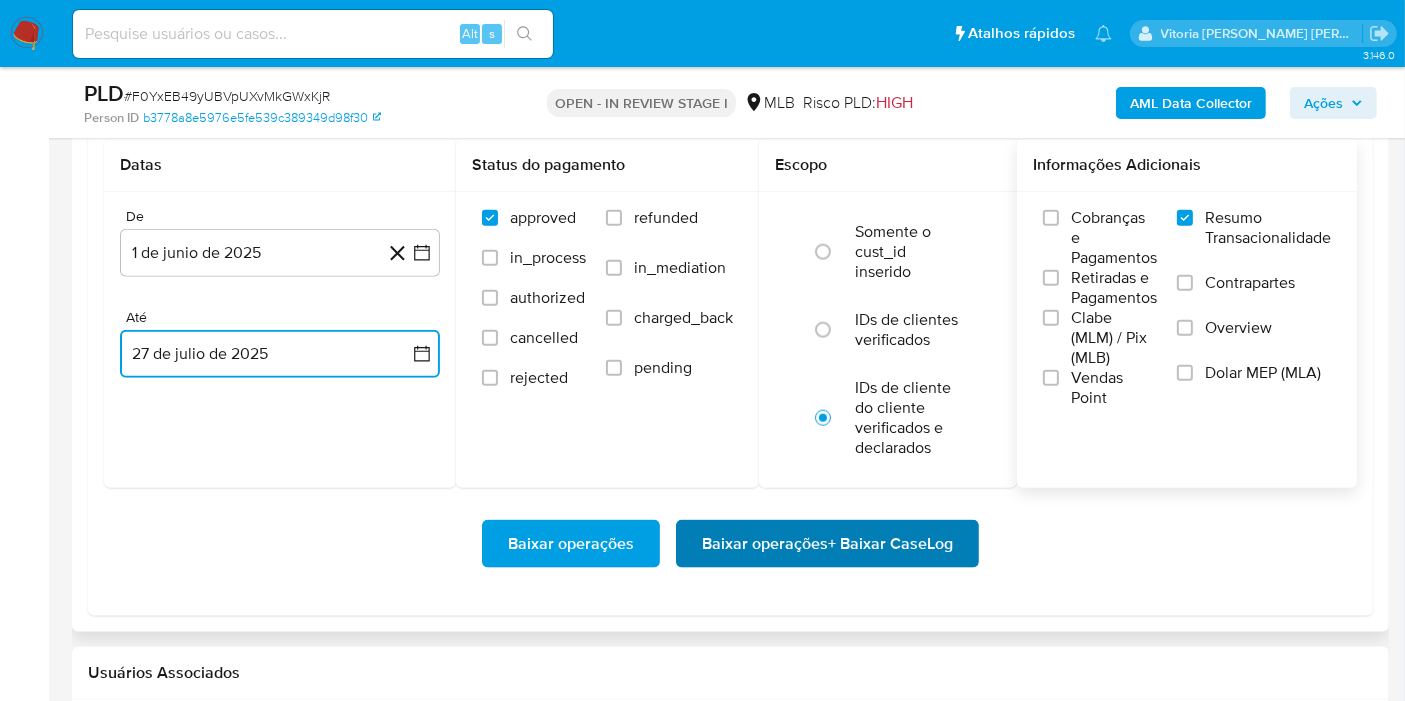 click on "Baixar operações  +   Baixar CaseLog" at bounding box center (827, 544) 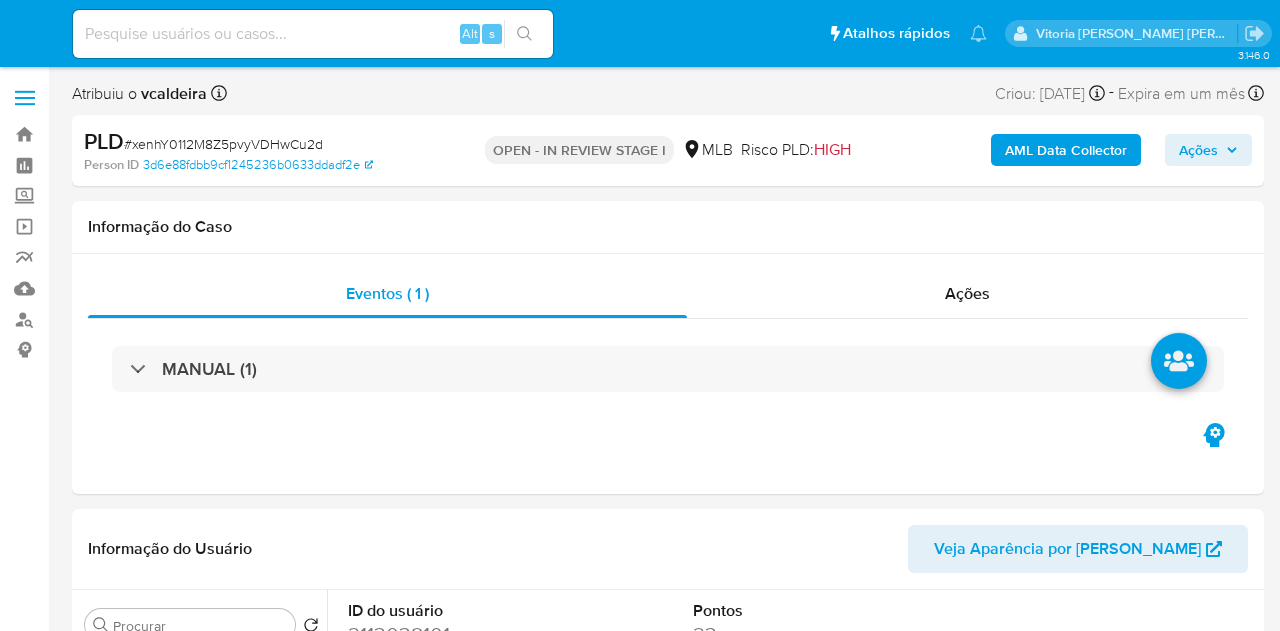 select on "10" 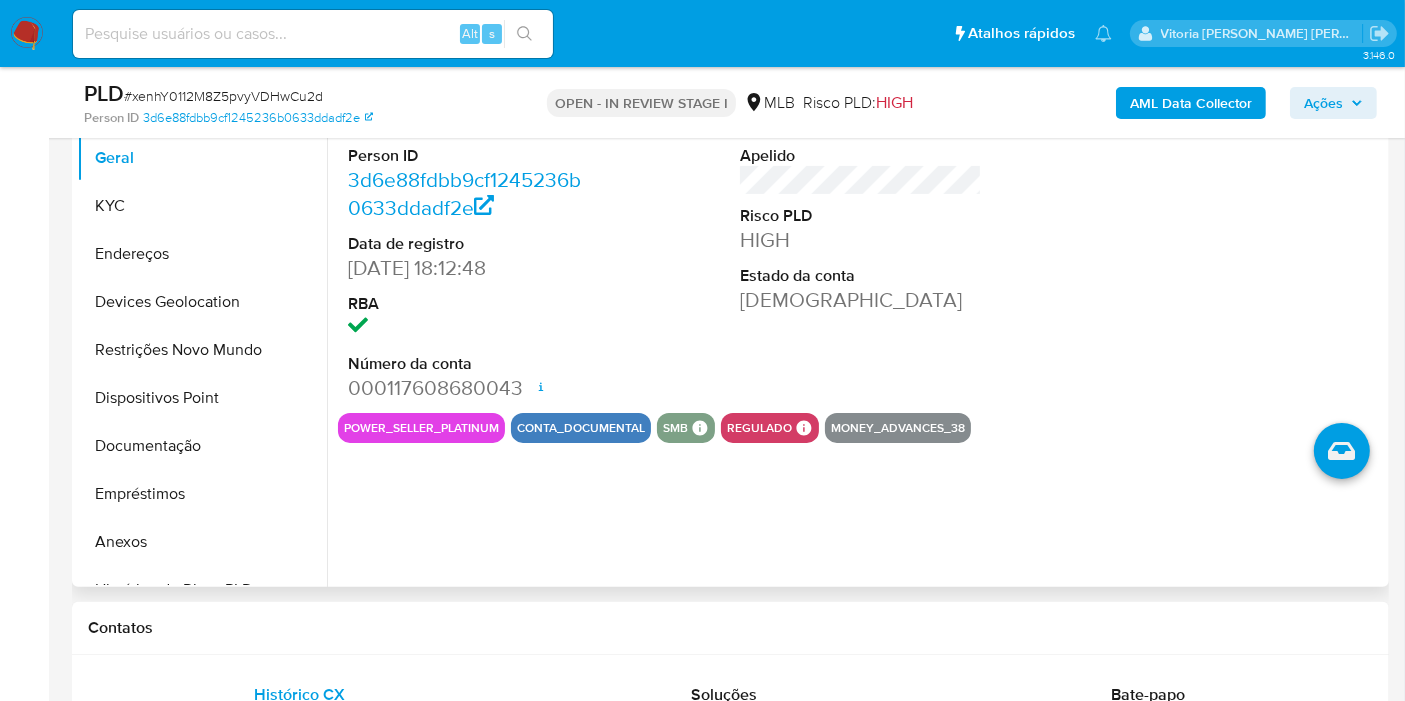 scroll, scrollTop: 666, scrollLeft: 0, axis: vertical 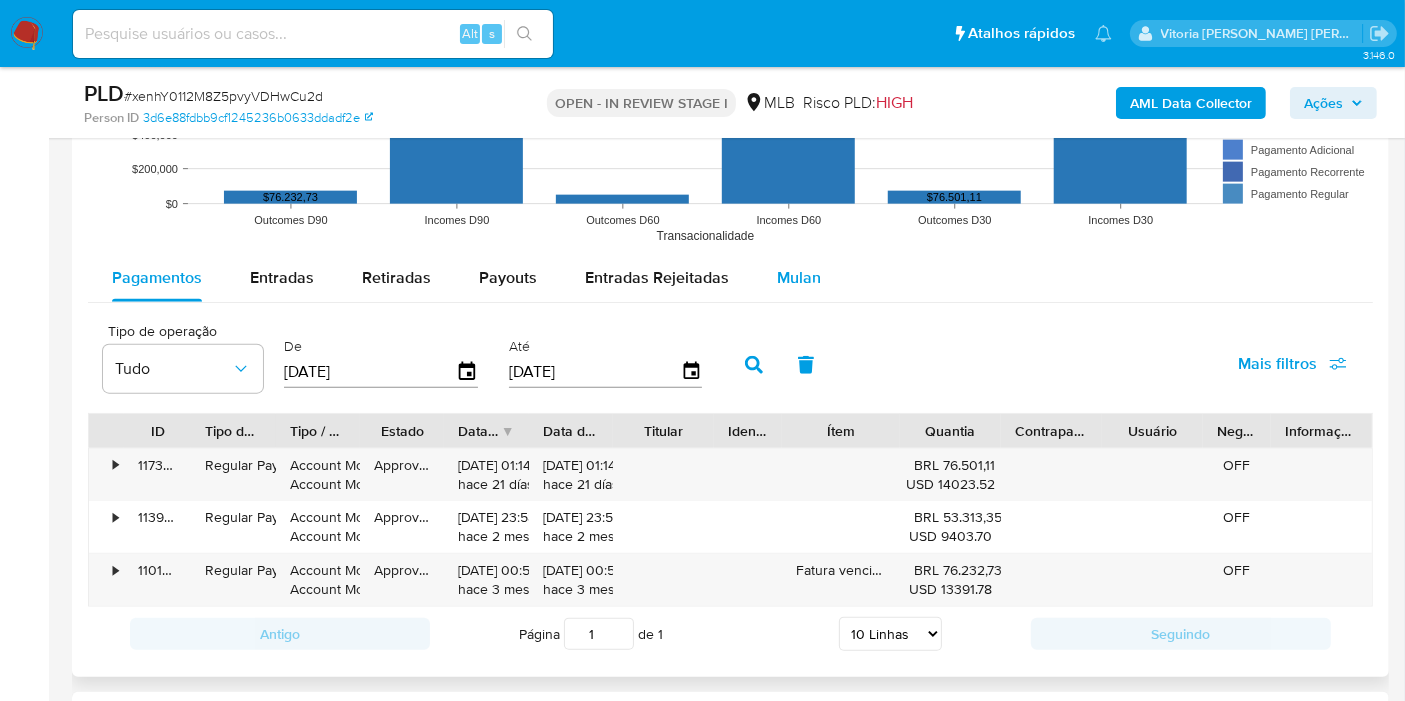 click on "Mulan" at bounding box center (799, 277) 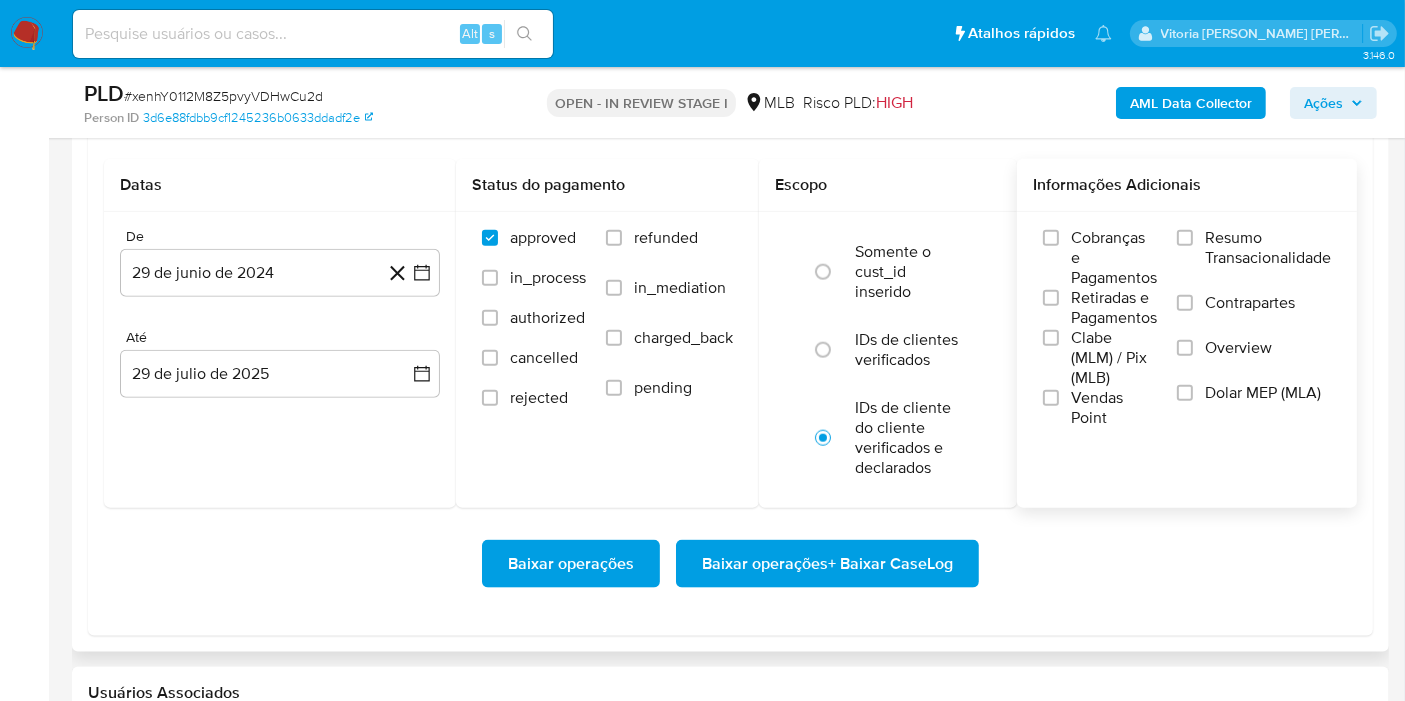 scroll, scrollTop: 2333, scrollLeft: 0, axis: vertical 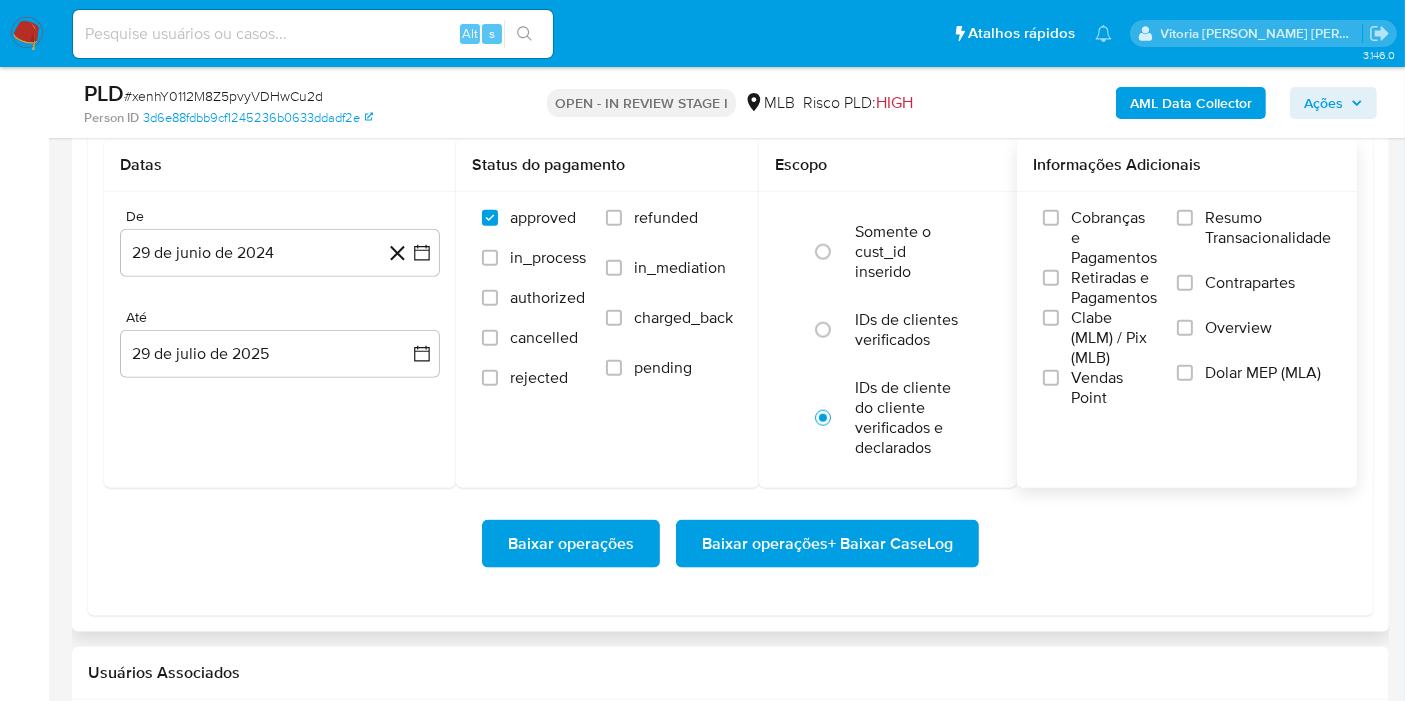 click on "Resumo Transacionalidade" at bounding box center [1268, 228] 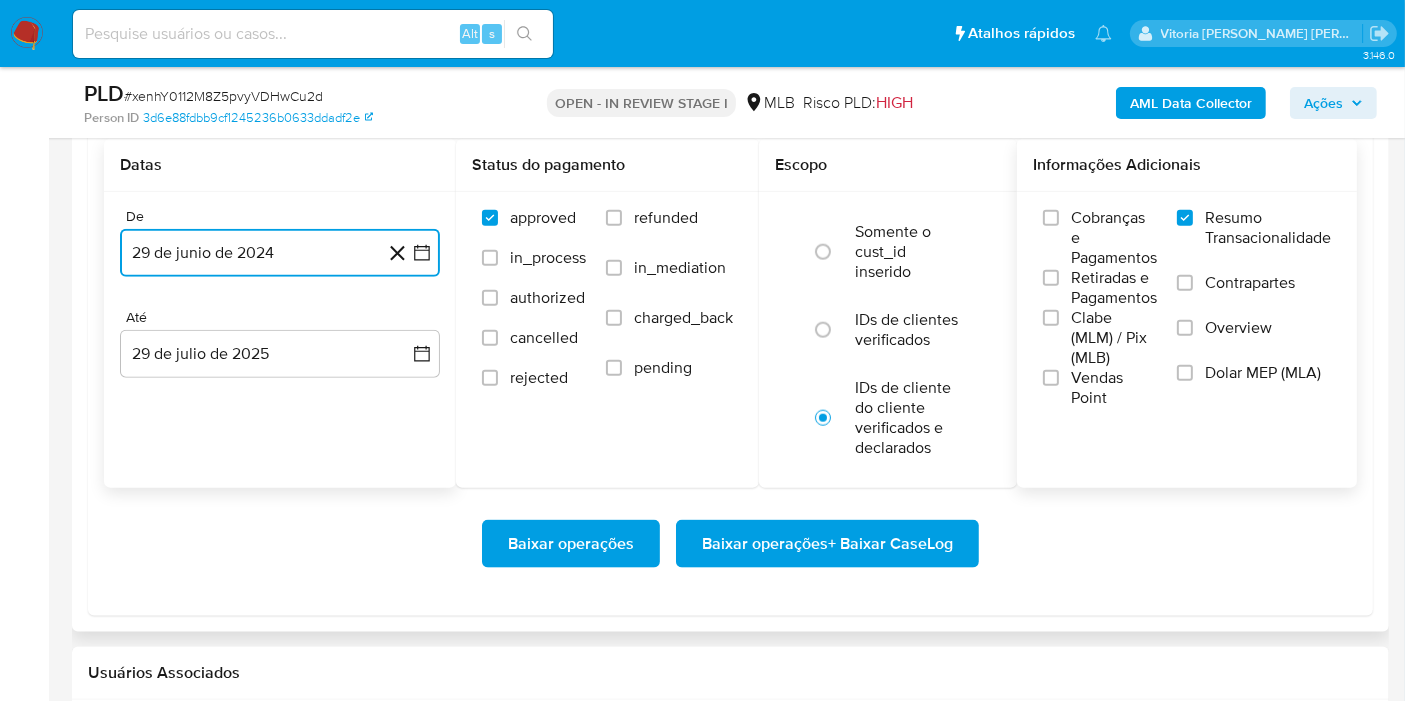click on "29 de junio de 2024" at bounding box center (280, 253) 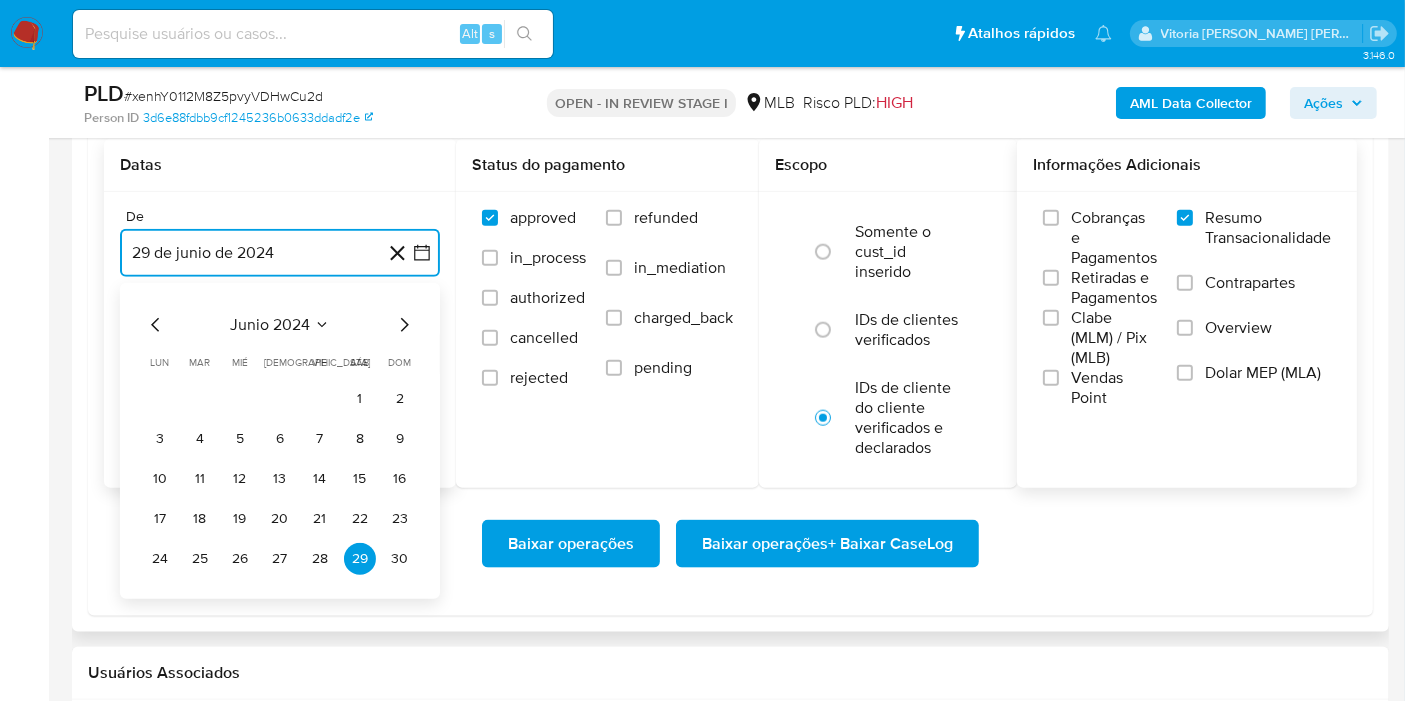 click 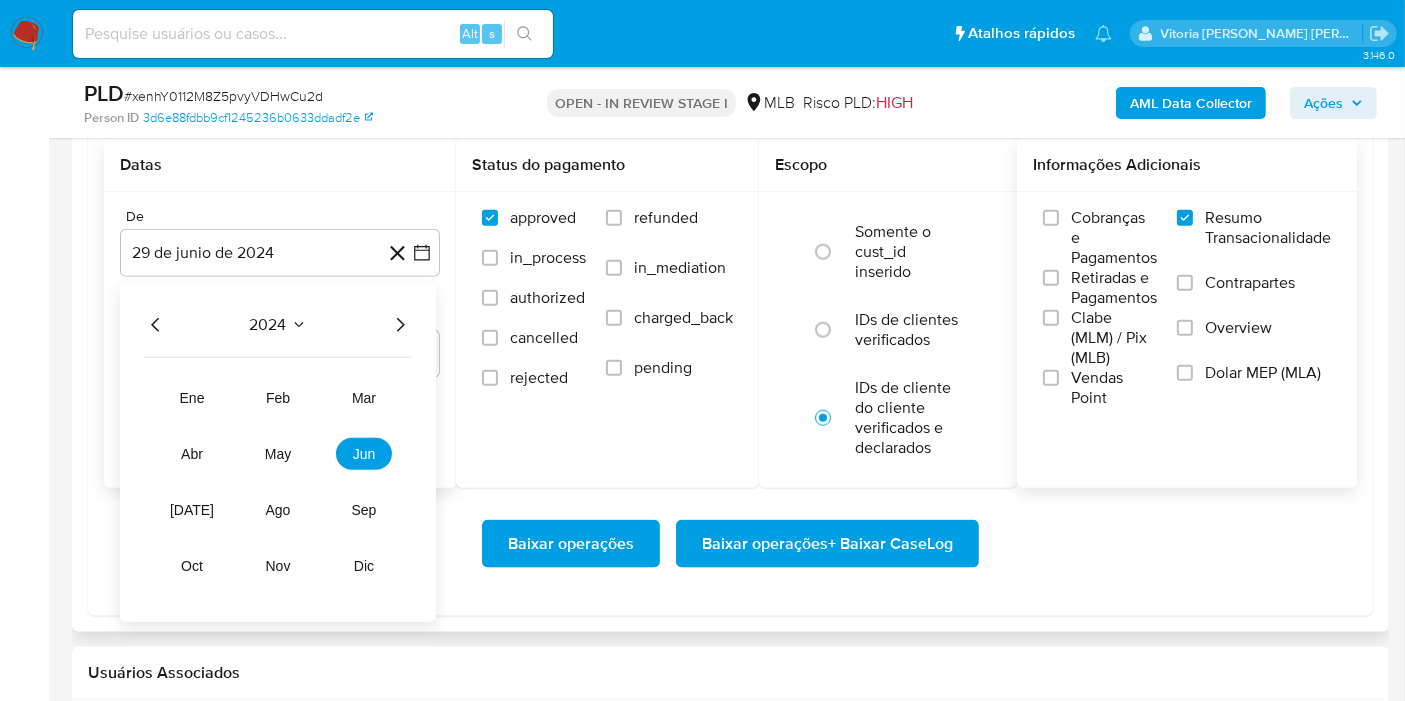click 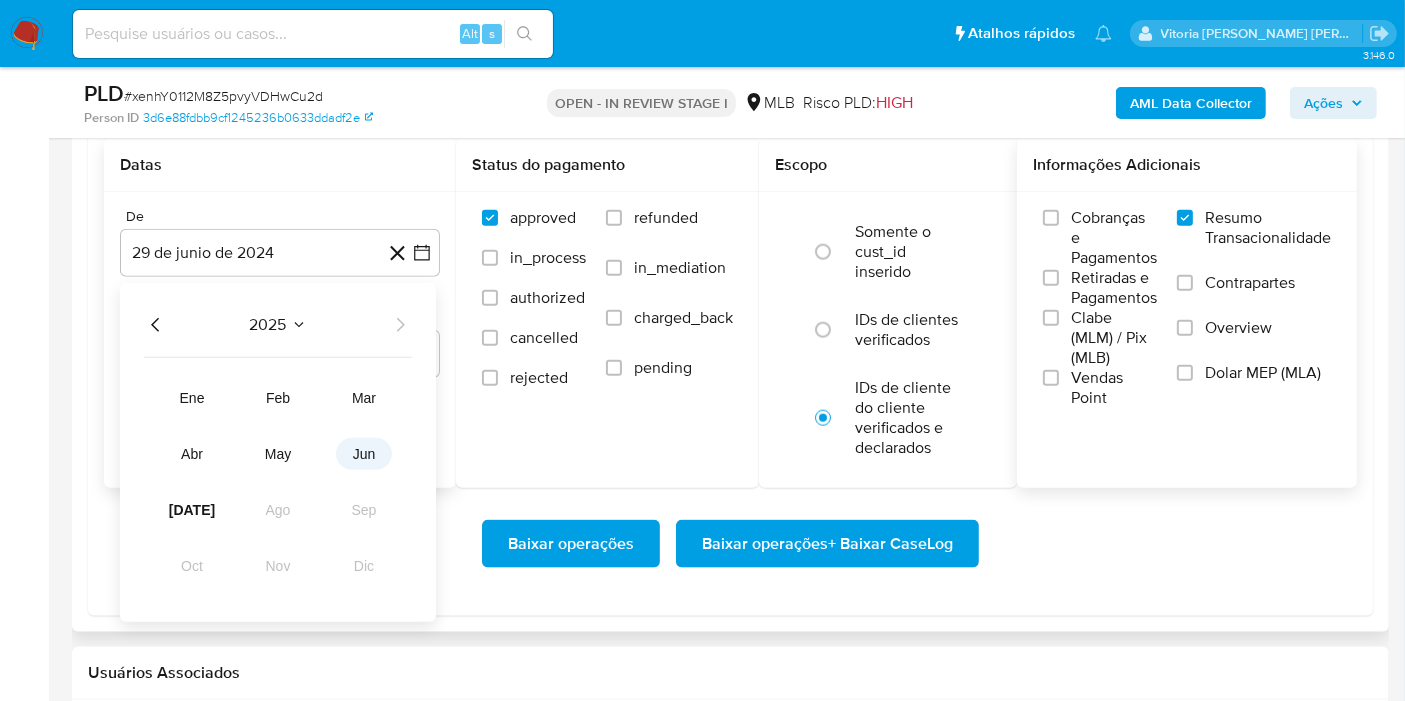 click on "jun" at bounding box center [364, 454] 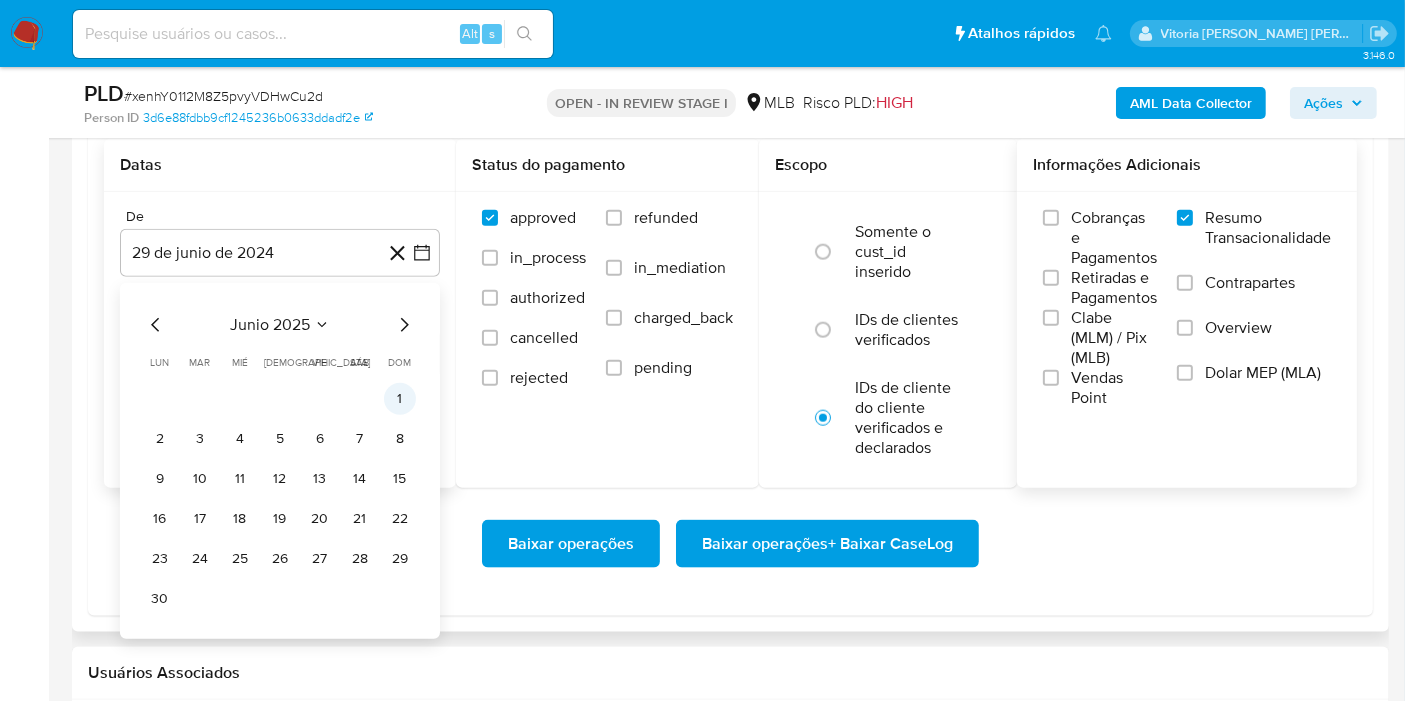 click on "1" at bounding box center (400, 399) 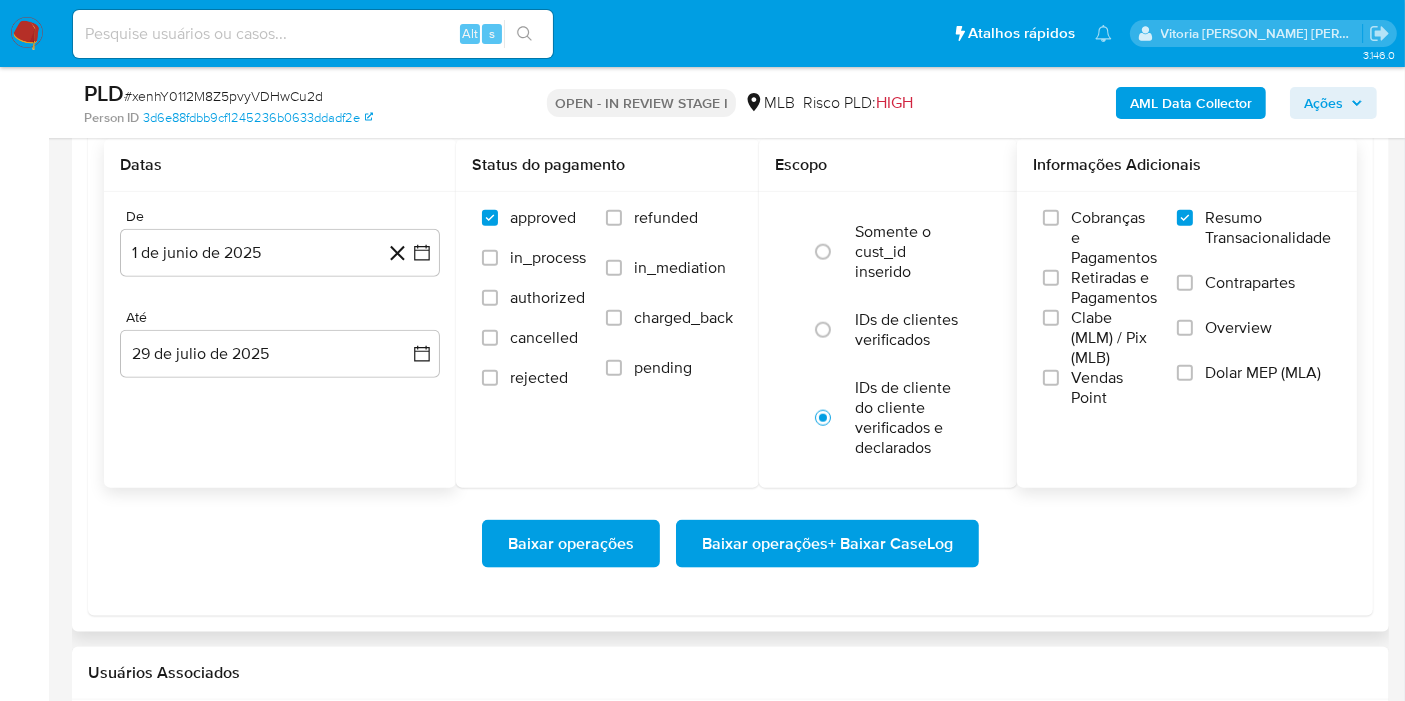 click on "Até" at bounding box center [280, 318] 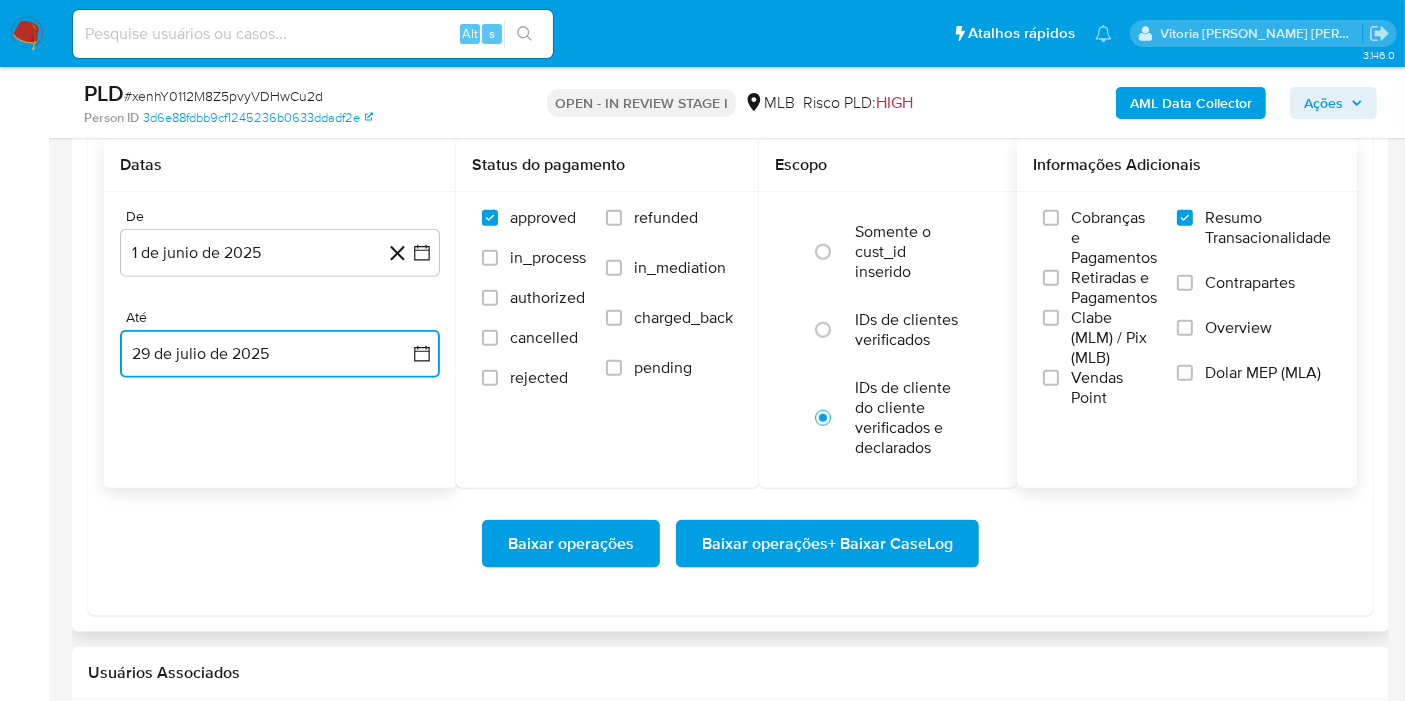 click on "29 de julio de 2025" at bounding box center (280, 354) 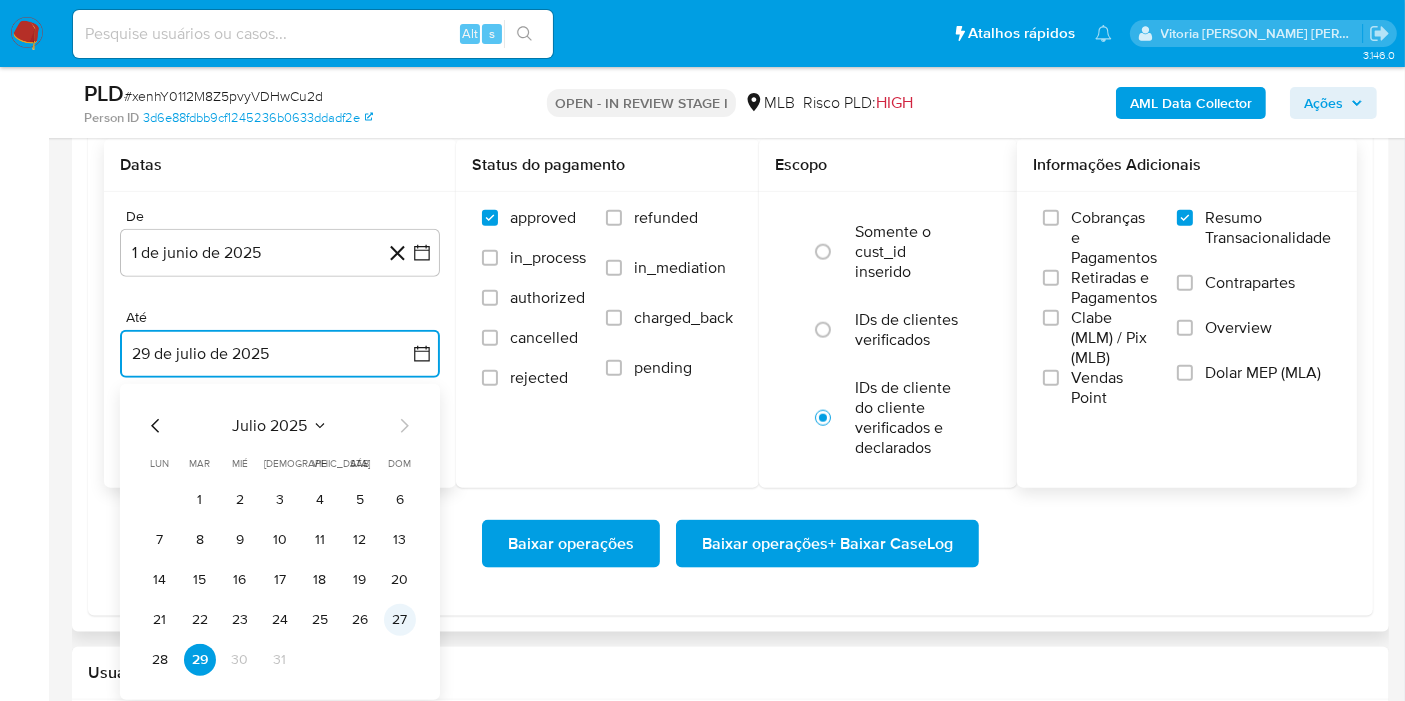 click on "27" at bounding box center (400, 620) 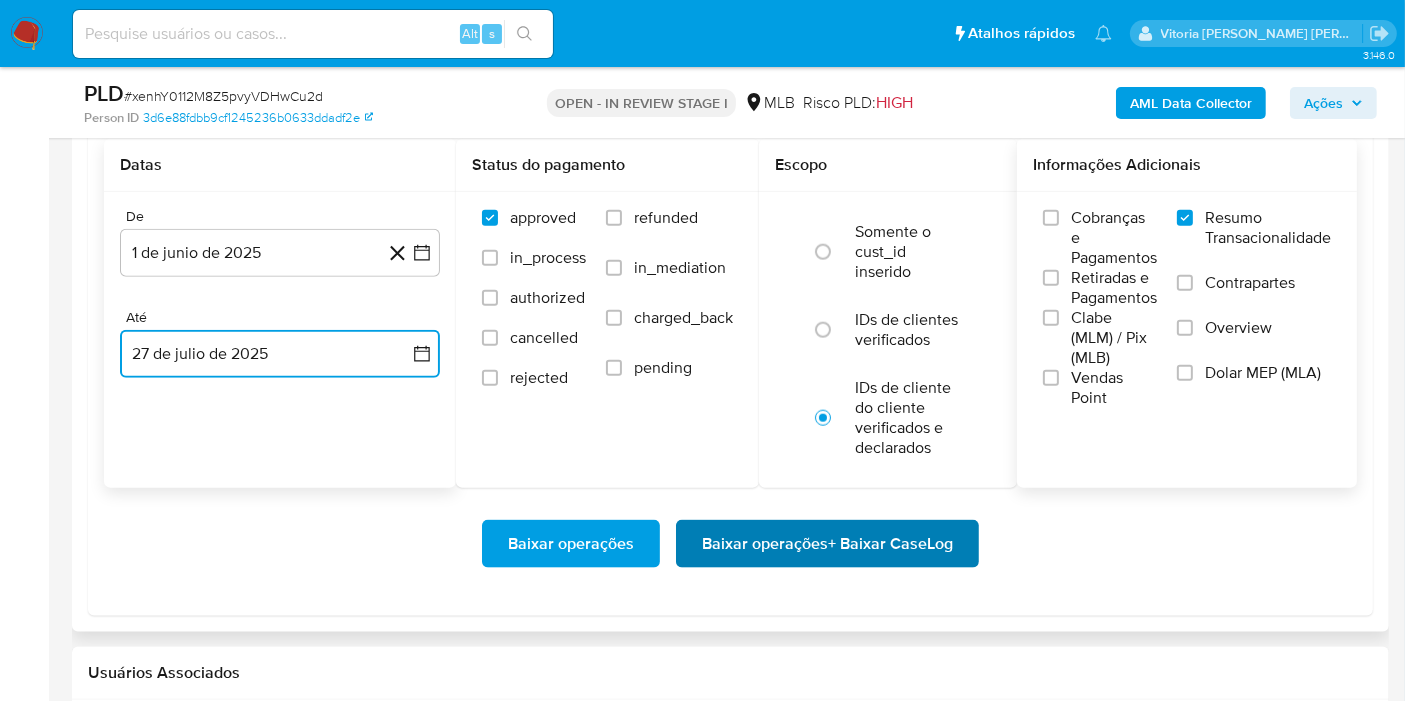 click on "Baixar operações  +   Baixar CaseLog" at bounding box center [827, 544] 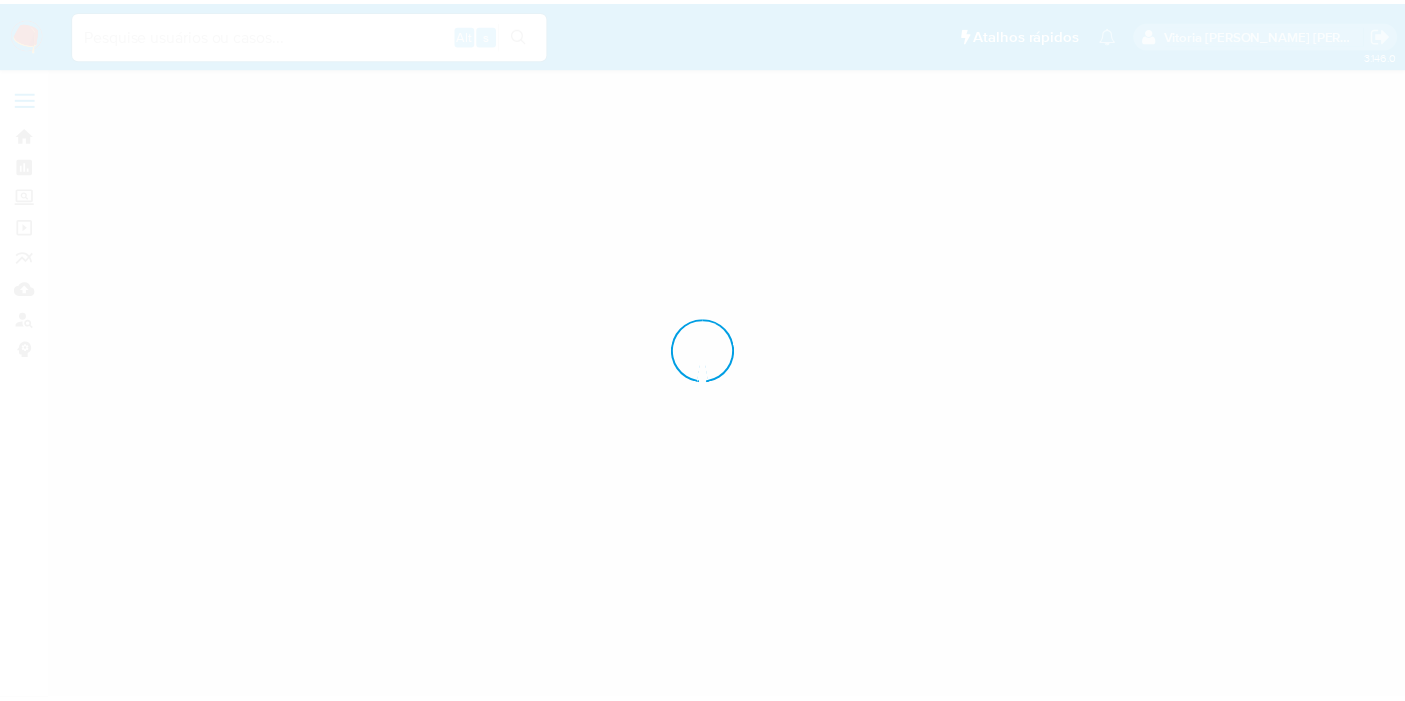 scroll, scrollTop: 0, scrollLeft: 0, axis: both 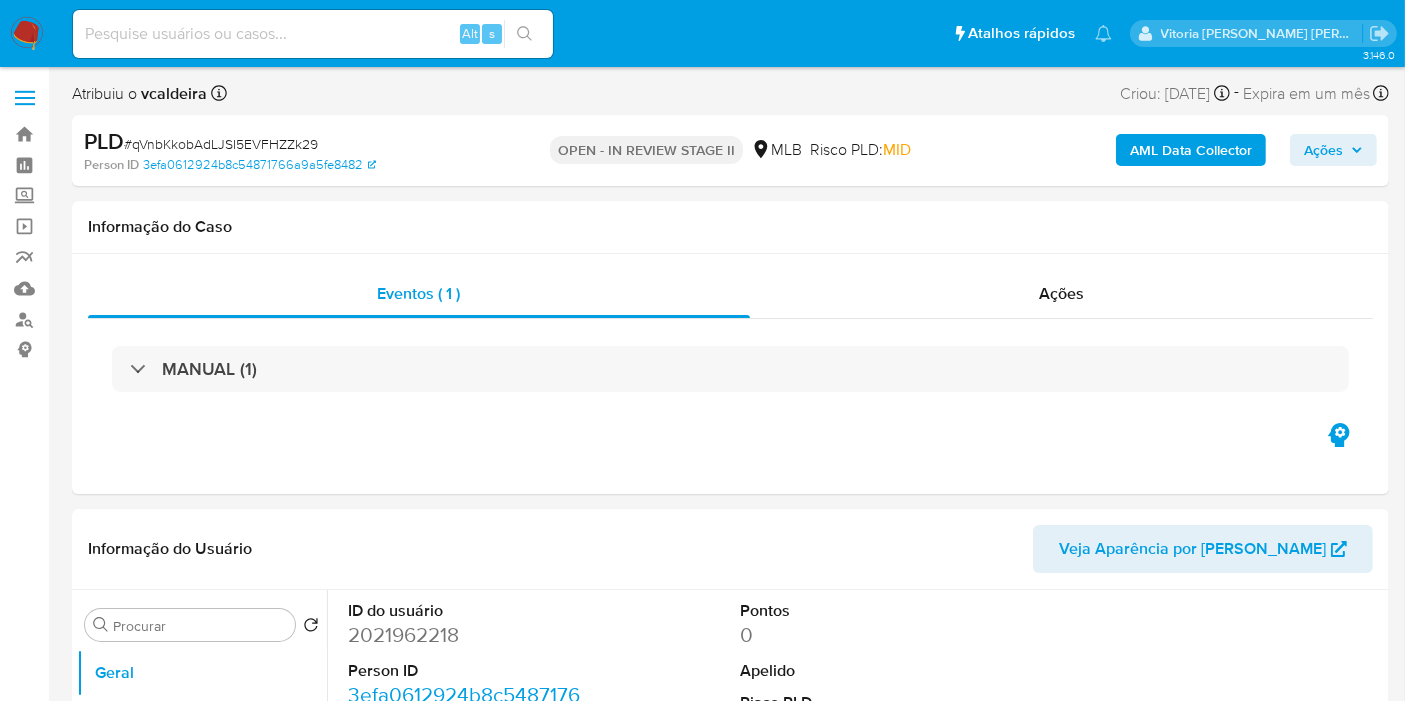 select on "10" 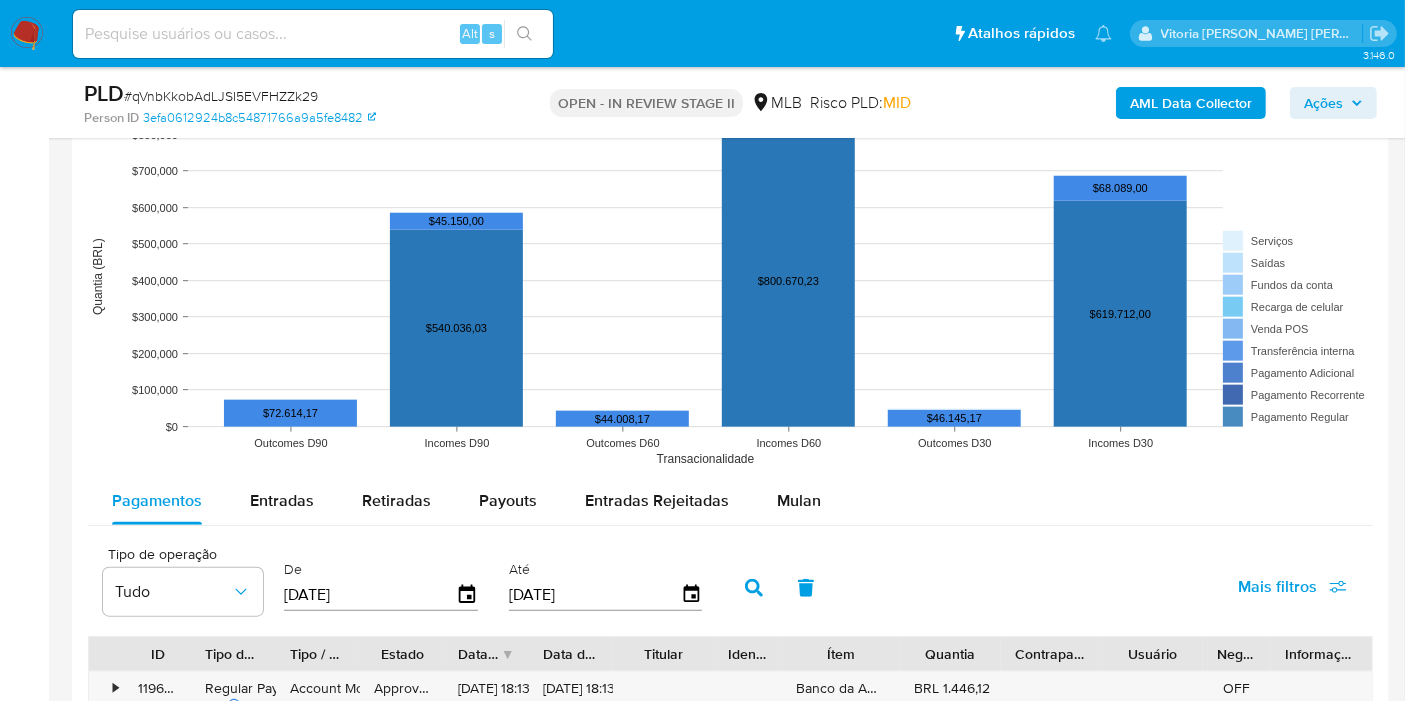 scroll, scrollTop: 2111, scrollLeft: 0, axis: vertical 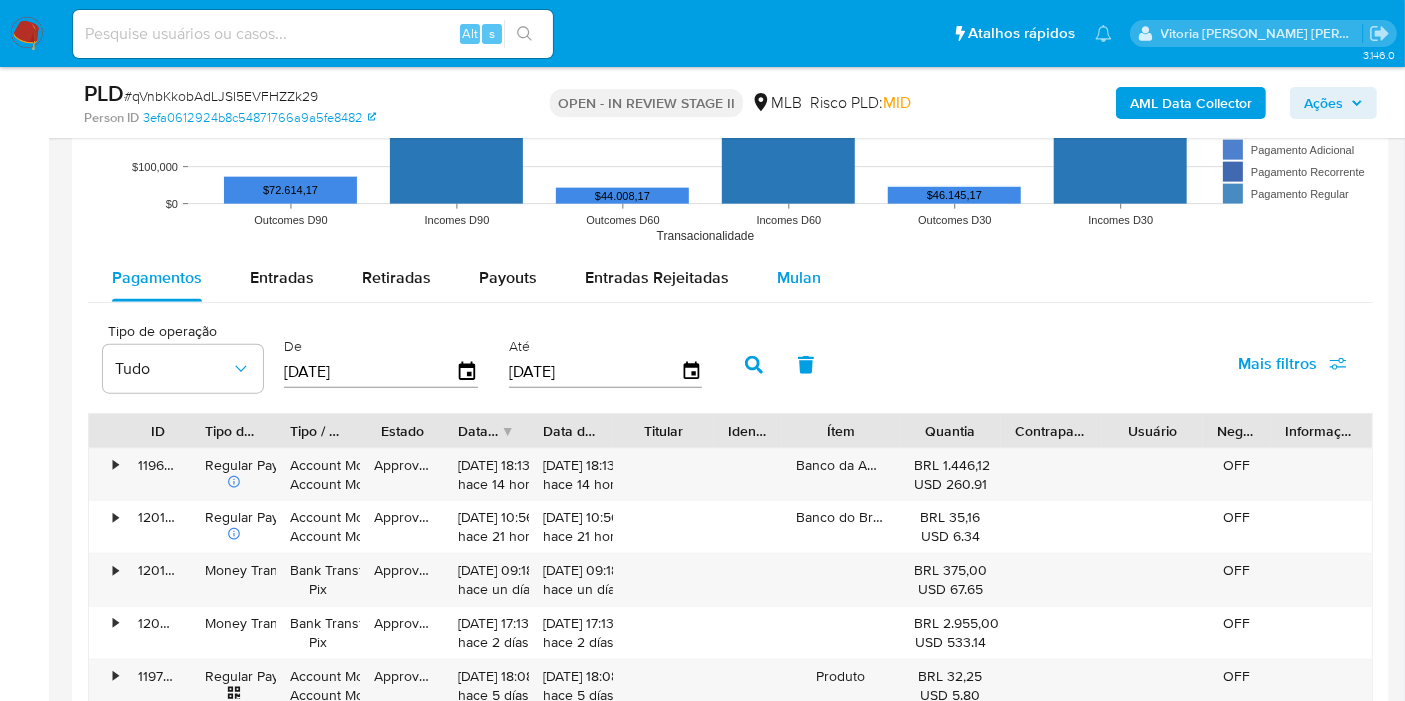 click on "Mulan" at bounding box center [799, 277] 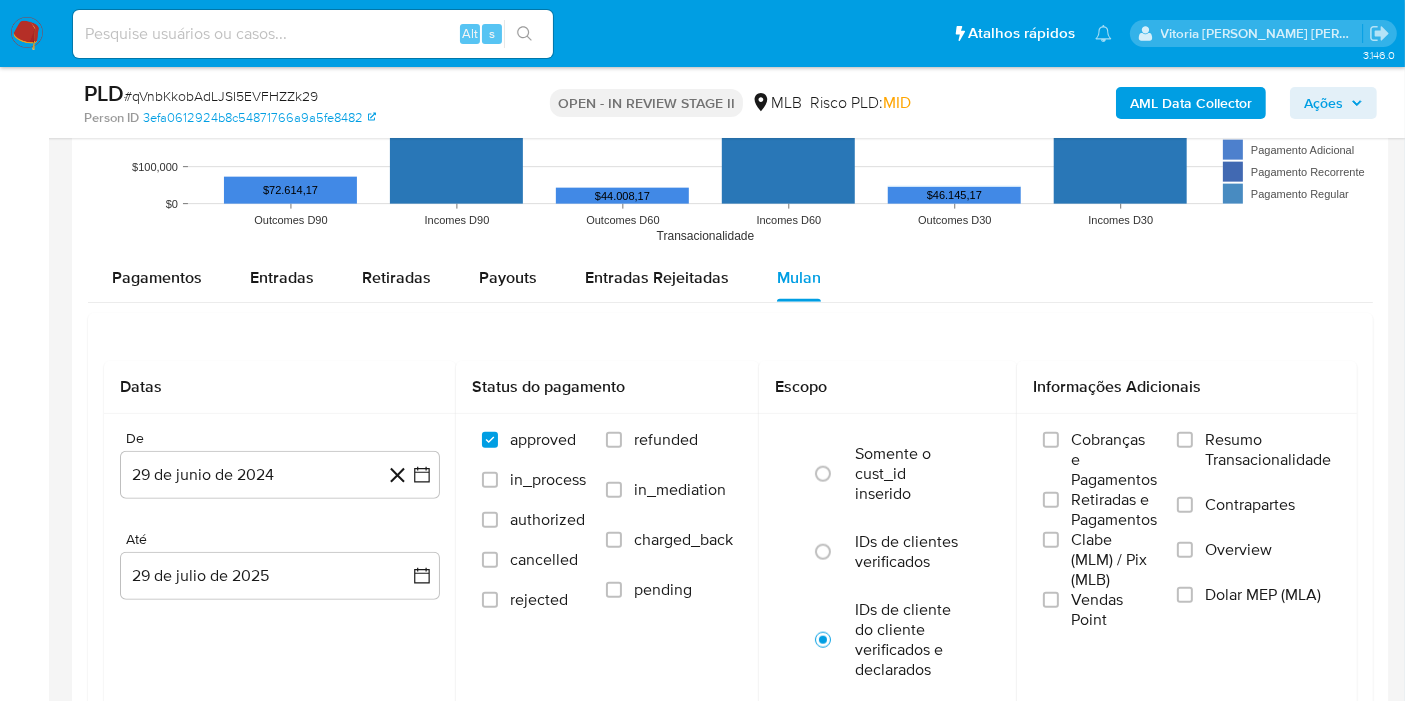 click on "Resumo Transacionalidade" at bounding box center (1268, 450) 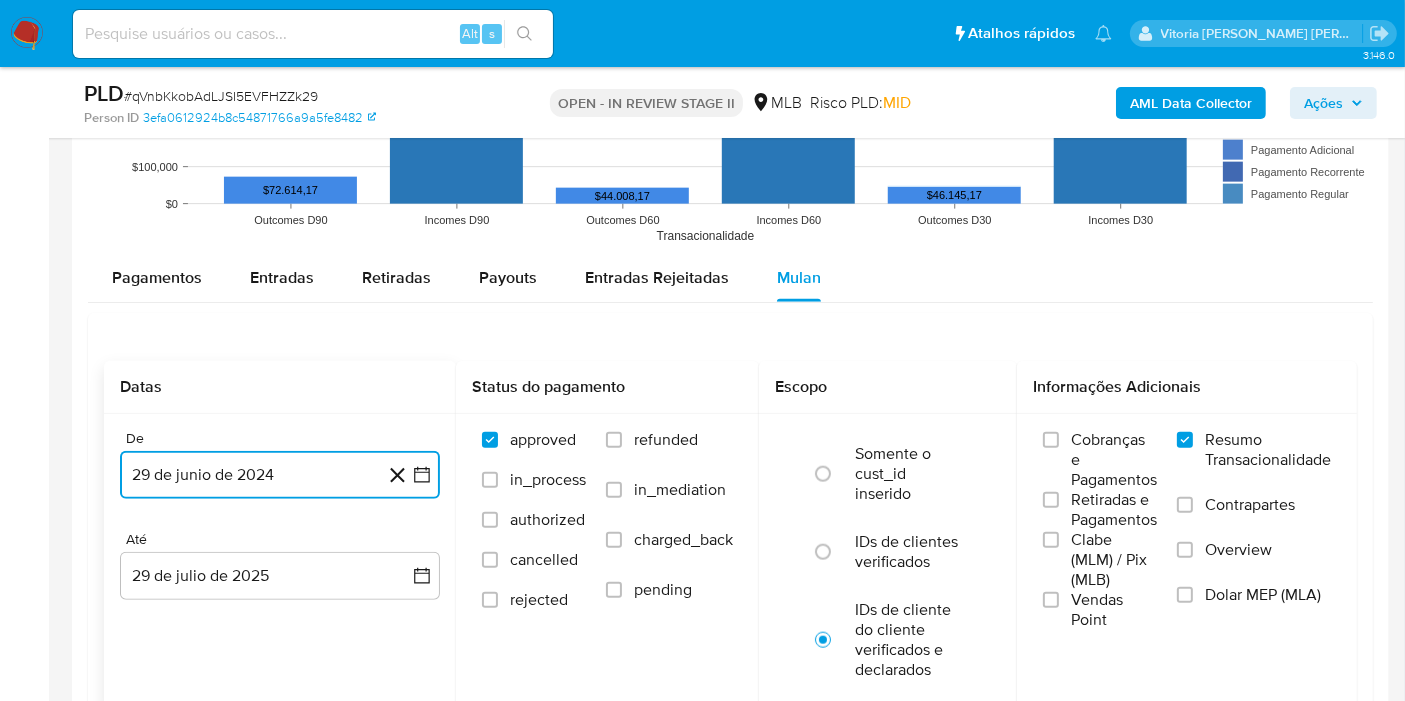 click on "29 de junio de 2024" at bounding box center [280, 475] 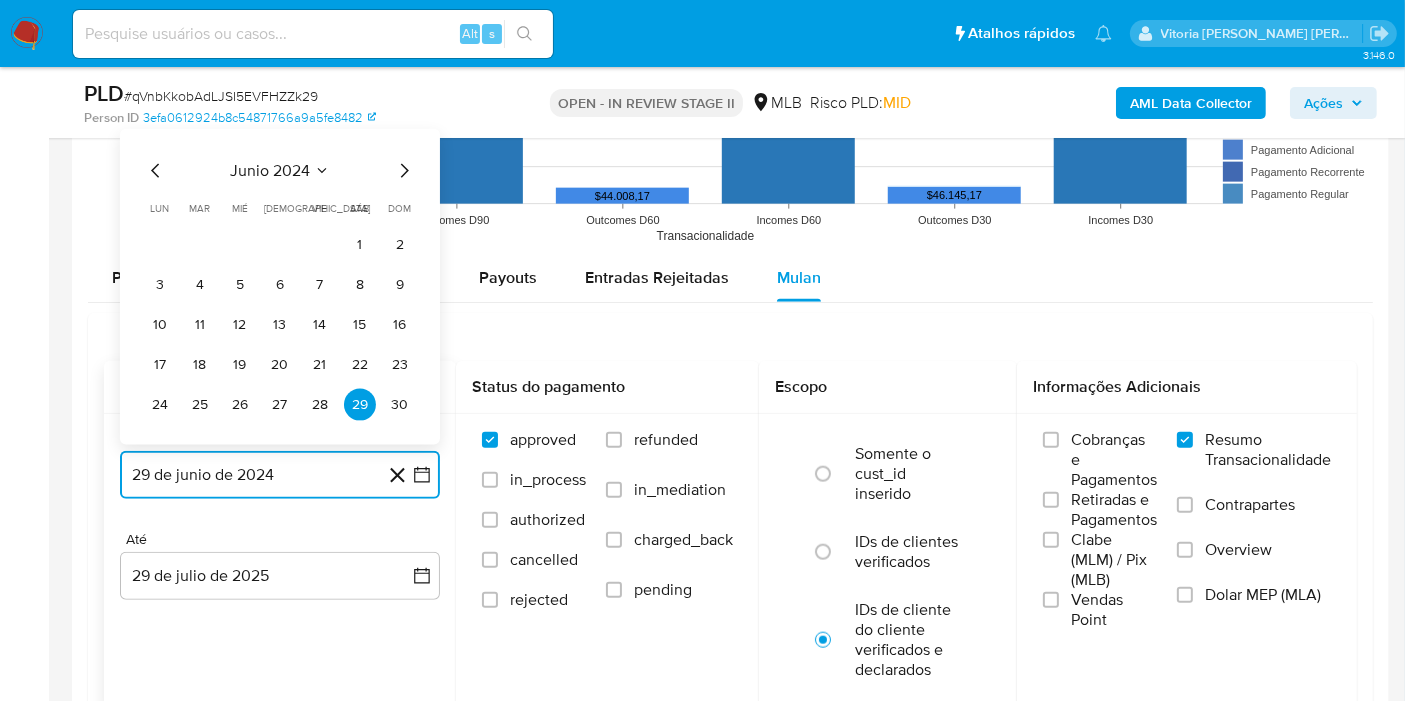 click 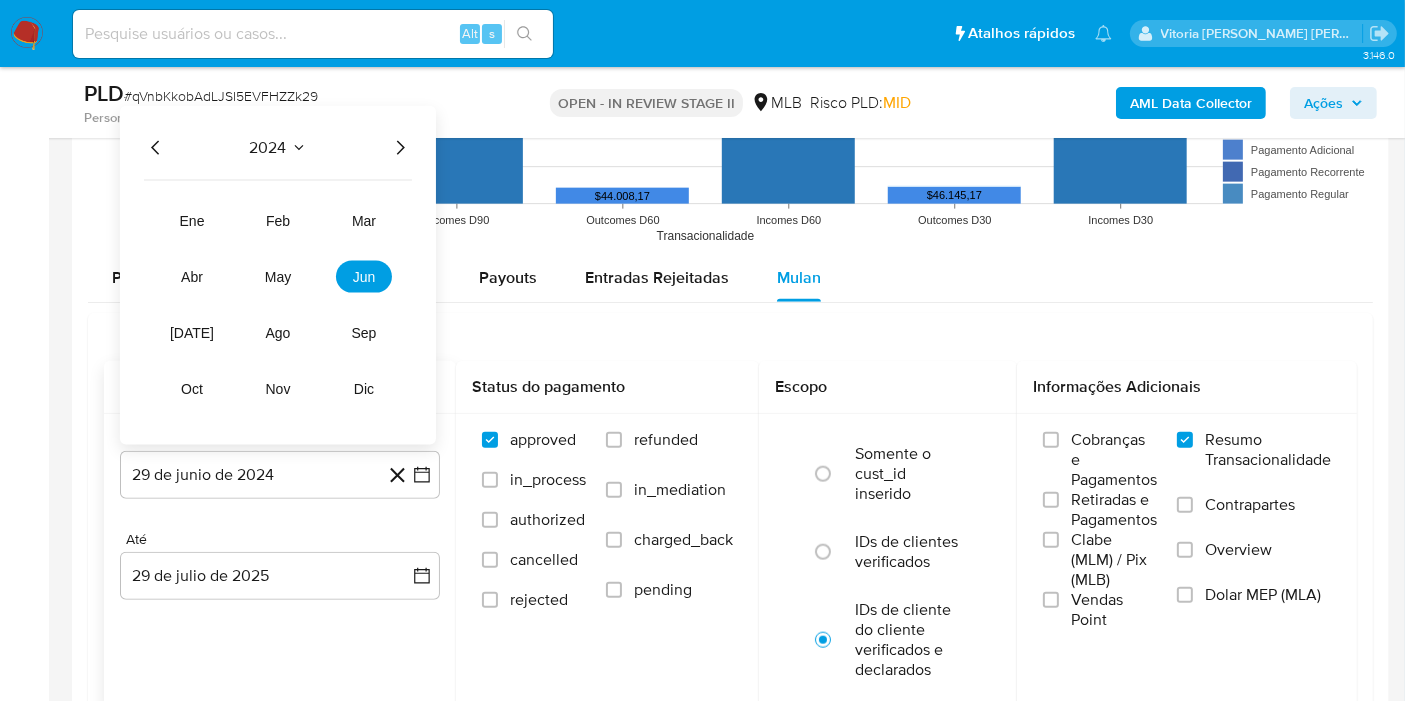 click 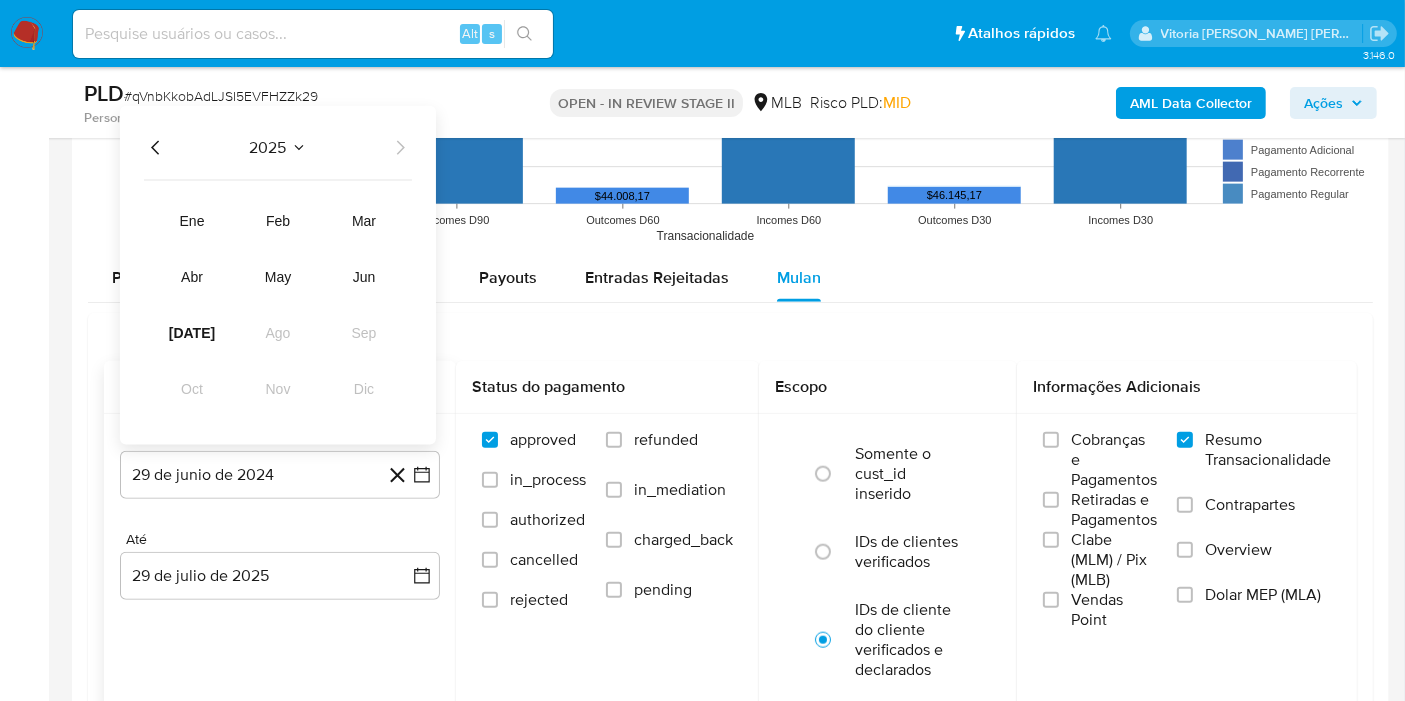 click on "ene feb mar abr may jun jul ago sep oct nov dic" at bounding box center [278, 305] 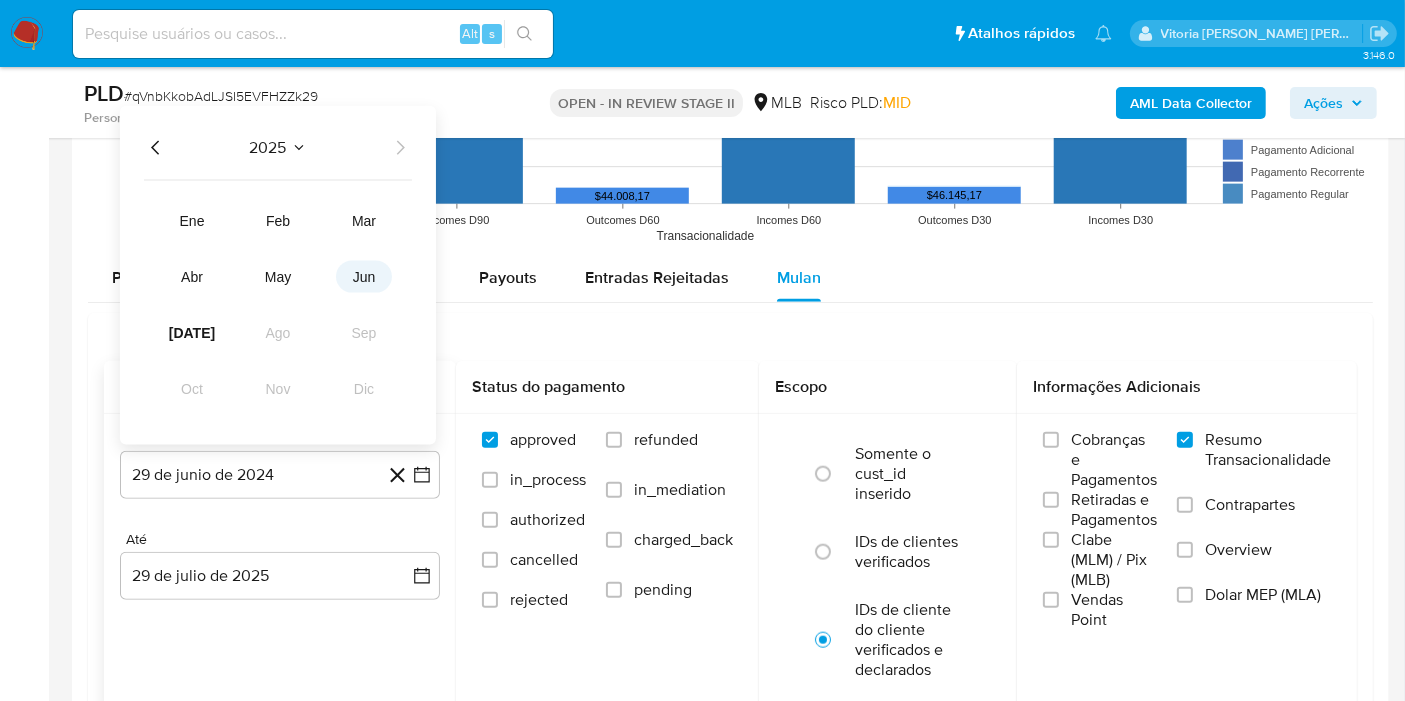 click on "jun" at bounding box center (364, 277) 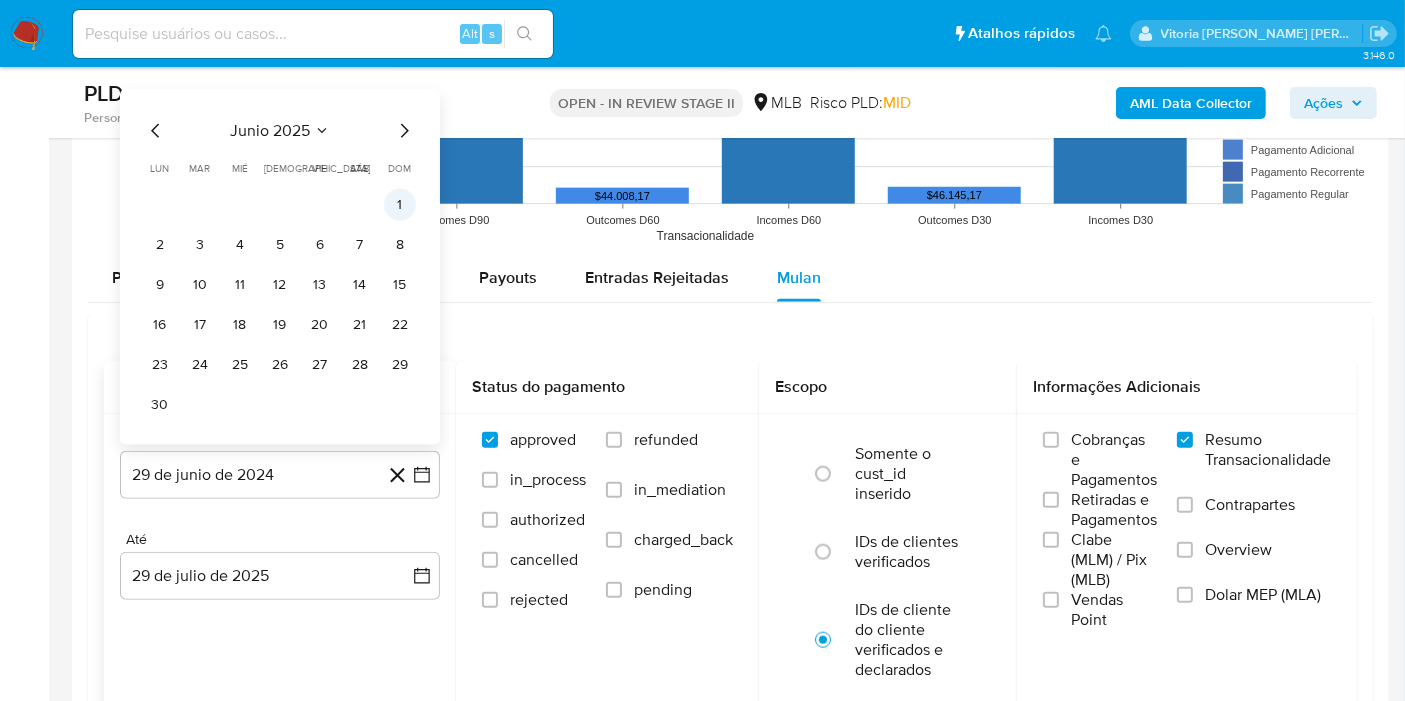click on "1" at bounding box center (400, 205) 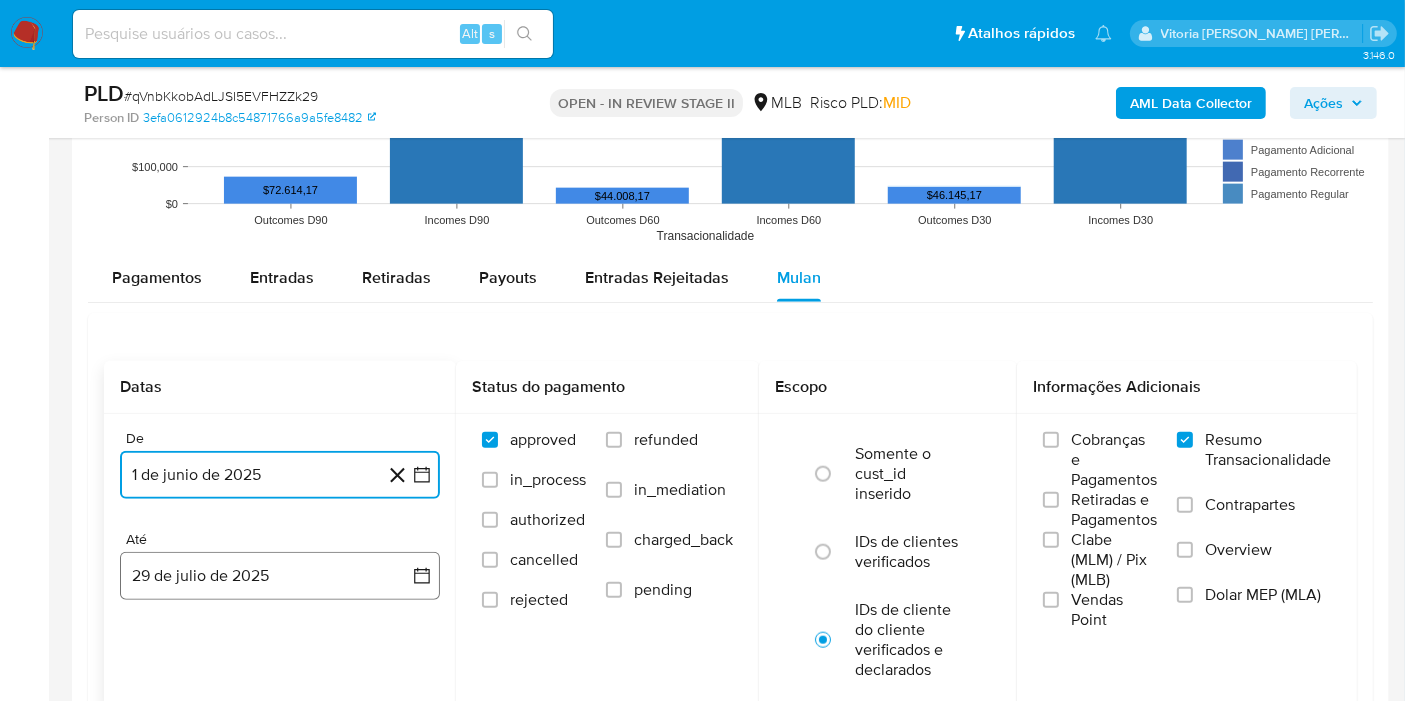 click on "29 de julio de 2025" at bounding box center (280, 576) 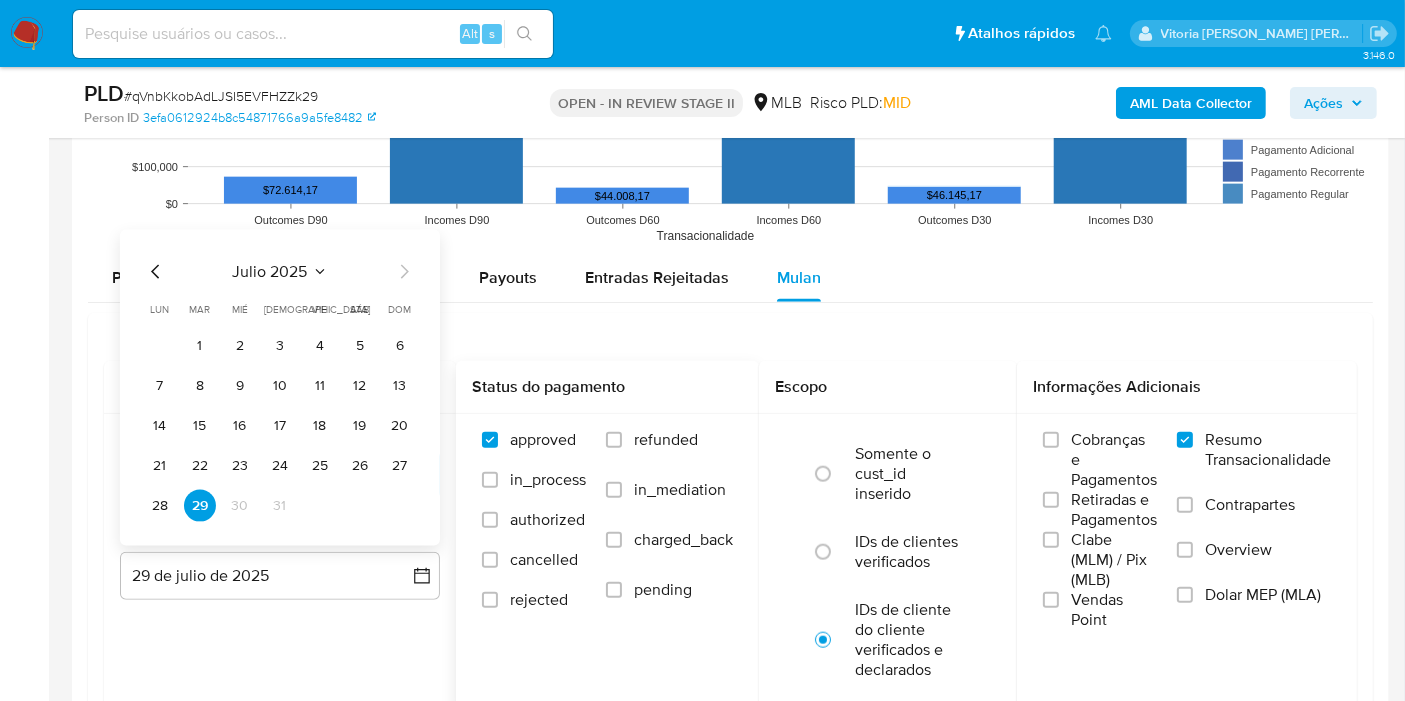 drag, startPoint x: 398, startPoint y: 462, endPoint x: 617, endPoint y: 457, distance: 219.05707 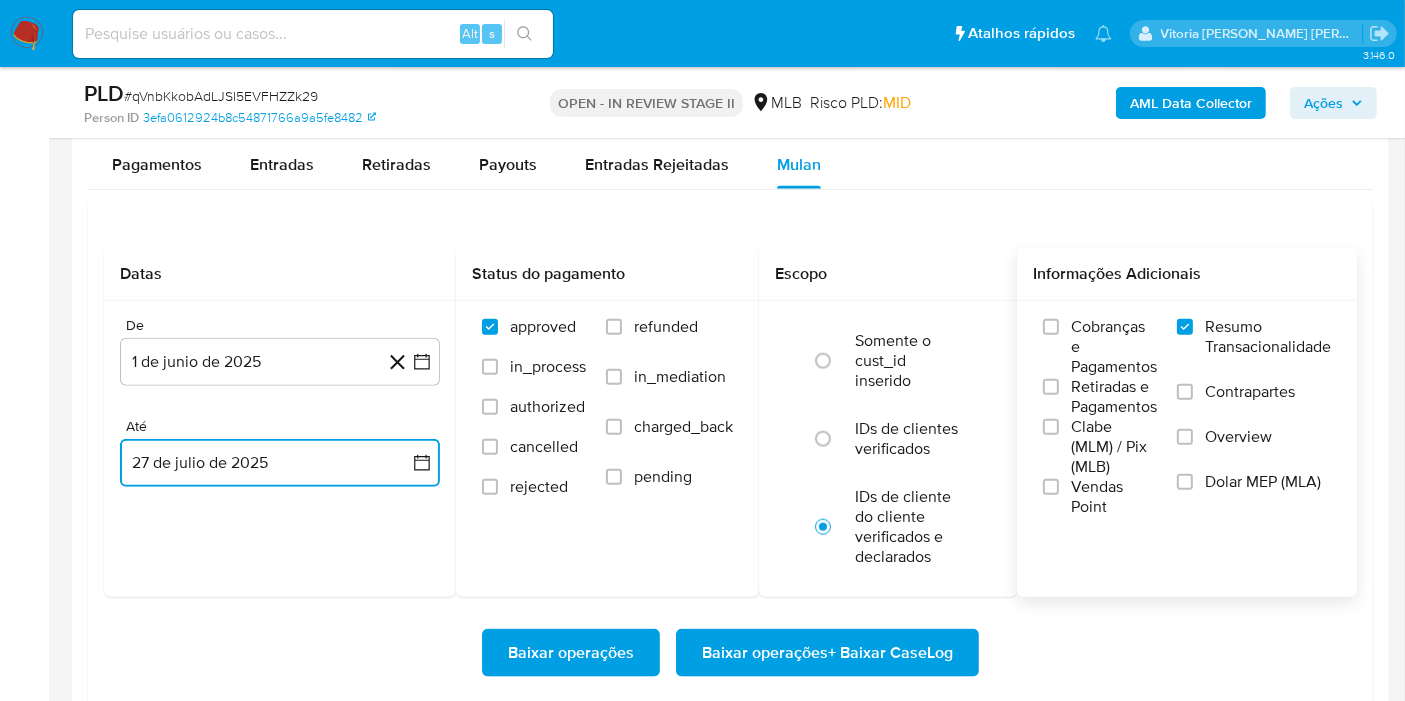 scroll, scrollTop: 2333, scrollLeft: 0, axis: vertical 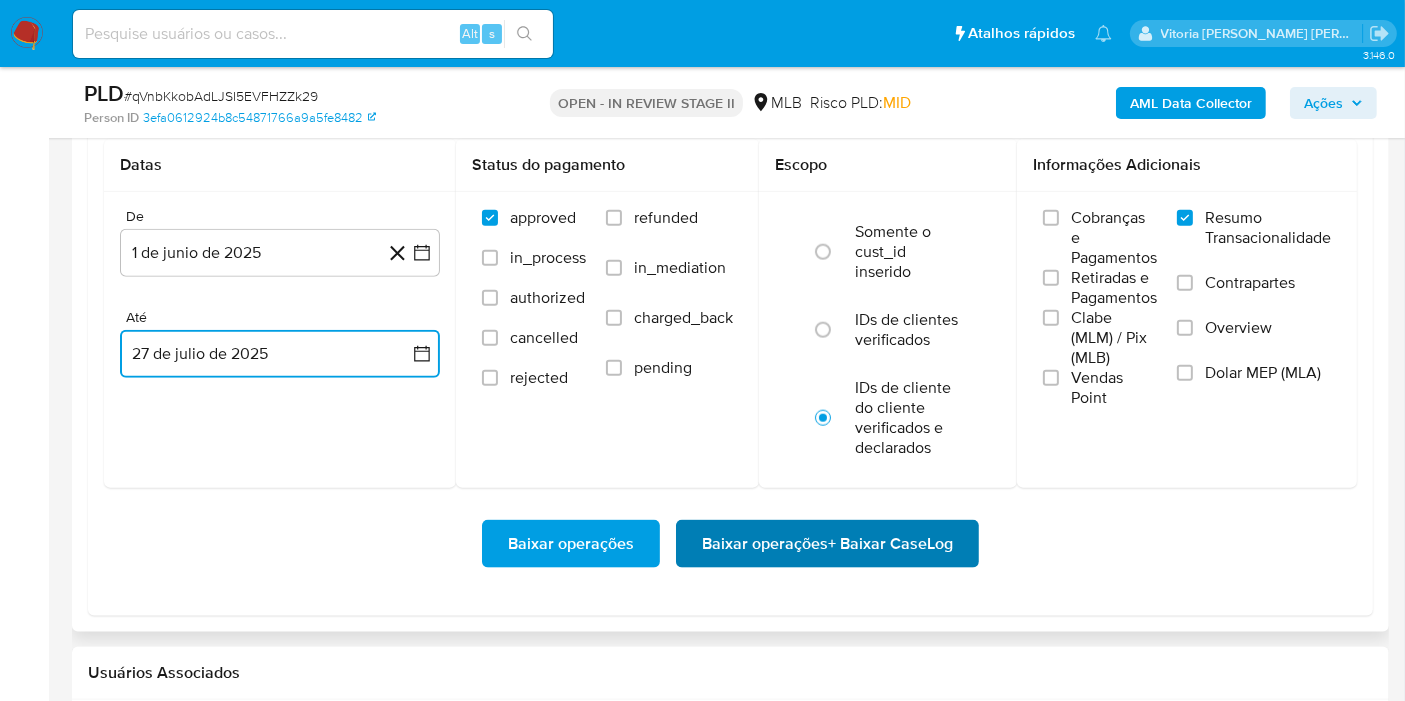 click on "Baixar operações  +   Baixar CaseLog" at bounding box center [827, 544] 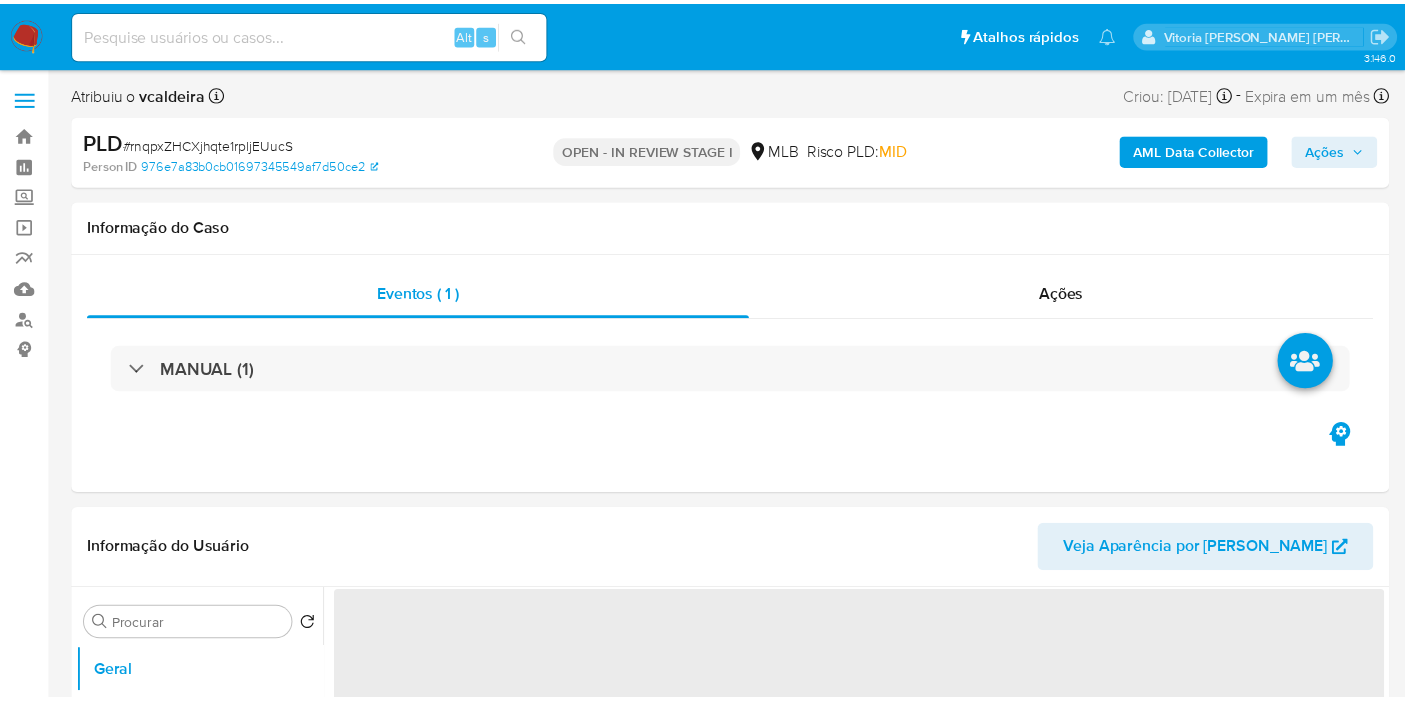 scroll, scrollTop: 0, scrollLeft: 0, axis: both 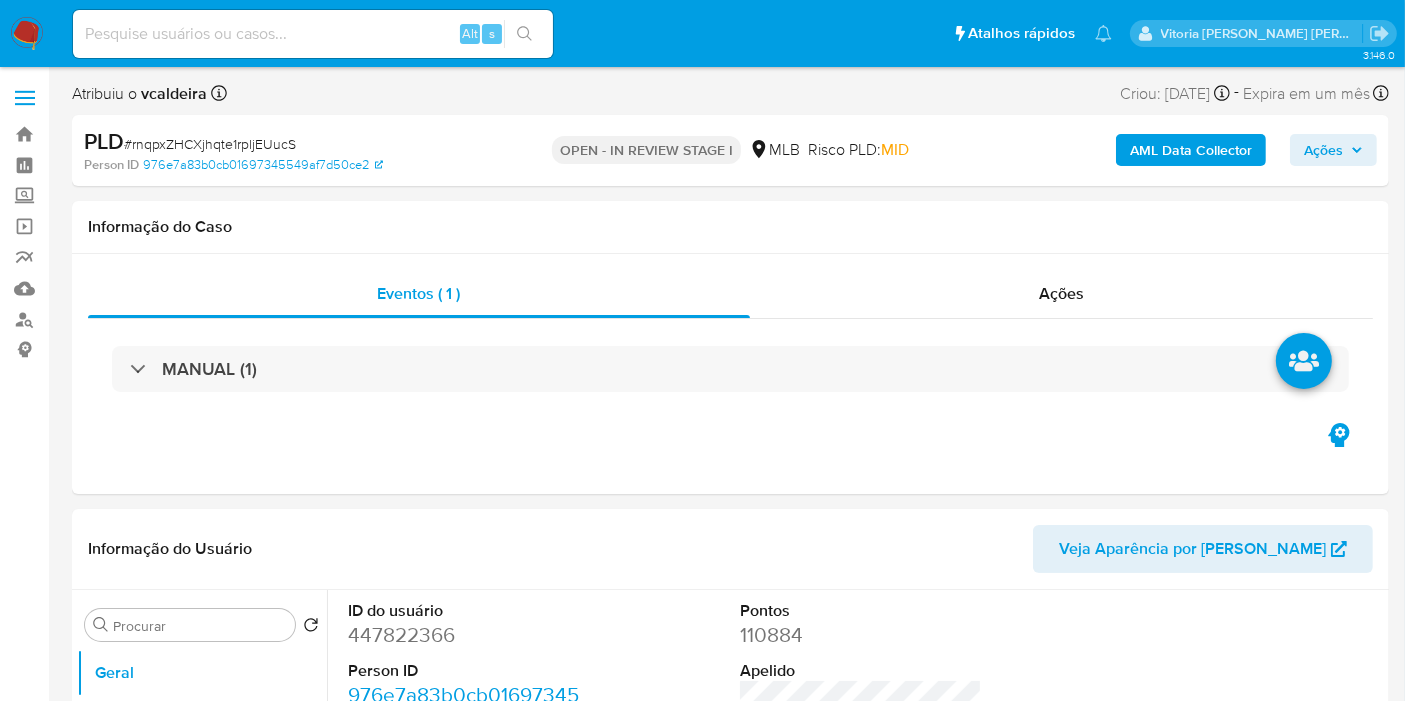 select on "10" 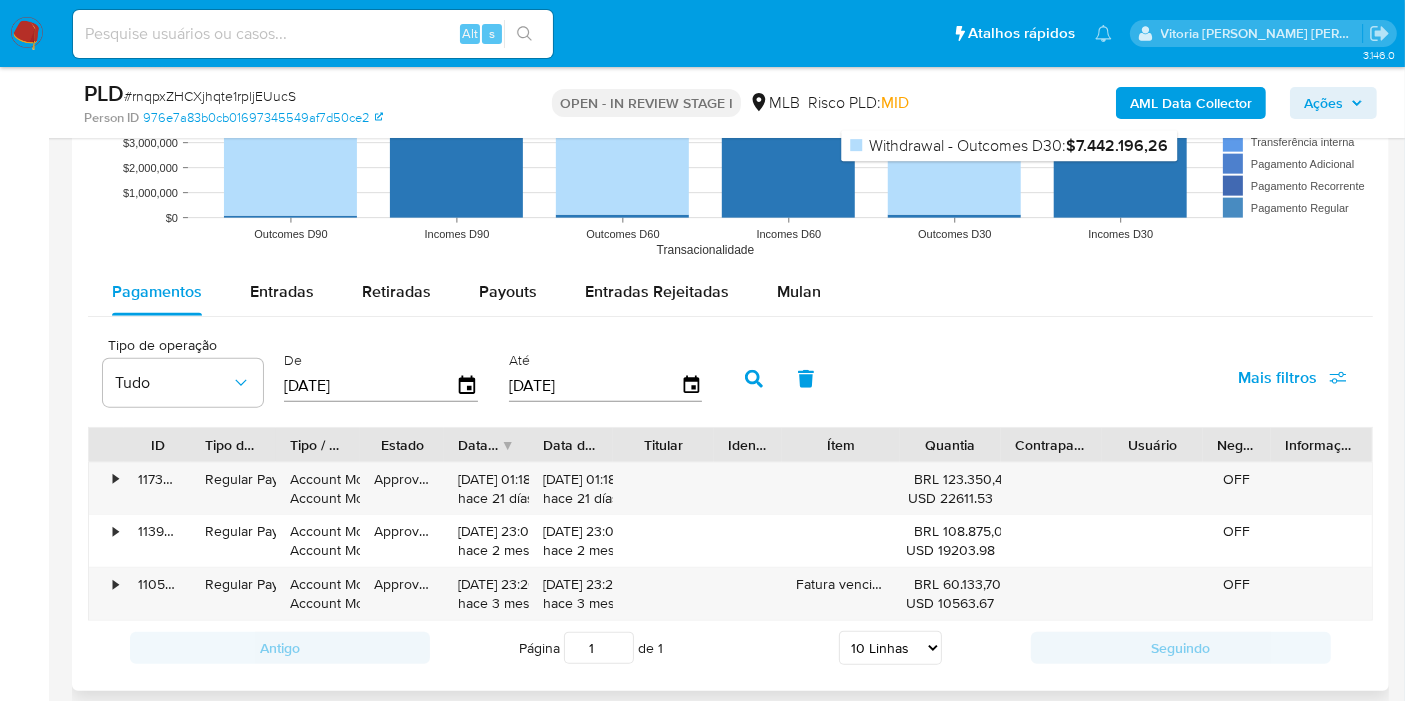 scroll, scrollTop: 2111, scrollLeft: 0, axis: vertical 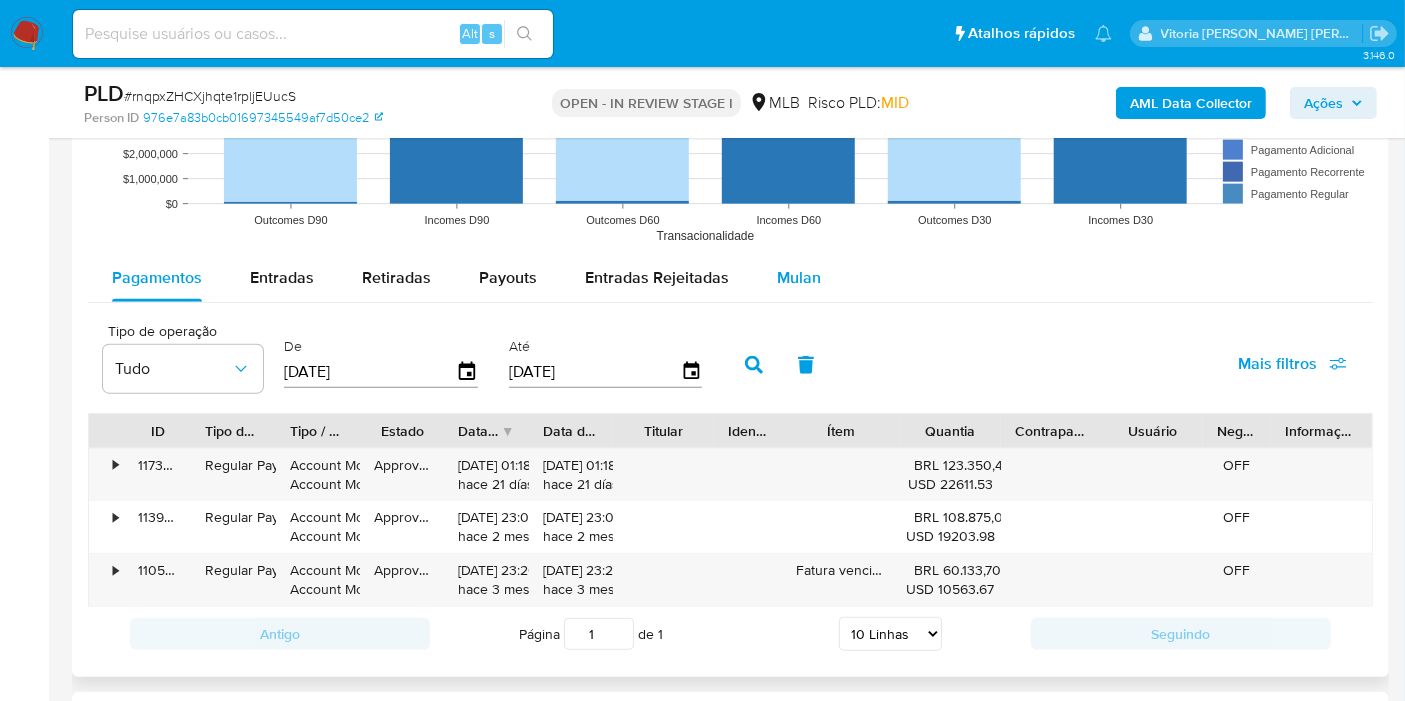click on "Mulan" at bounding box center [799, 278] 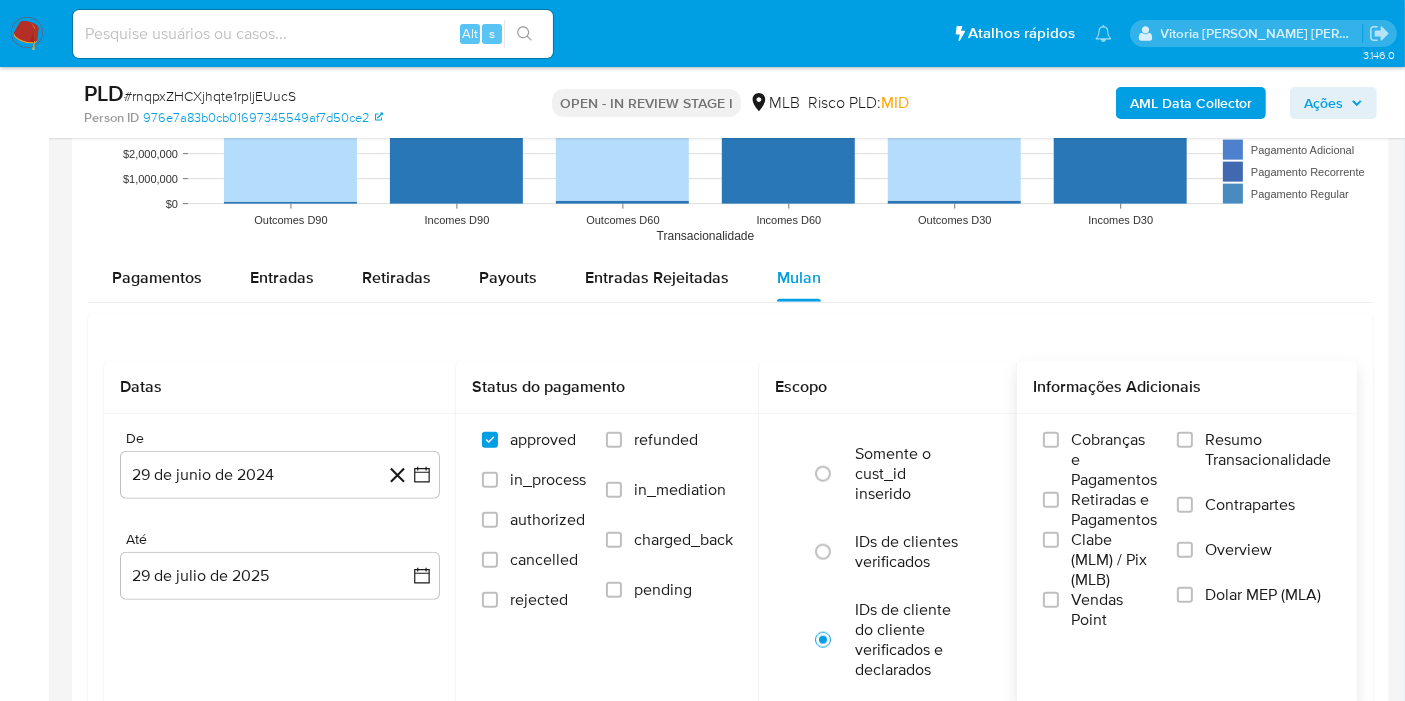 click on "Resumo Transacionalidade" at bounding box center [1268, 450] 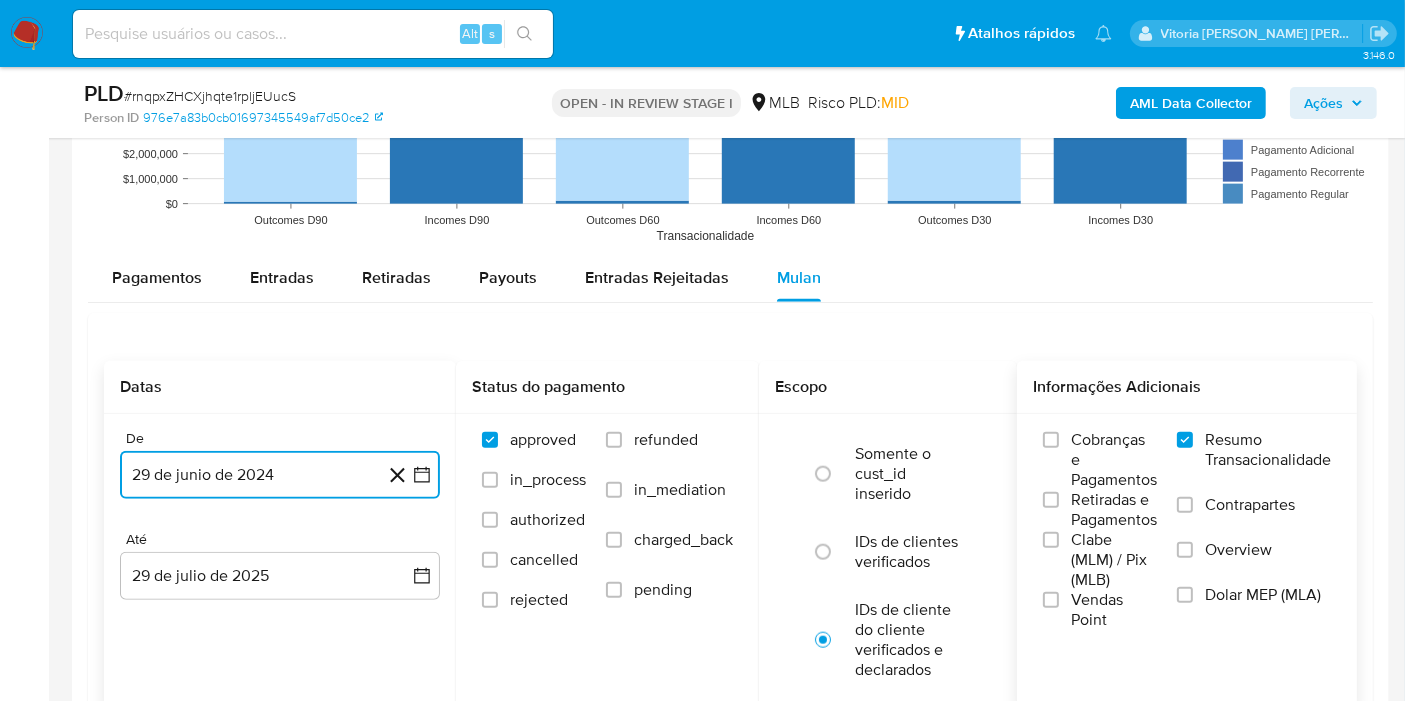 click on "29 de junio de 2024" at bounding box center [280, 475] 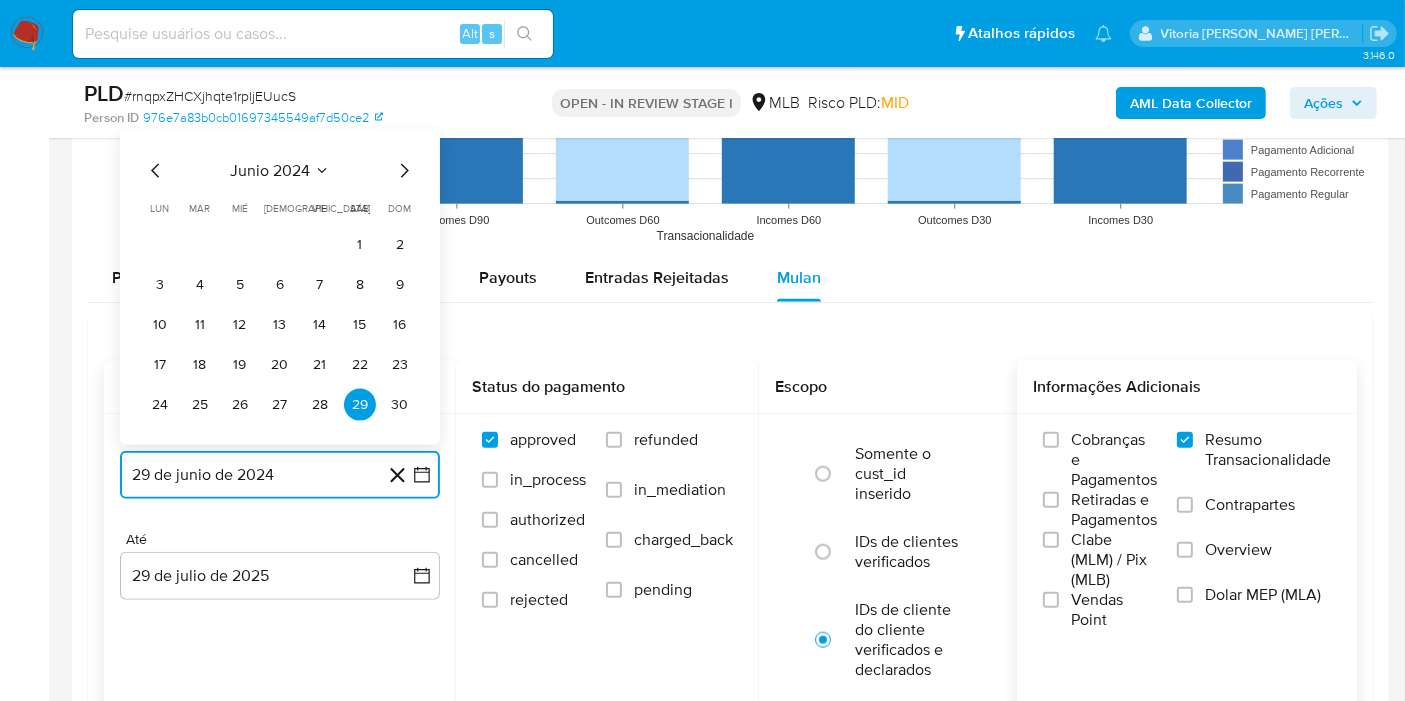 click 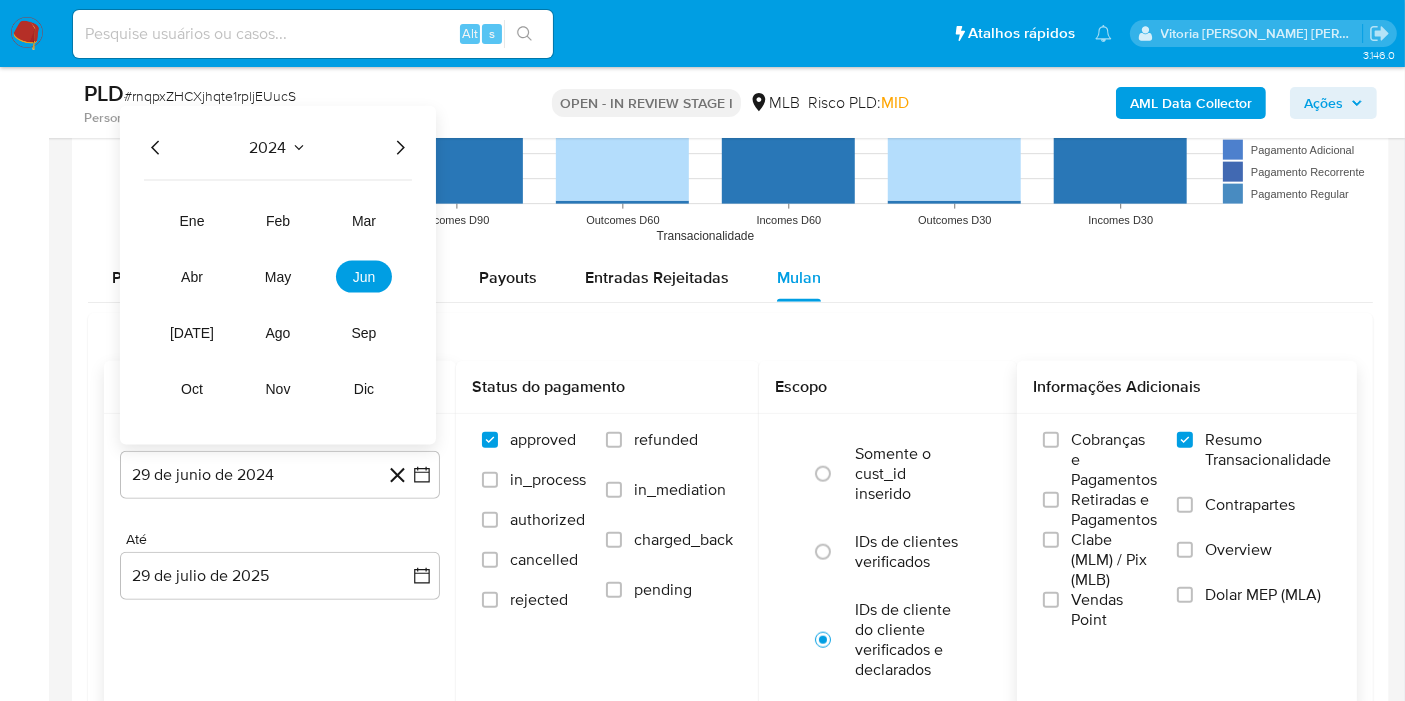click 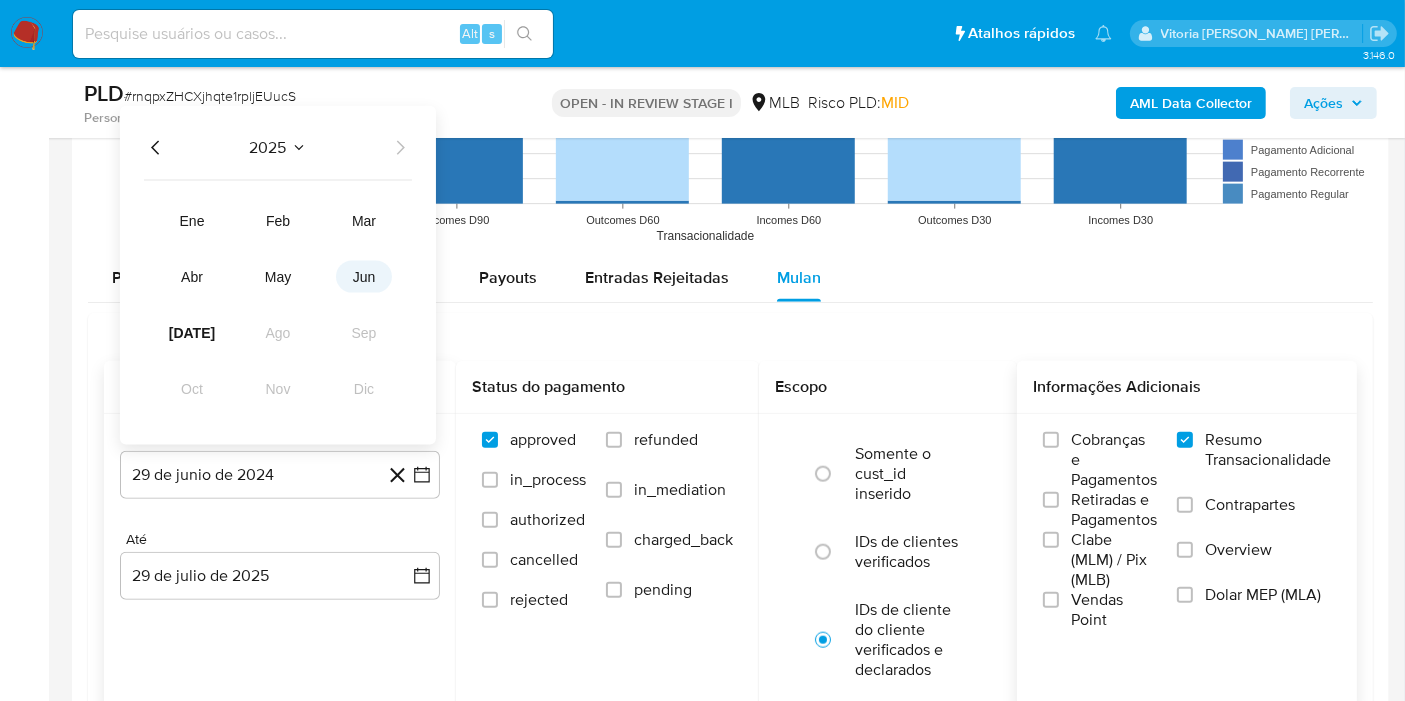click on "jun" at bounding box center [364, 277] 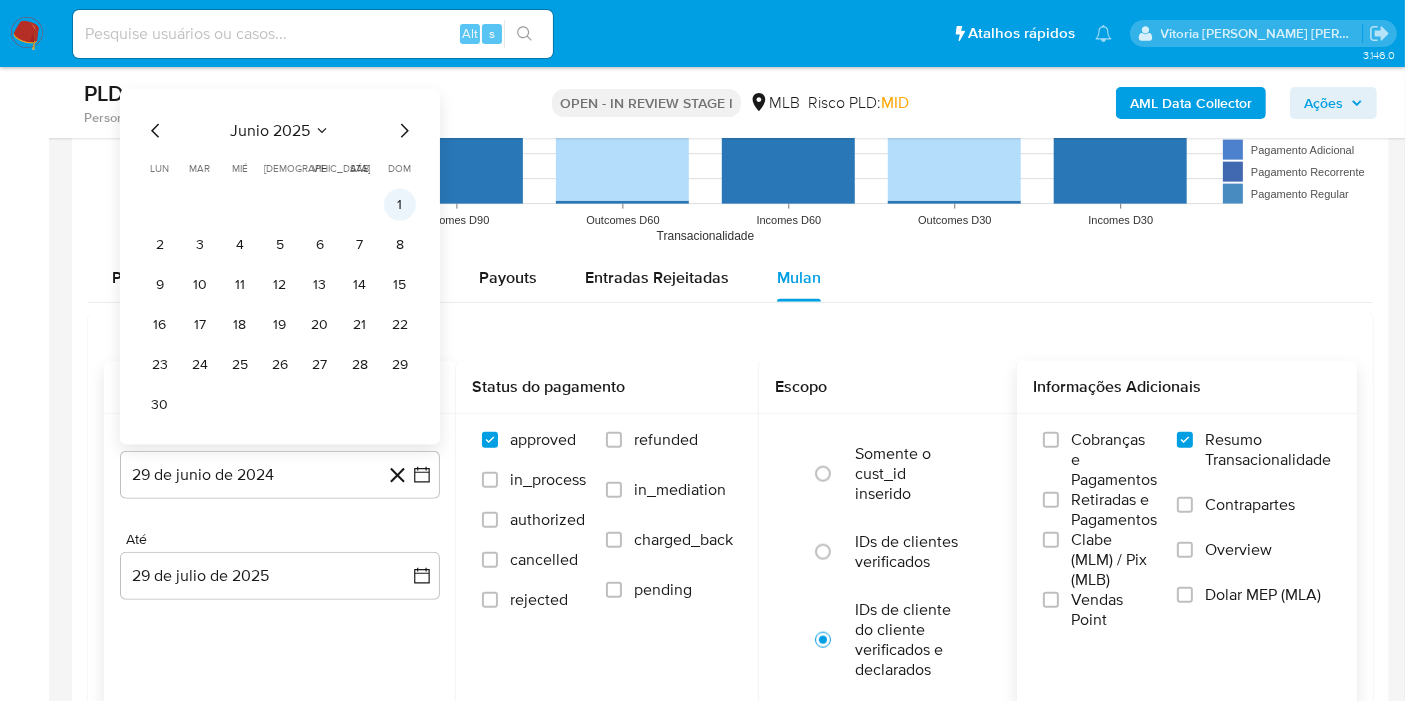 click on "1" at bounding box center [400, 205] 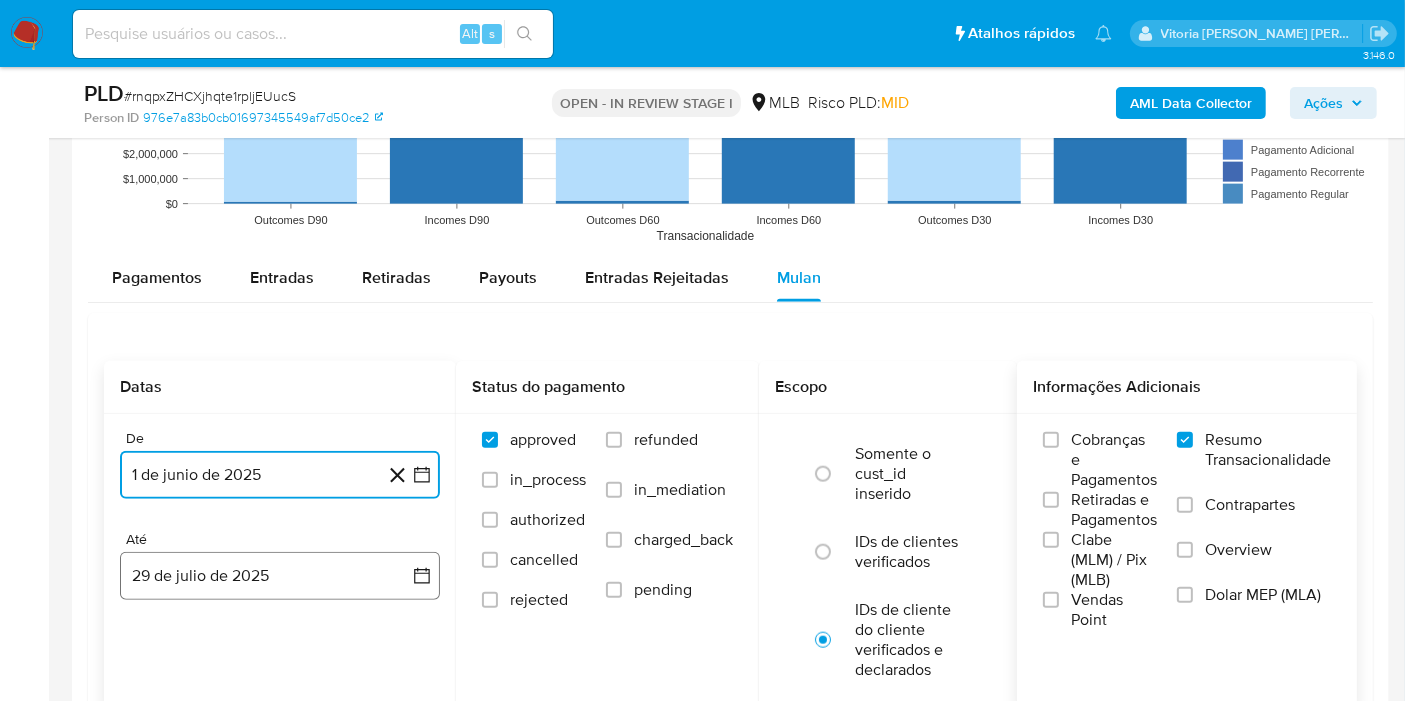 click on "29 de julio de 2025" at bounding box center (280, 576) 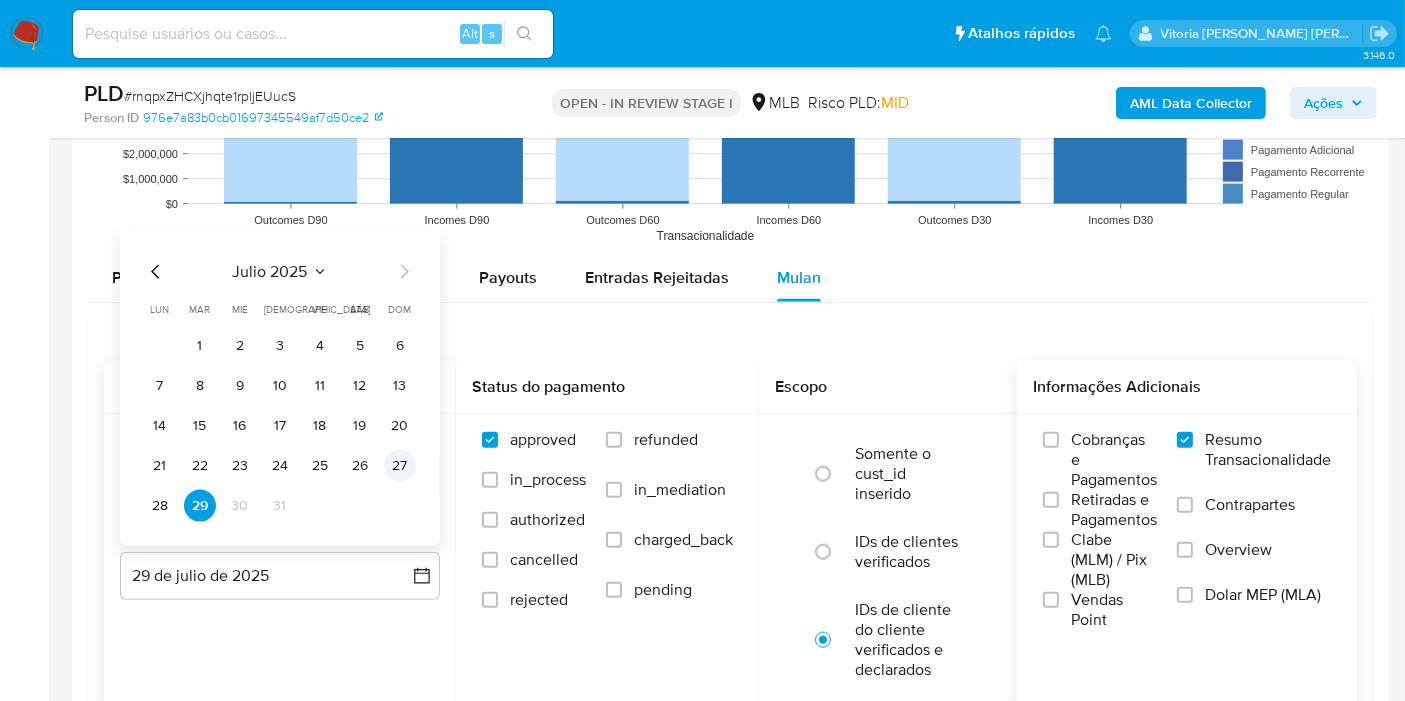 click on "27" at bounding box center [400, 466] 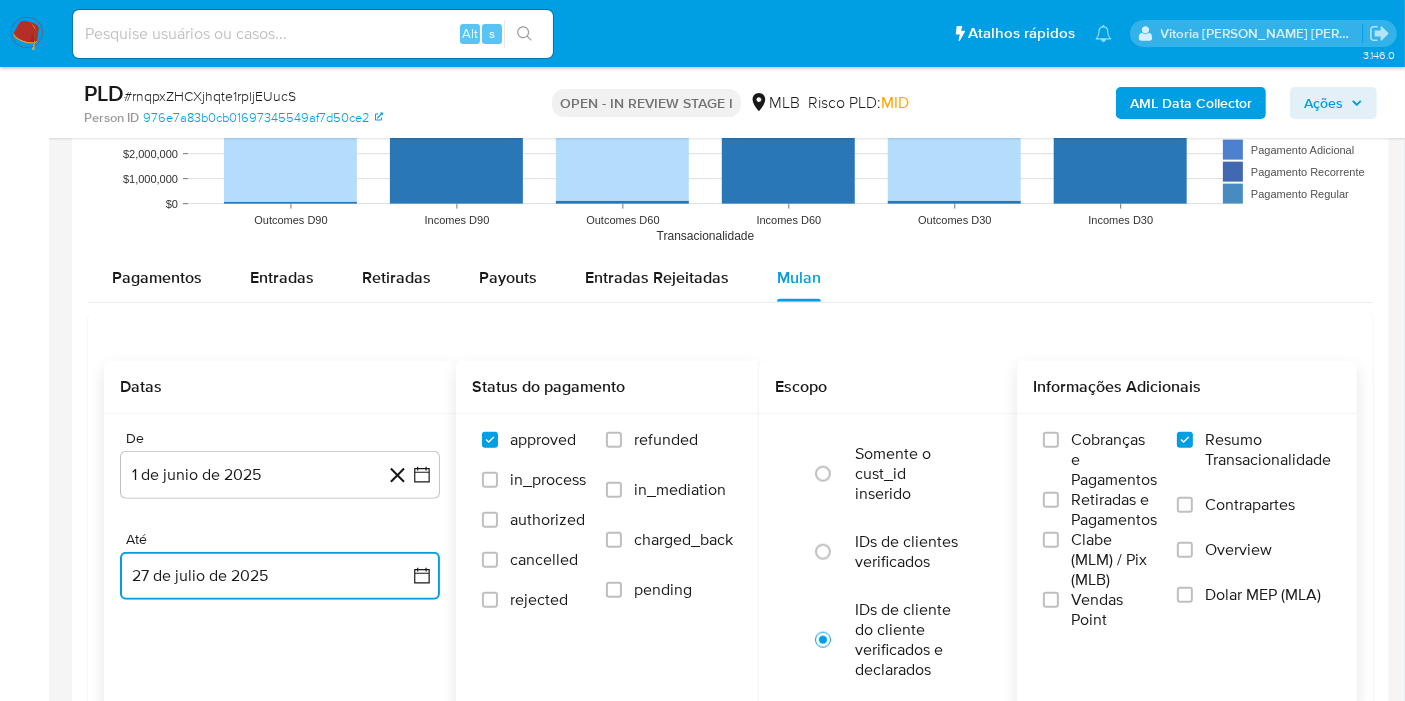scroll, scrollTop: 2333, scrollLeft: 0, axis: vertical 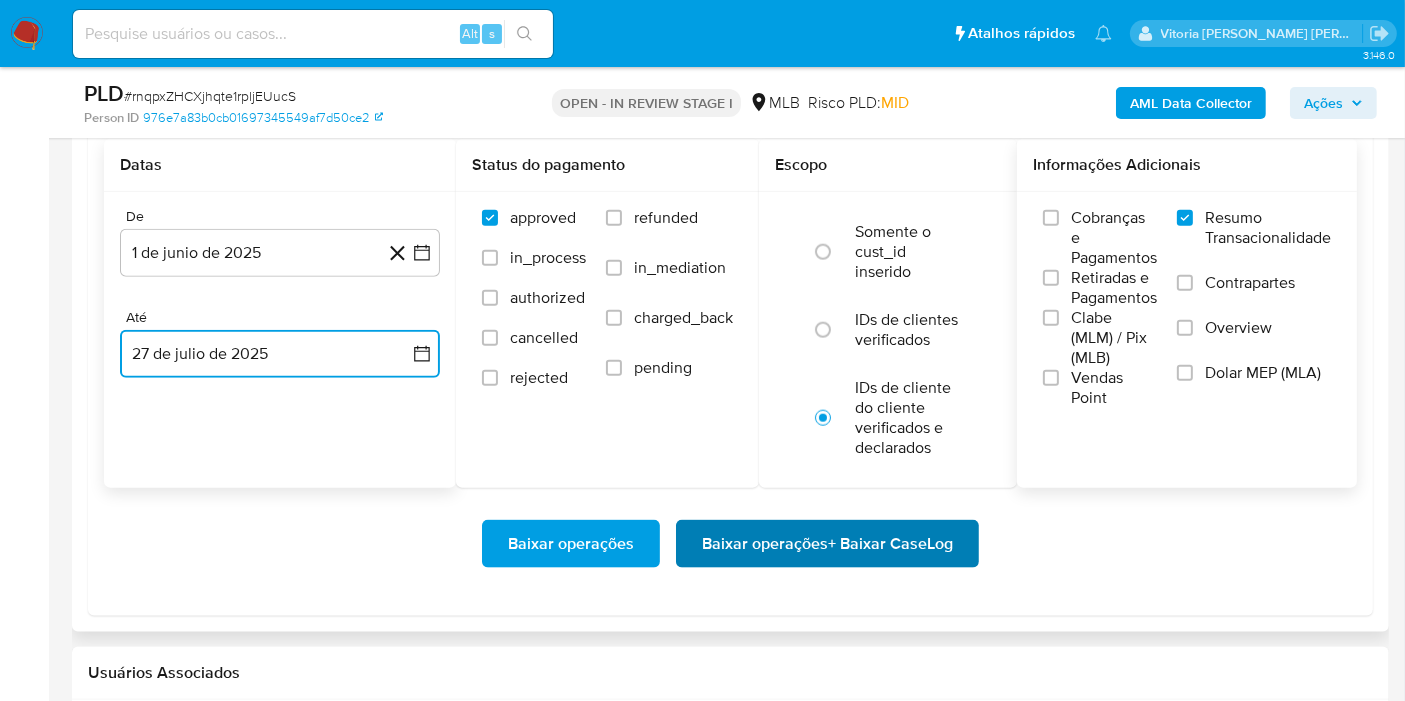 click on "Baixar operações  +   Baixar CaseLog" at bounding box center [827, 544] 